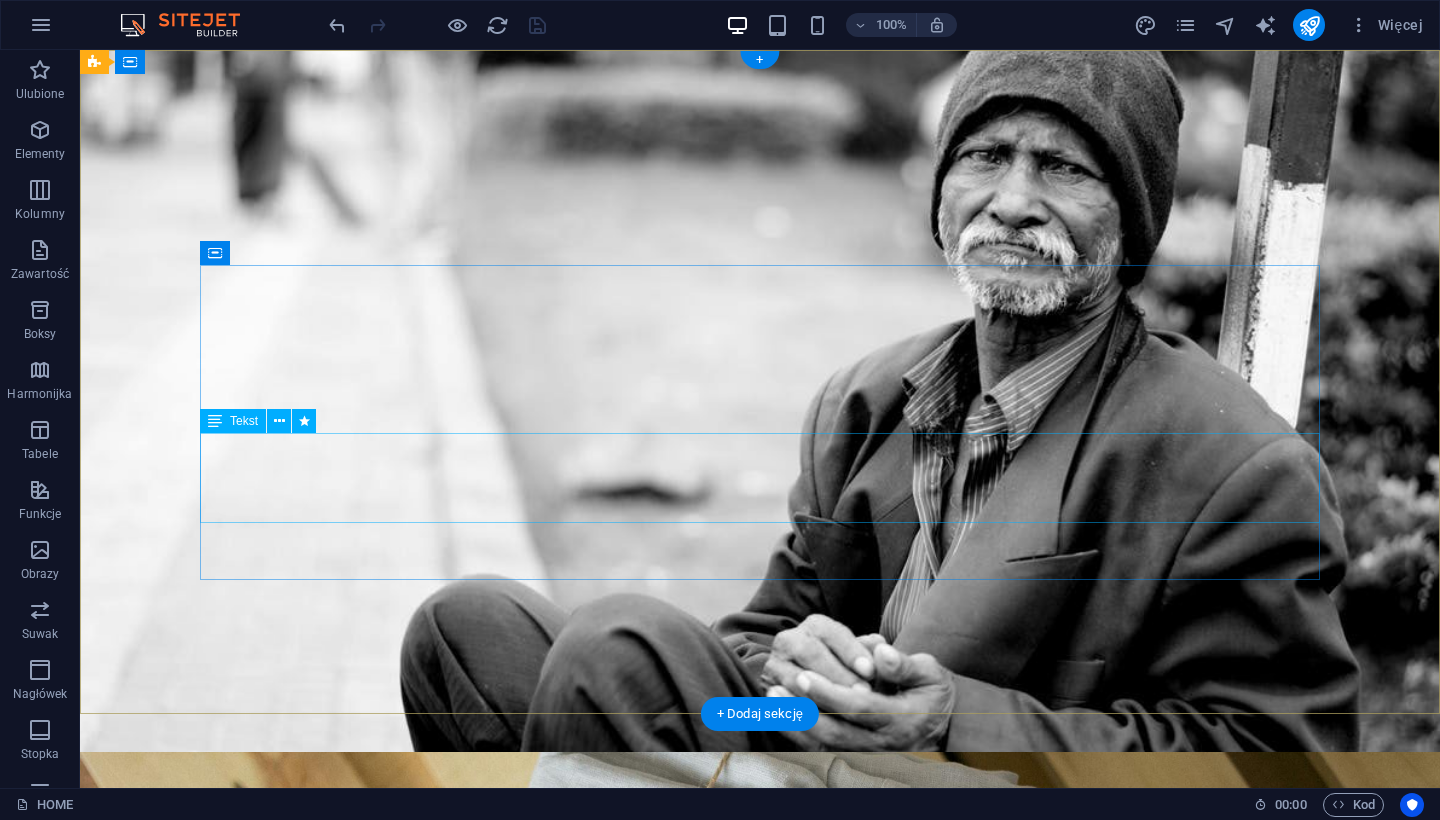 scroll, scrollTop: 0, scrollLeft: 0, axis: both 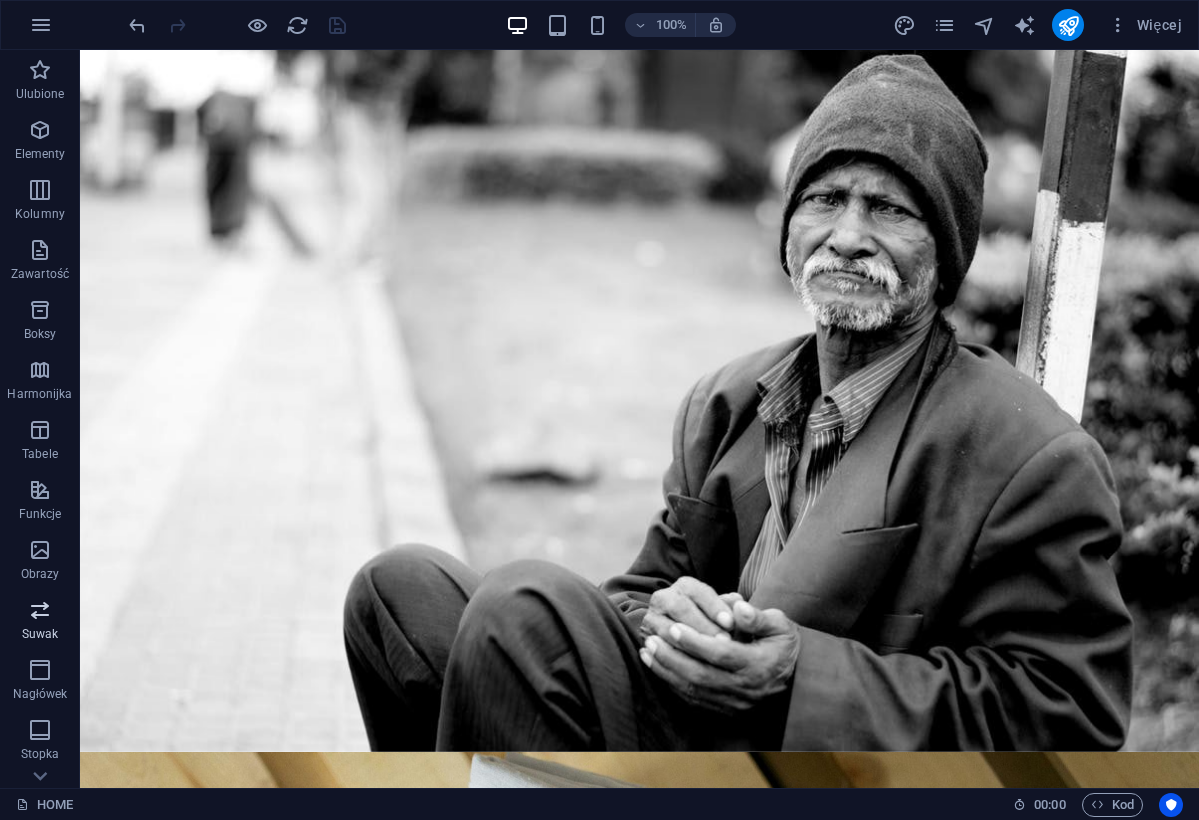 click on "Suwak" at bounding box center [40, 634] 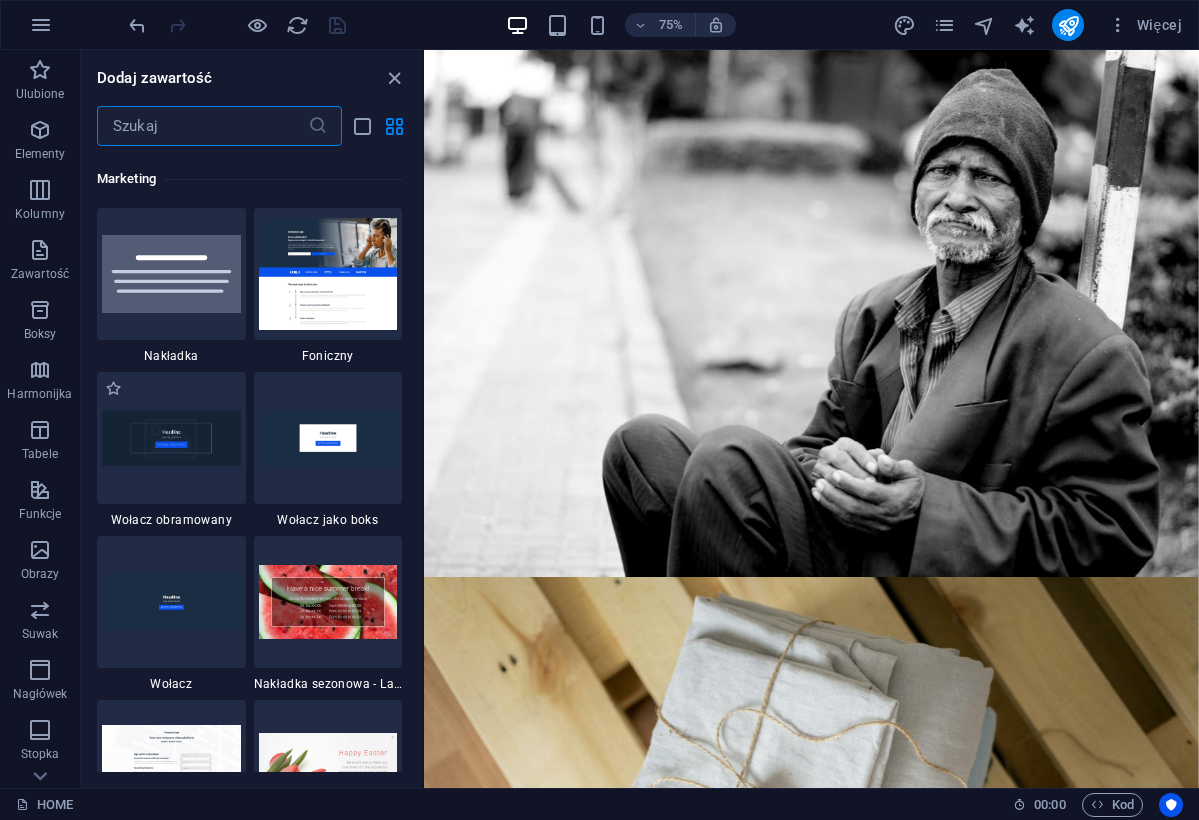 scroll, scrollTop: 16290, scrollLeft: 0, axis: vertical 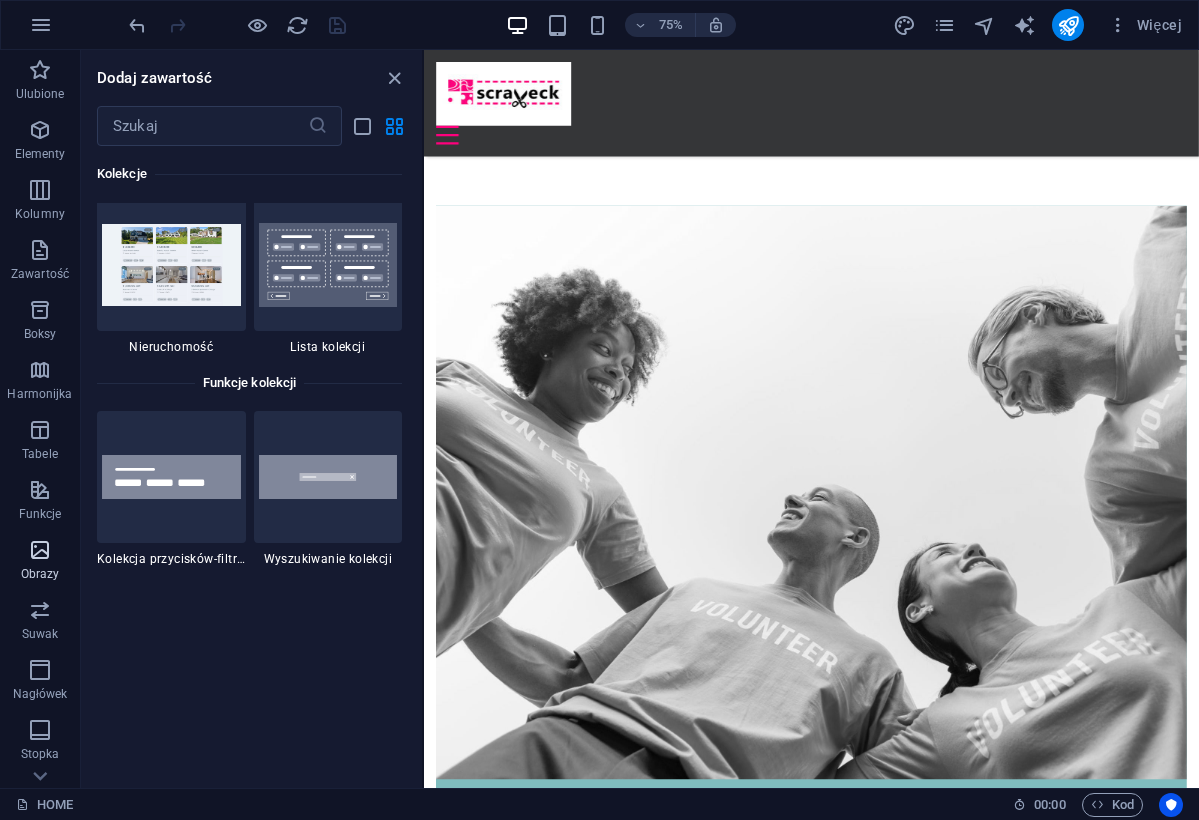 click at bounding box center [40, 550] 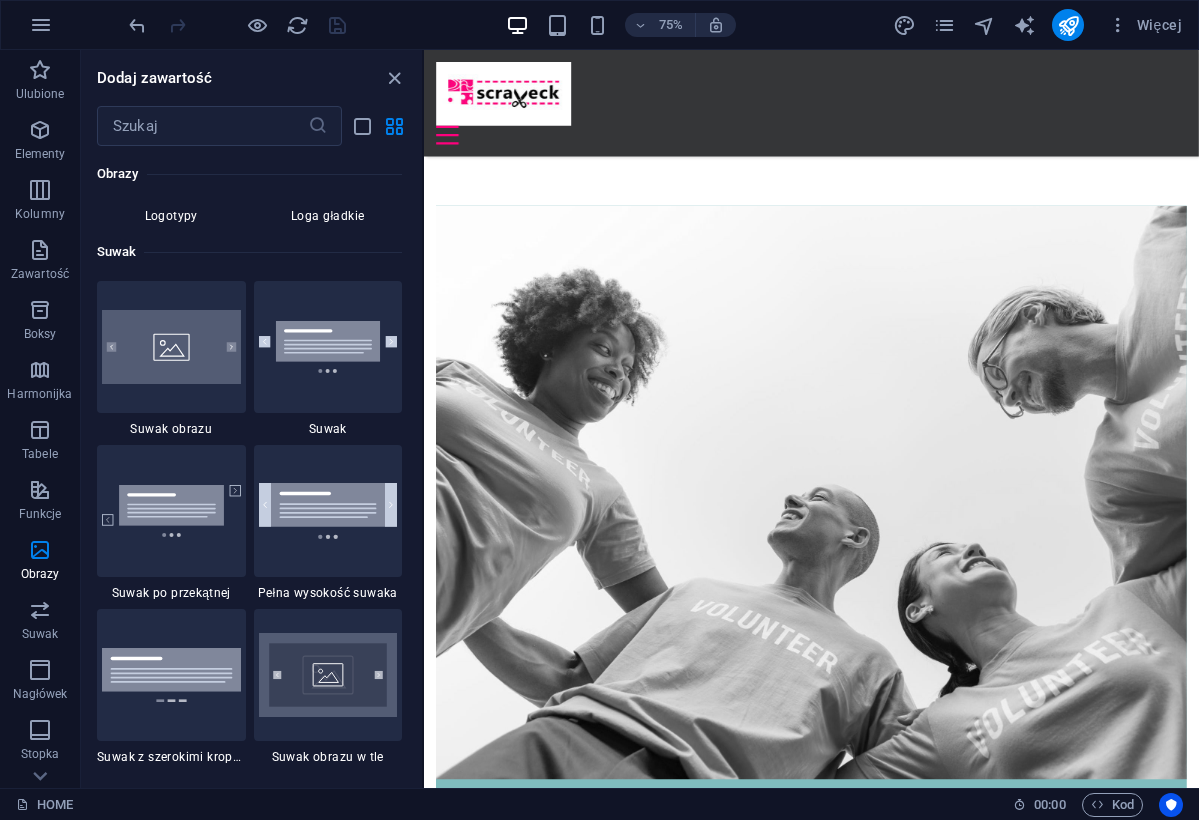 scroll, scrollTop: 11262, scrollLeft: 0, axis: vertical 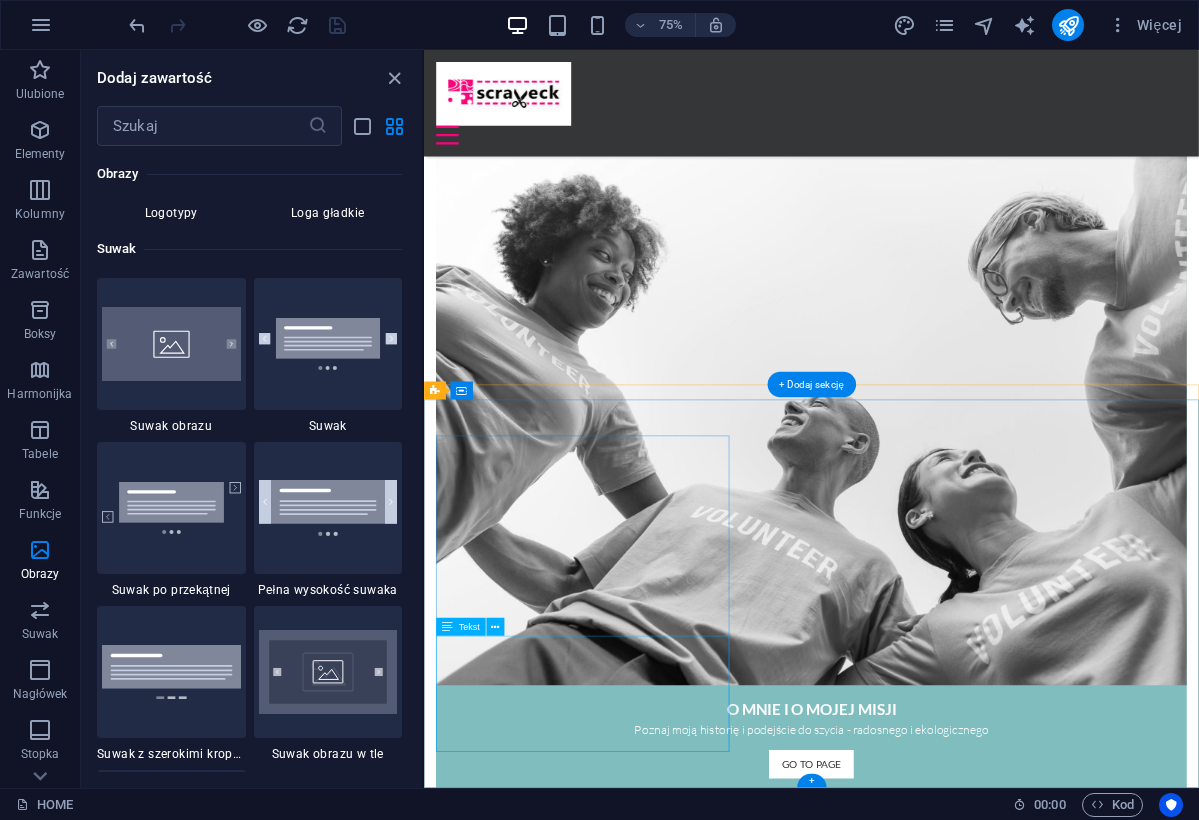 click on "Scraveck Studio Monika Bekiesz Traktorzystki 1 , [CITY] [POSTAL_CODE] +[PHONE] [EMAIL] Regulamin  |  Polityka prywatności" at bounding box center [940, 10347] 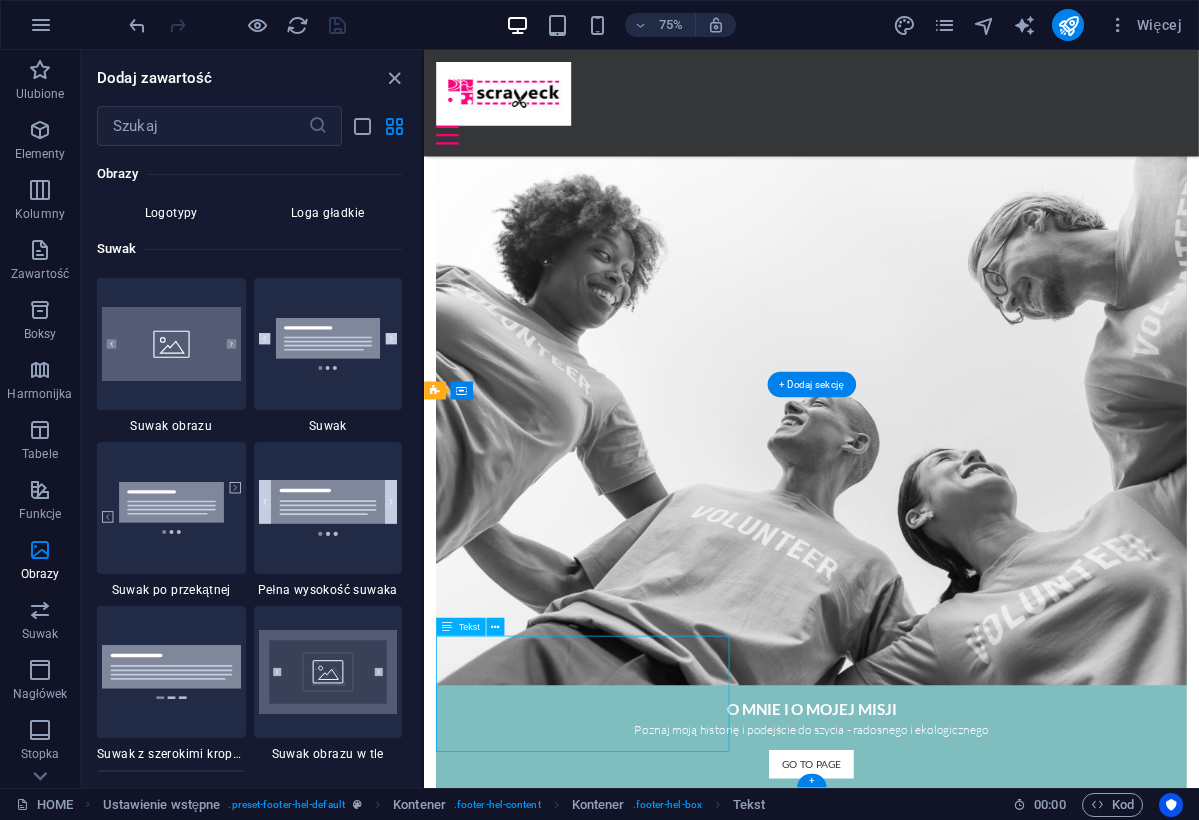 click on "Scraveck Studio Monika Bekiesz Traktorzystki 1 , [CITY] [POSTAL_CODE] +[PHONE] [EMAIL] Regulamin  |  Polityka prywatności" at bounding box center (940, 10347) 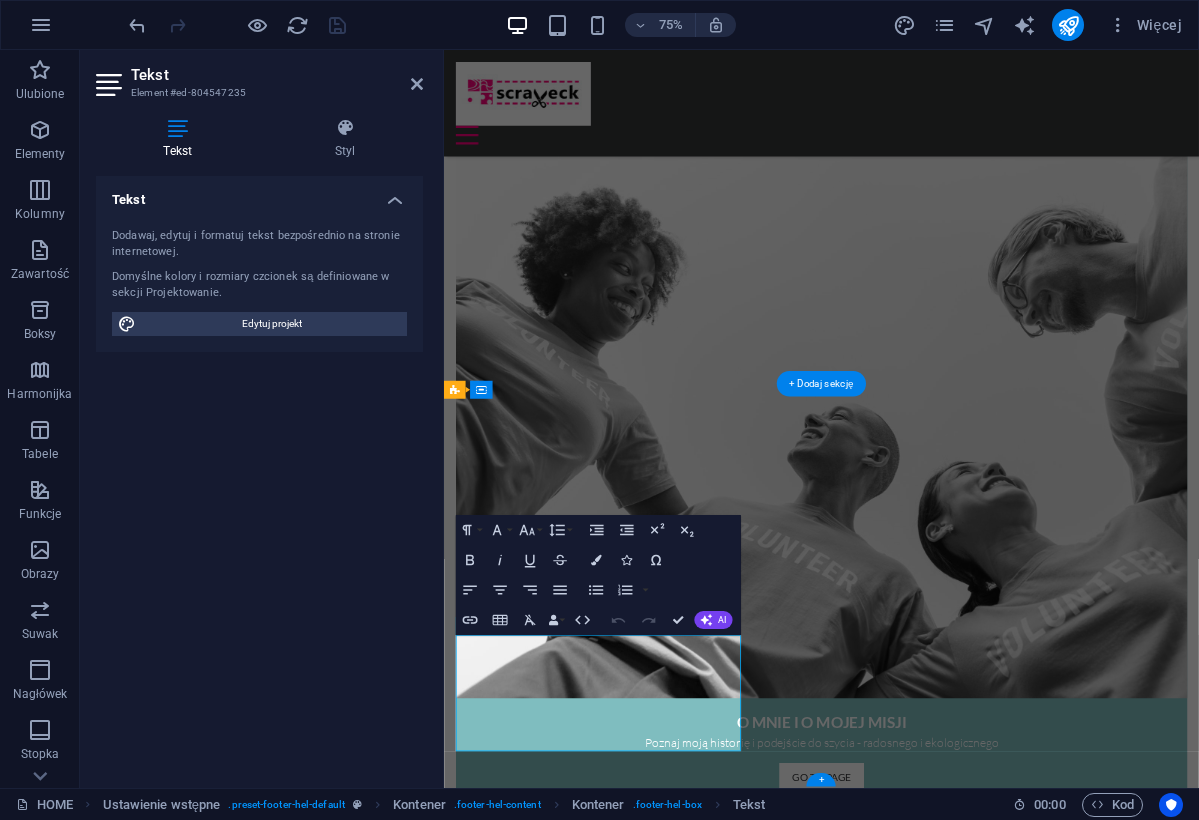 scroll, scrollTop: 2736, scrollLeft: 0, axis: vertical 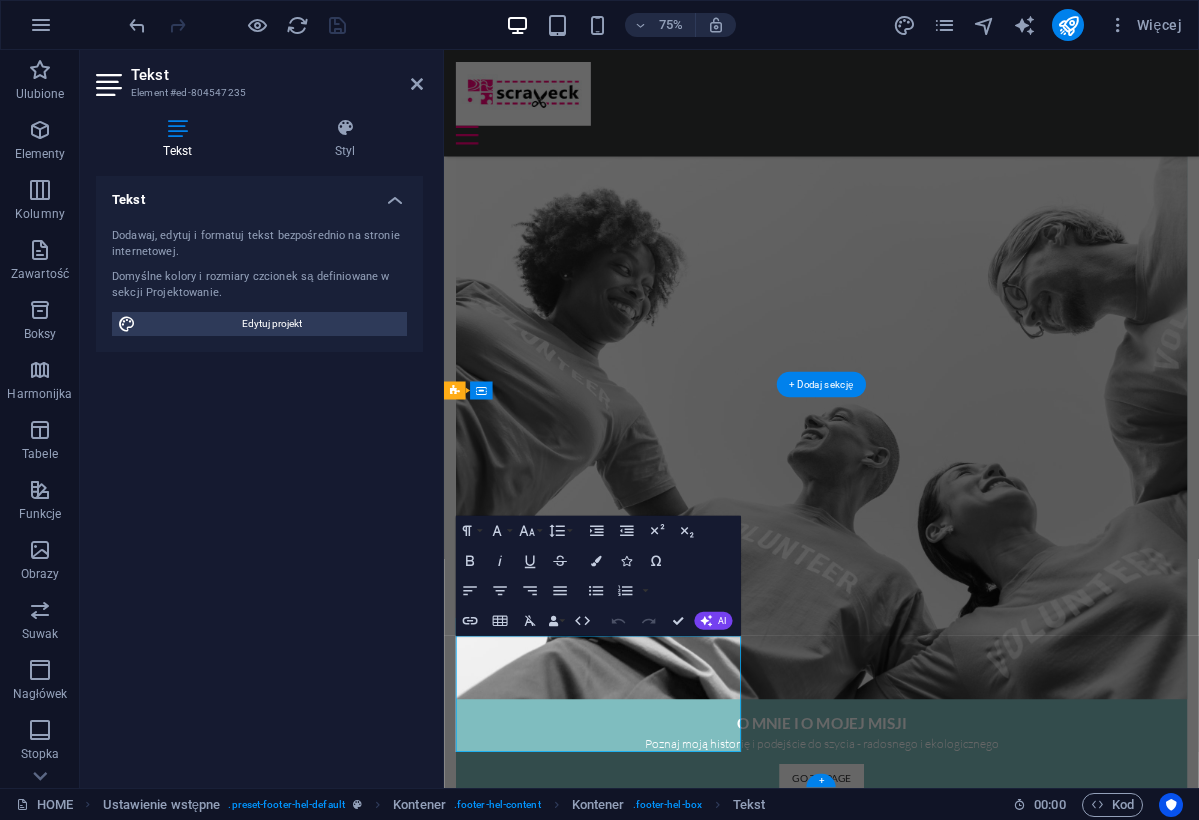 drag, startPoint x: 780, startPoint y: 974, endPoint x: 463, endPoint y: 975, distance: 317.0016 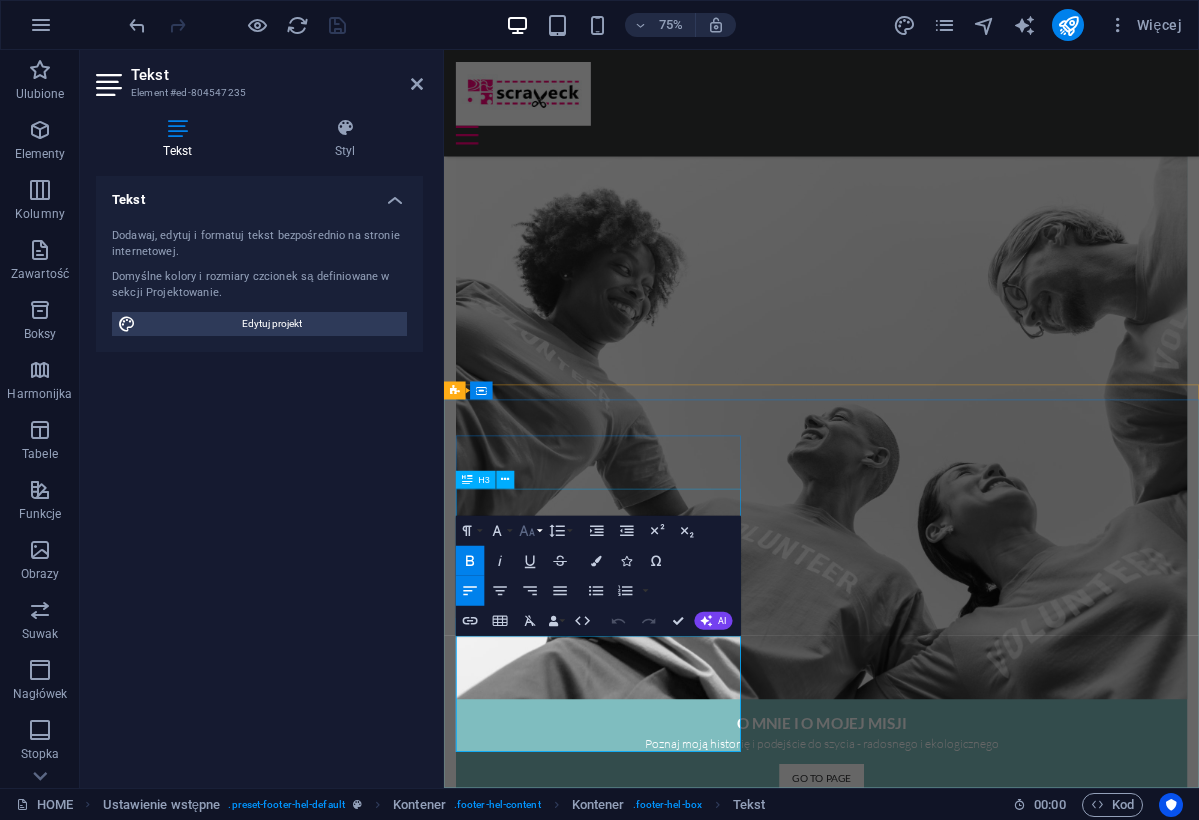 click 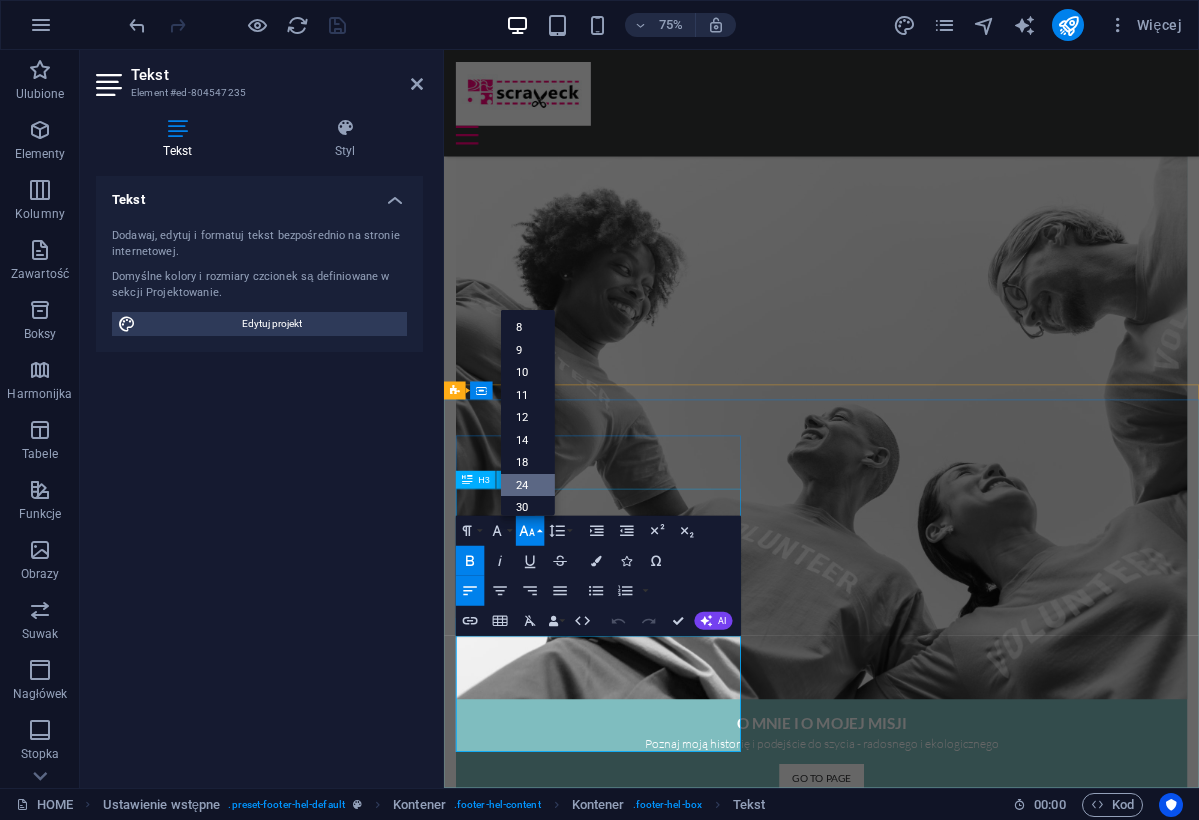 click on "24" at bounding box center (528, 484) 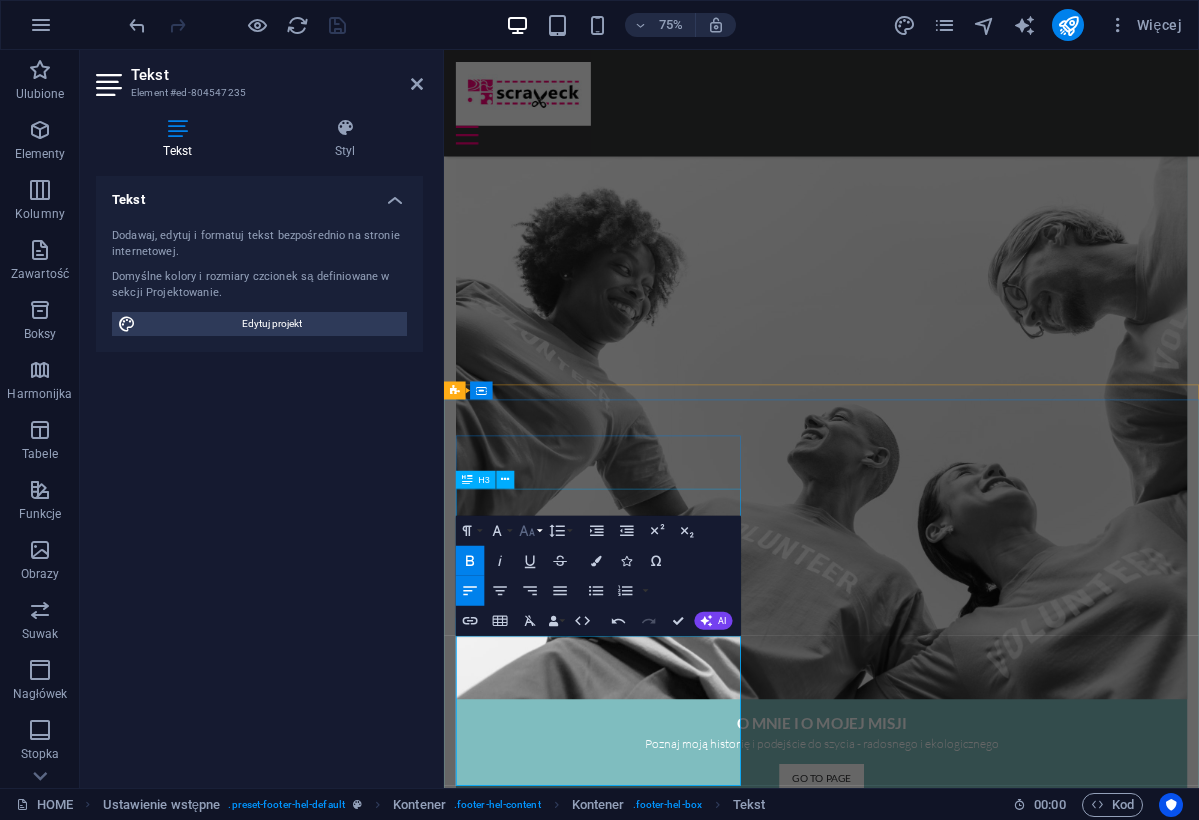 click 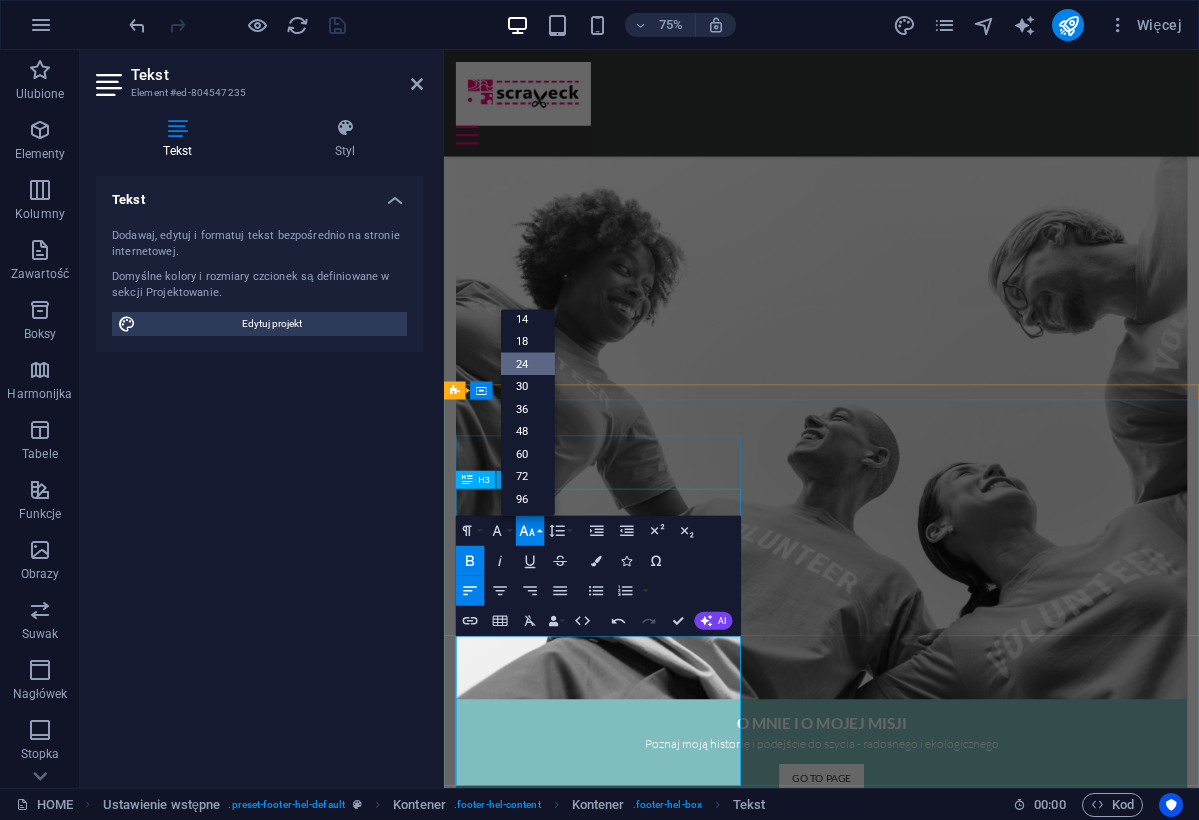 scroll, scrollTop: 161, scrollLeft: 0, axis: vertical 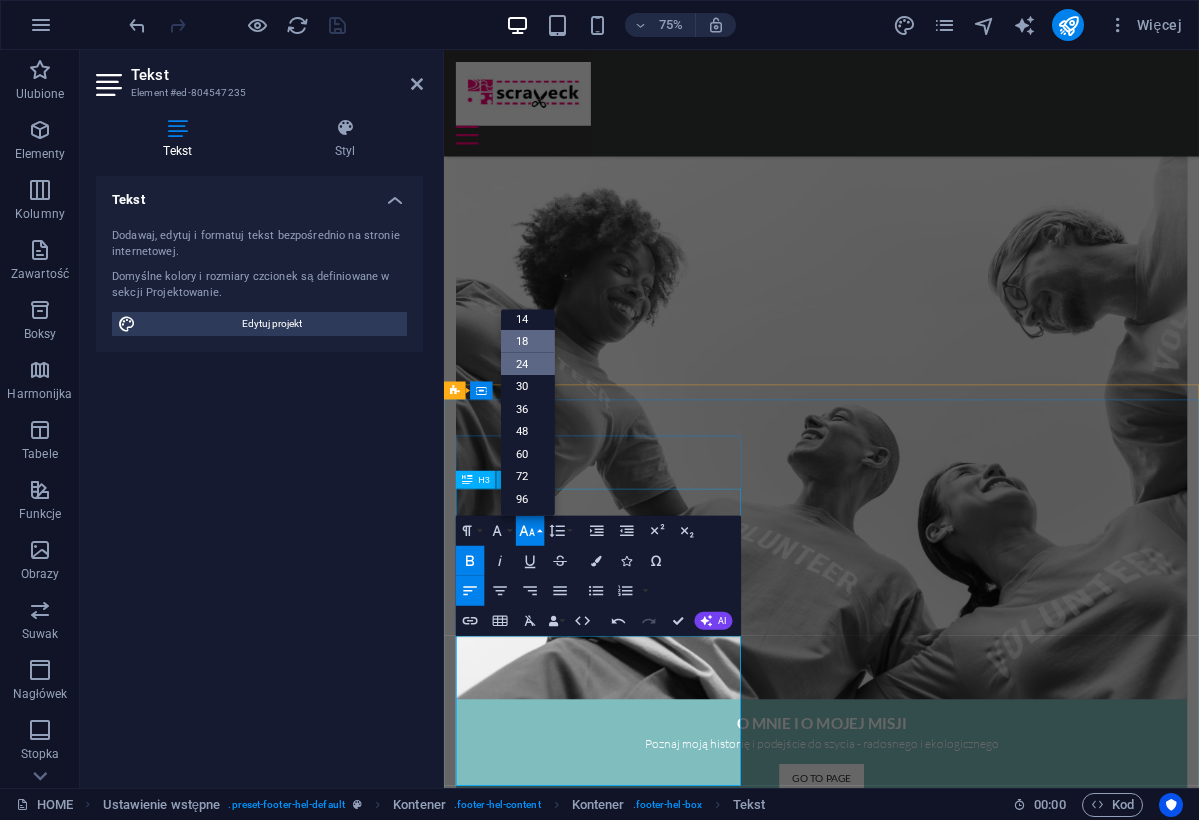 click on "18" at bounding box center [528, 340] 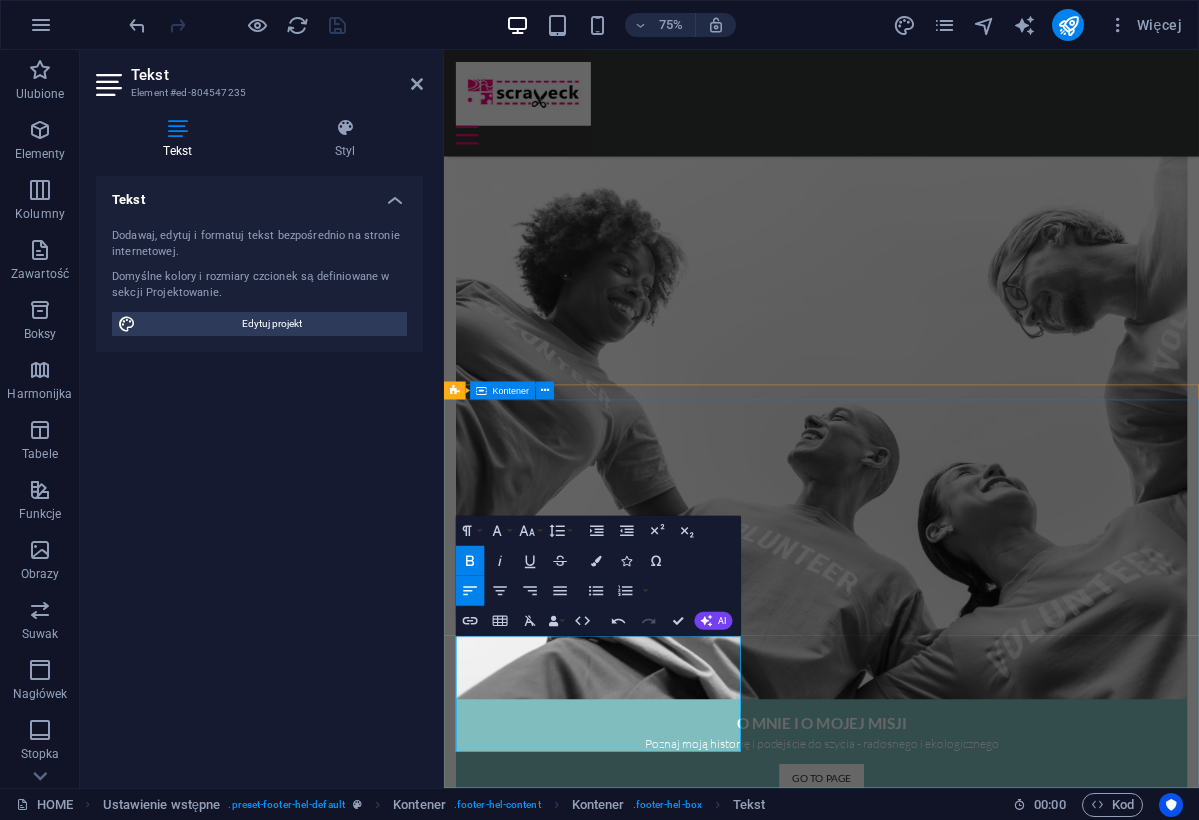 click on "Kontakt Chcesz zapytać o kursy lub warsztaty? Chcesz zamówić unikalny produkt? Chcesz kupić to co widzisz na stronie? Chcesz oddać niepotrzebne tkaniny? Masz jakiekolwiek inne pytanie? Scraveck Studio Monika Bekiesz Traktorzystki 1 , [CITY] [POSTAL_CODE] +[PHONE] [EMAIL] Regulamin  |  Polityka prywatności Imię Temat Telefon   Zapoznała/em się z Polityką Prywatności. Nieczytelny? Załaduj nowy Send" at bounding box center (947, 10406) 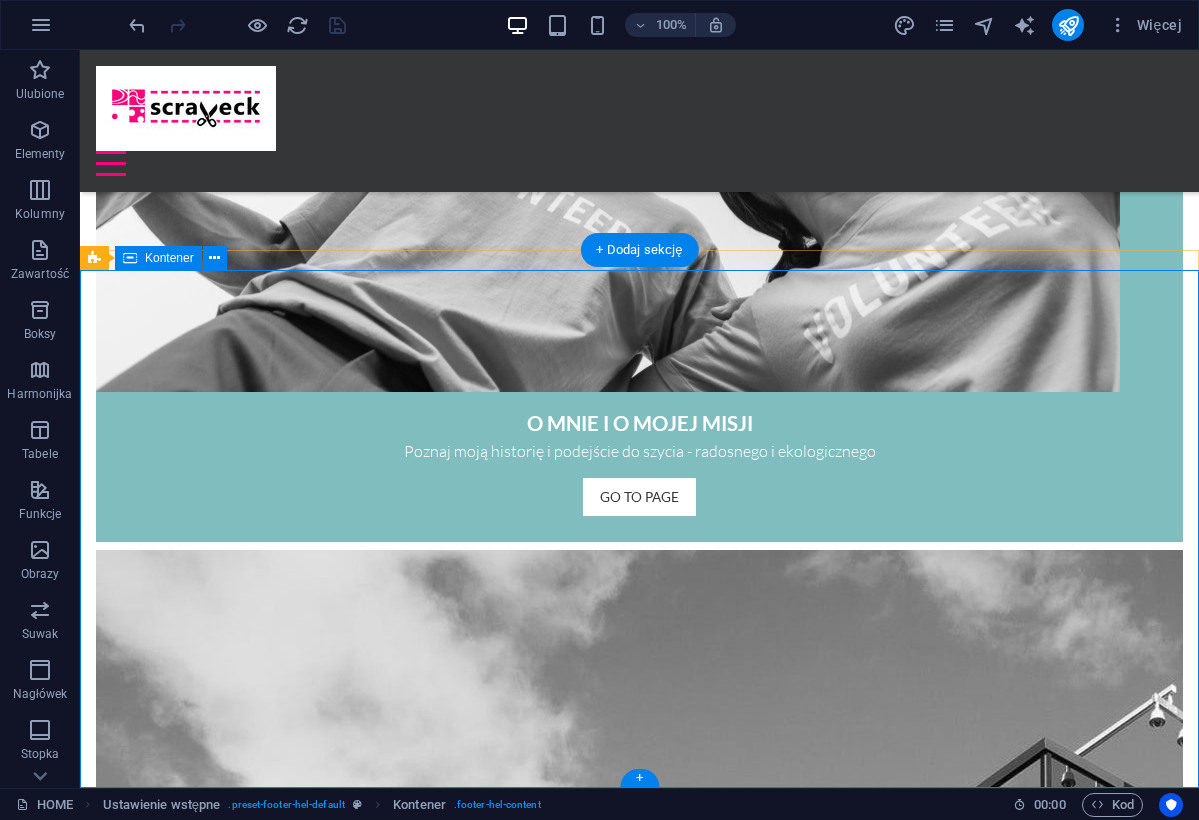 scroll, scrollTop: 2750, scrollLeft: 0, axis: vertical 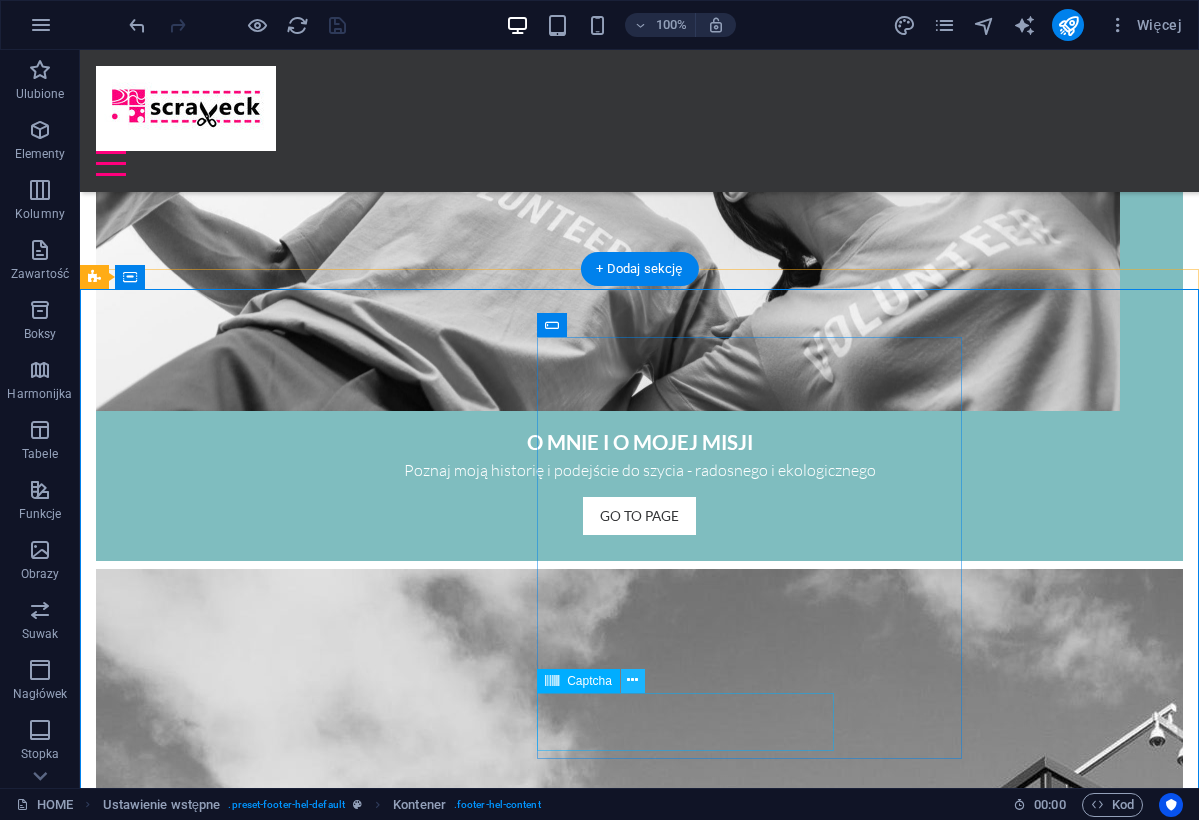 click at bounding box center [632, 680] 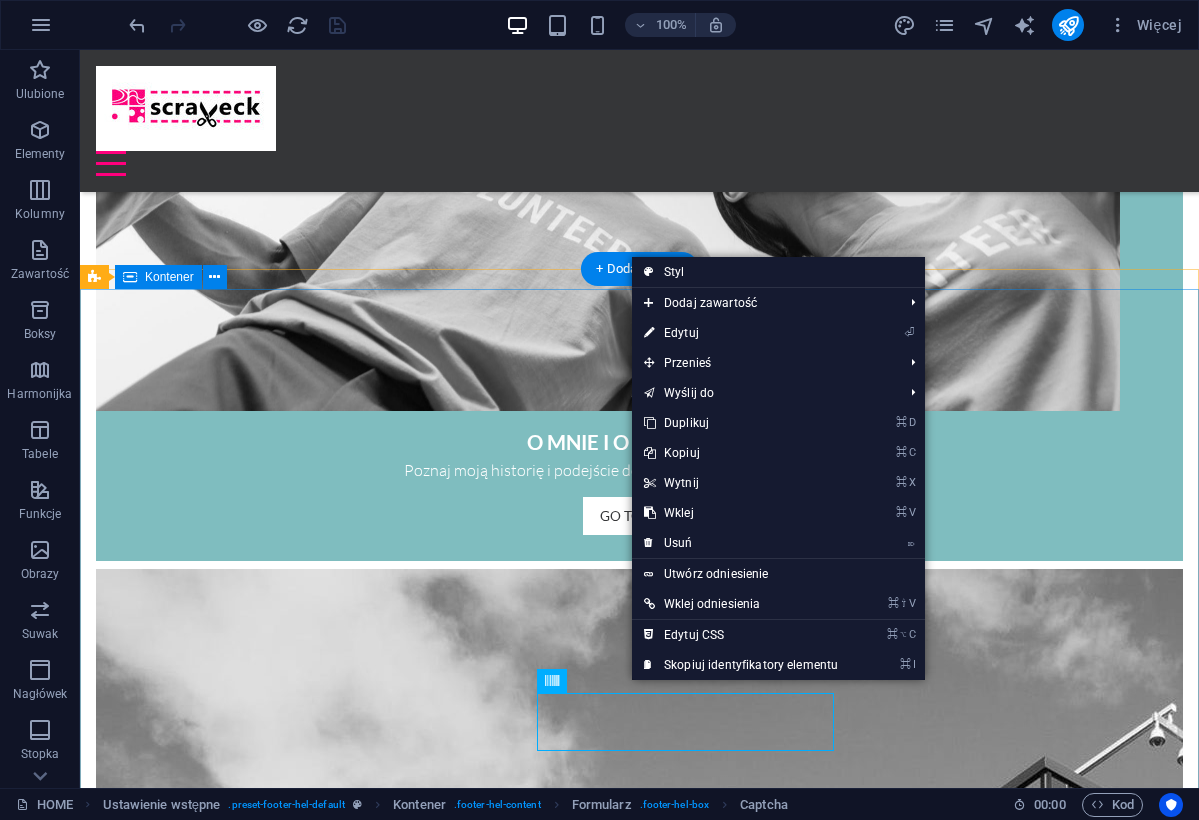 click on "Kontakt Chcesz zapytać o kursy lub warsztaty? Chcesz zamówić unikalny produkt? Chcesz kupić to co widzisz na stronie? Chcesz oddać niepotrzebne tkaniny? Masz jakiekolwiek inne pytanie? Scraveck Studio Monika Bekiesz Traktorzystki 1 , [CITY] [POSTAL_CODE] +[PHONE] [EMAIL] Regulamin  |  Polityka prywatności Imię Temat Telefon   Zapoznała/em się z Polityką Prywatności. Nieczytelny? Załaduj nowy Send" at bounding box center [639, 9860] 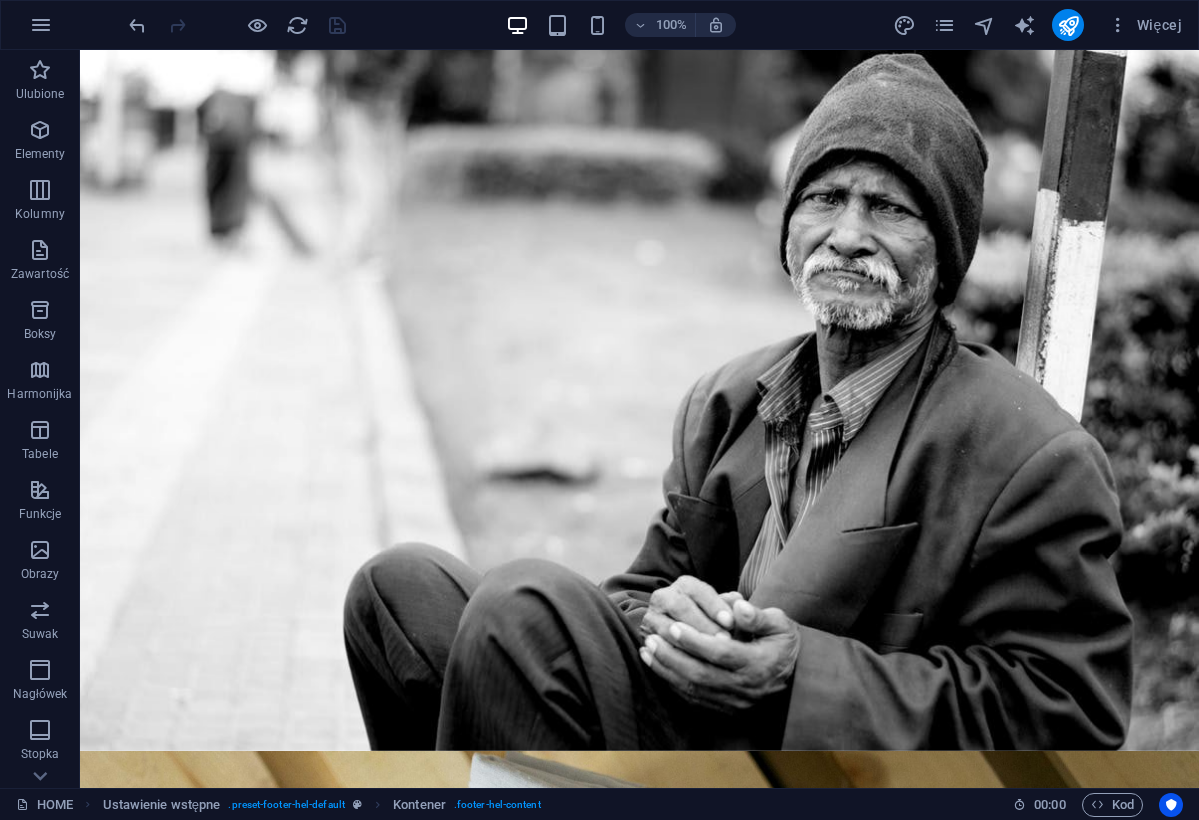scroll, scrollTop: 0, scrollLeft: 0, axis: both 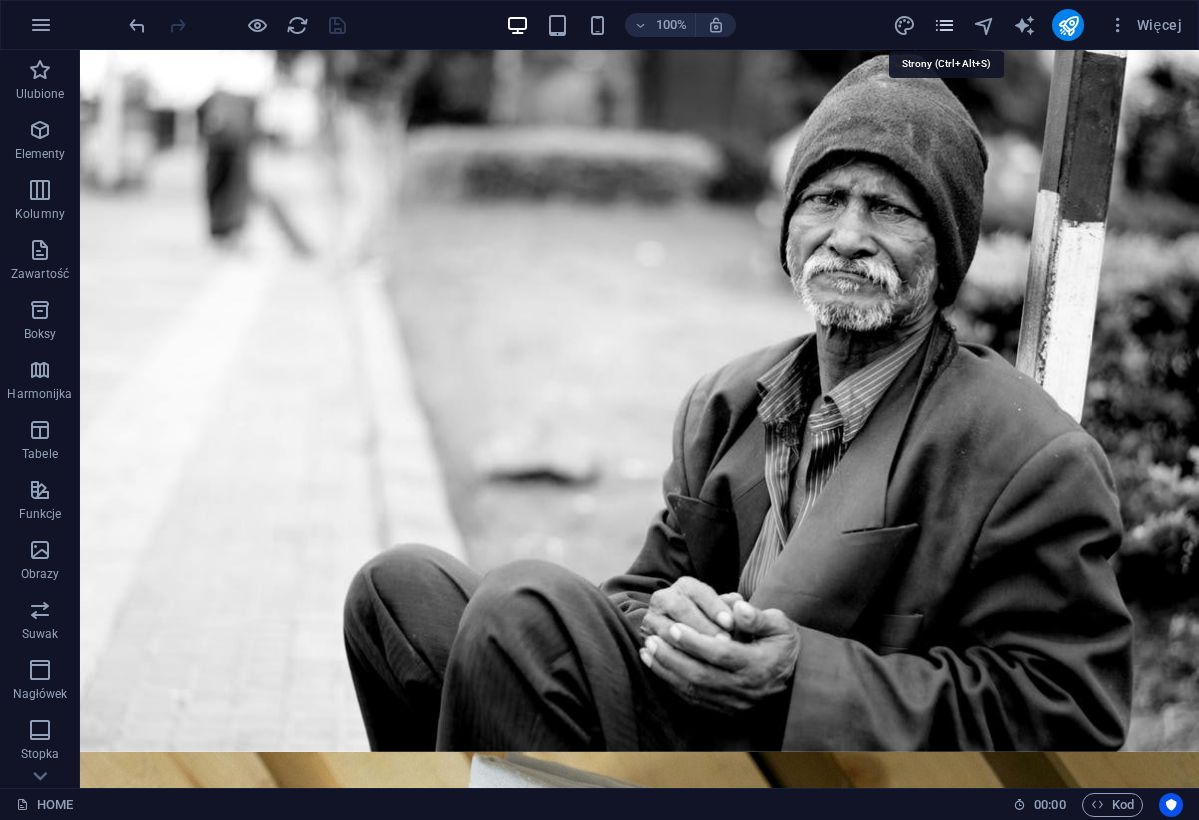 click at bounding box center (944, 25) 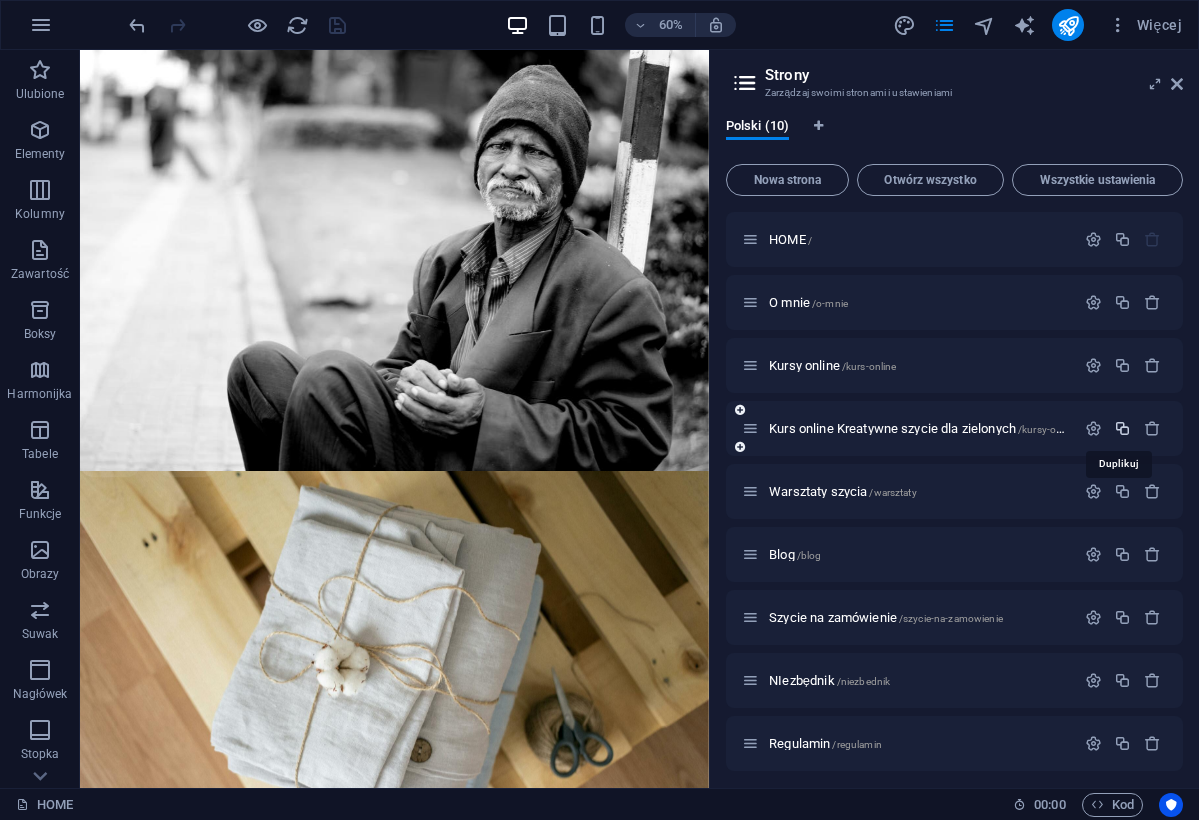 click at bounding box center (1122, 428) 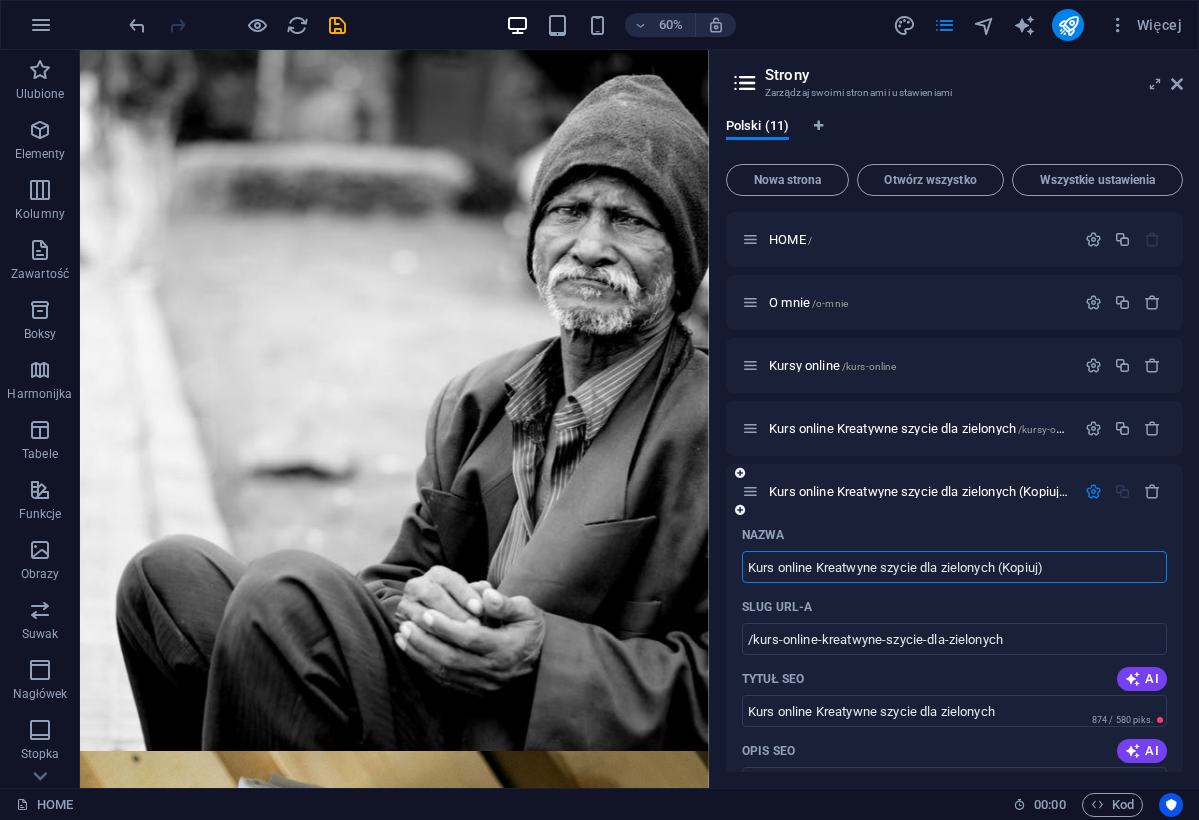 click on "Kurs online Kreatwyne szycie dla zielonych (Kopiuj)" at bounding box center (954, 567) 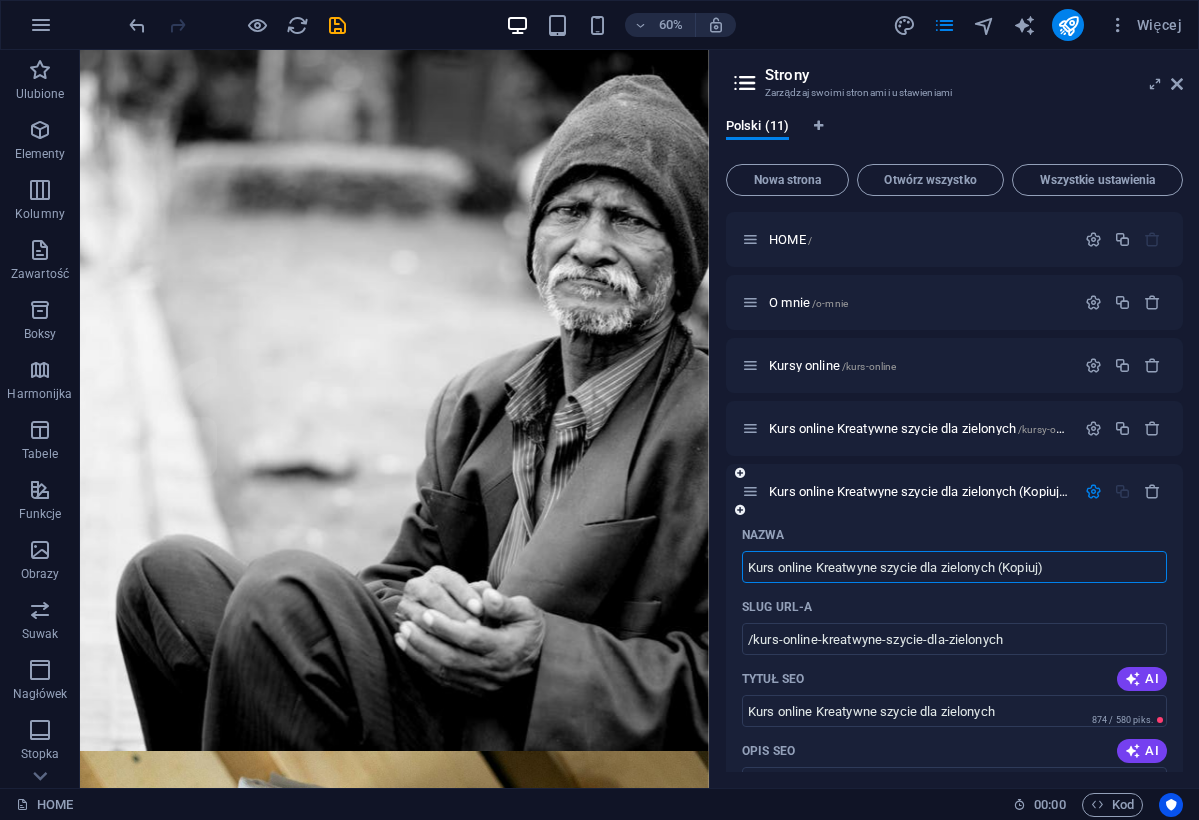 drag, startPoint x: 818, startPoint y: 566, endPoint x: 1072, endPoint y: 573, distance: 254.09644 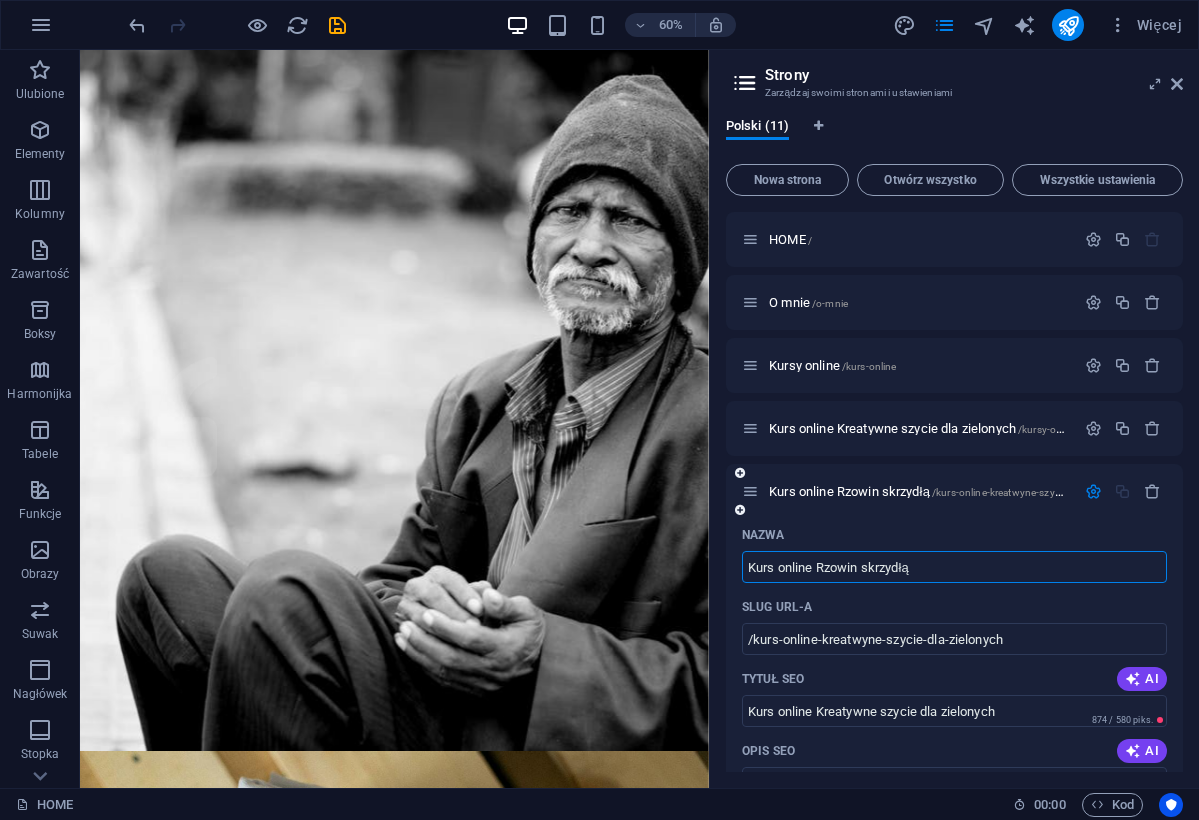 type on "Kurs online Rzowin skrzydłą" 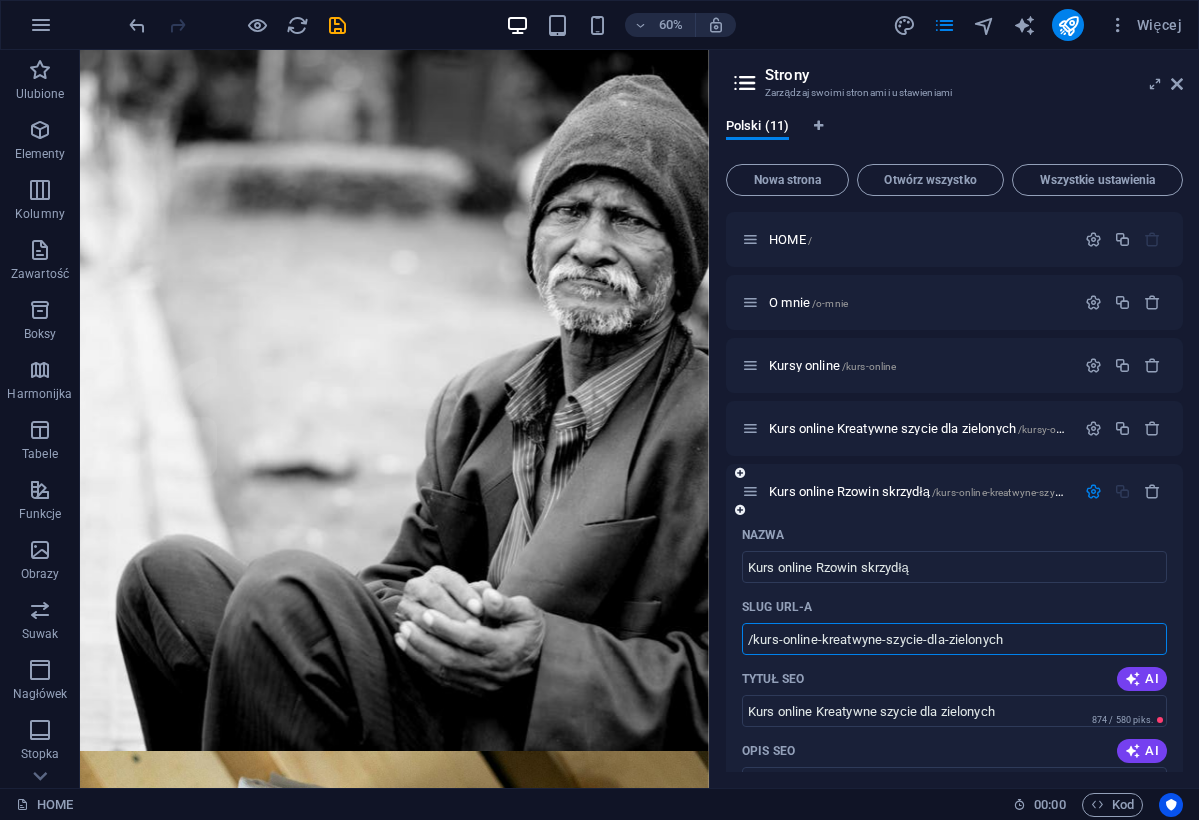 drag, startPoint x: 1072, startPoint y: 573, endPoint x: 829, endPoint y: 637, distance: 251.28668 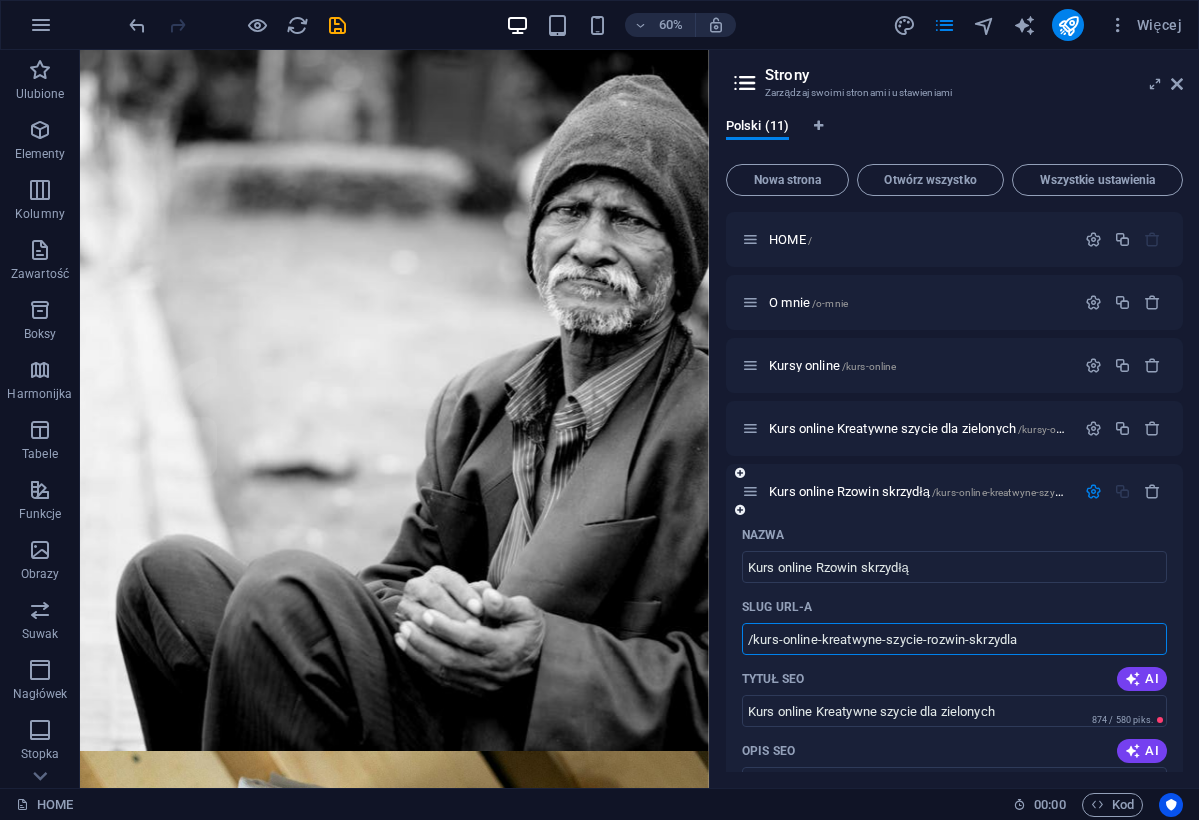 type on "/kurs-online-kreatwyne-szycie-rozwin-skrzydla" 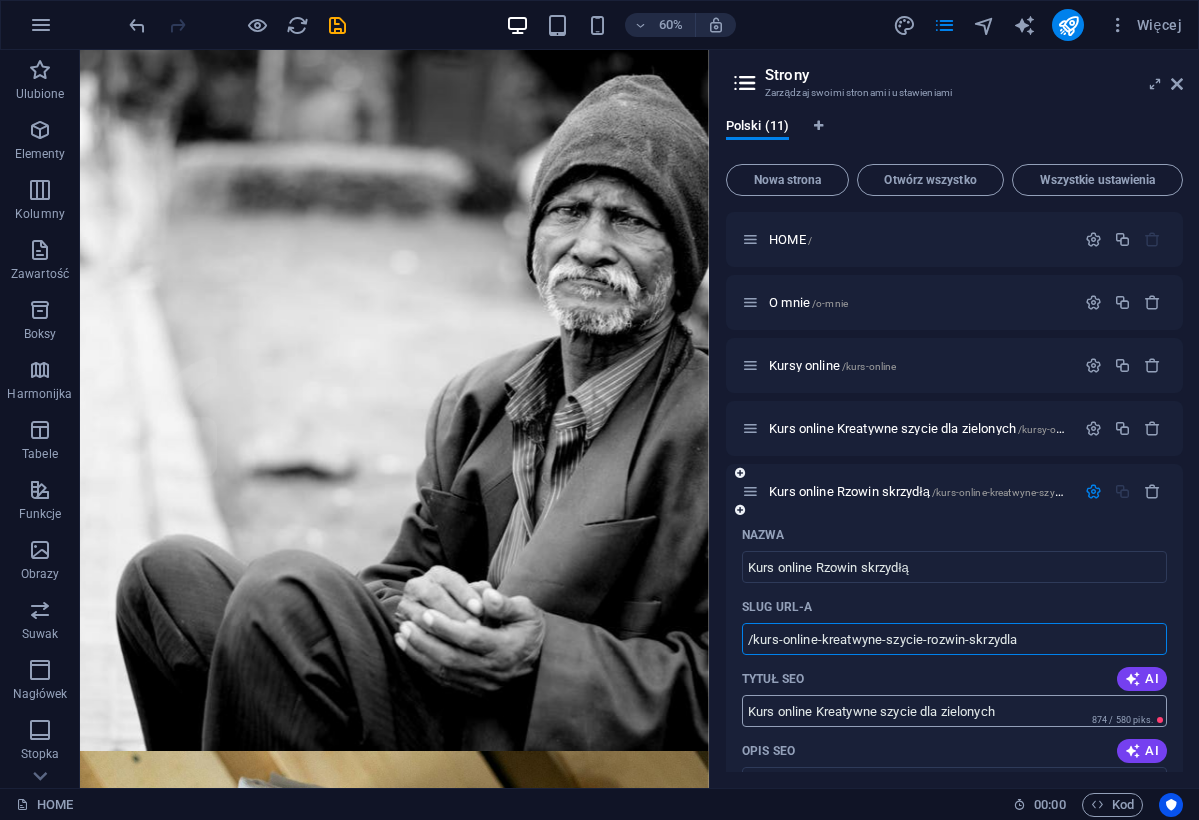 click on "Kurs online Kreatywne szycie dla zielonych" at bounding box center [954, 711] 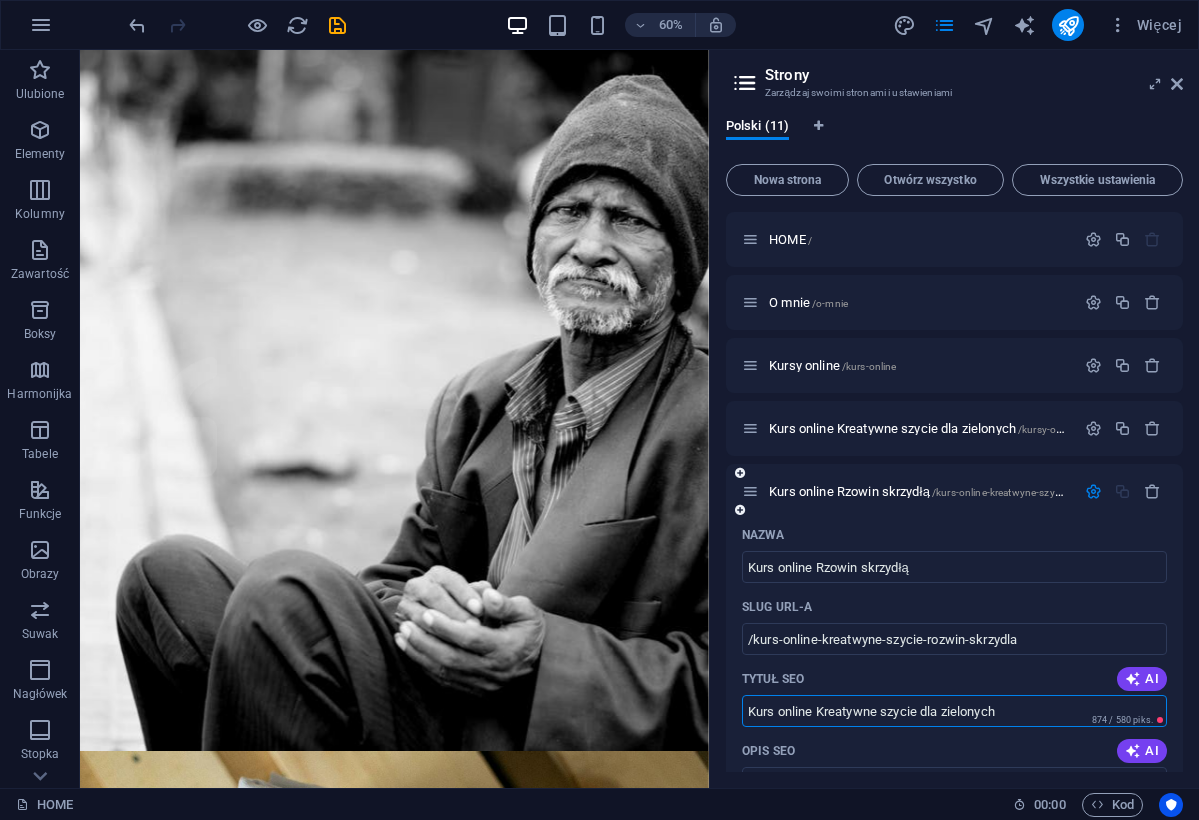 drag, startPoint x: 849, startPoint y: 712, endPoint x: 864, endPoint y: 714, distance: 15.132746 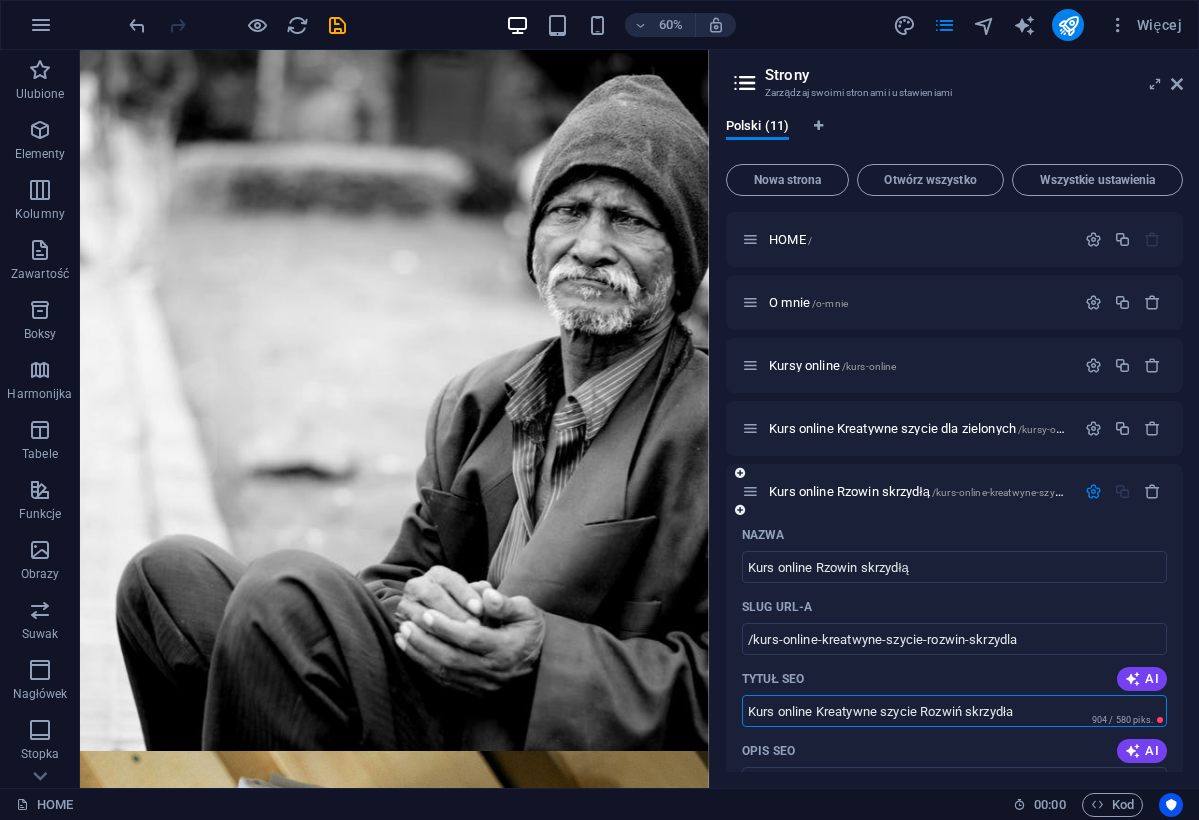 type on "Kurs online Kreatywne szycie Rozwiń skrzydła" 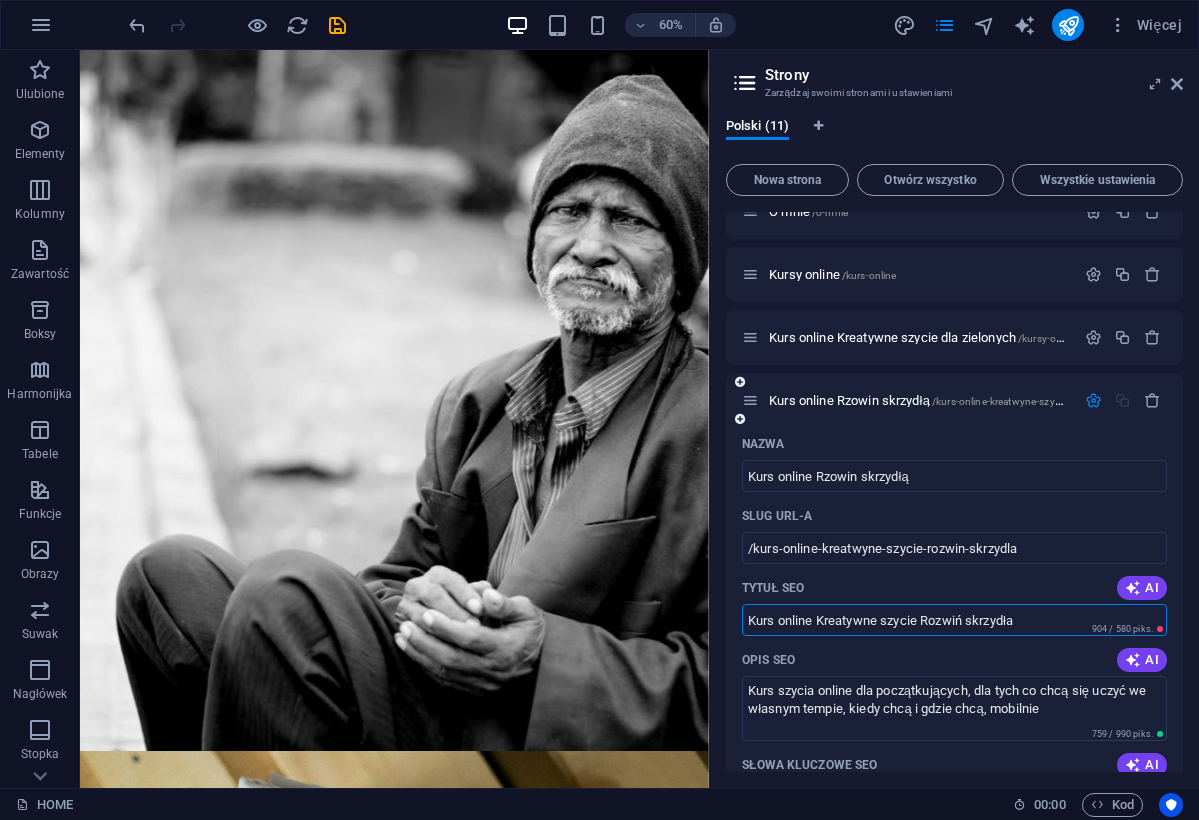 scroll, scrollTop: 92, scrollLeft: 0, axis: vertical 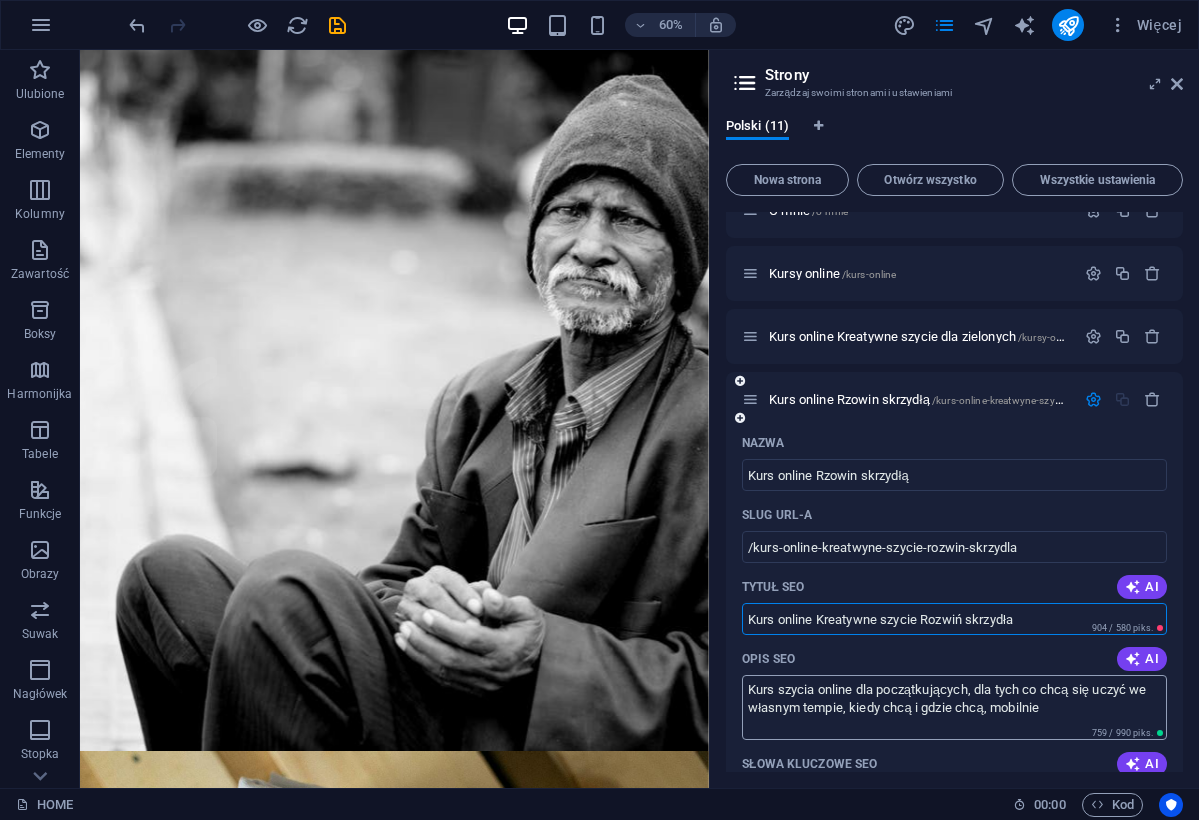 click on "Kurs szycia online dla początkujących, dla tych co chcą się uczyć we własnym tempie, kiedy chcą i gdzie chcą, mobilnie" at bounding box center [954, 707] 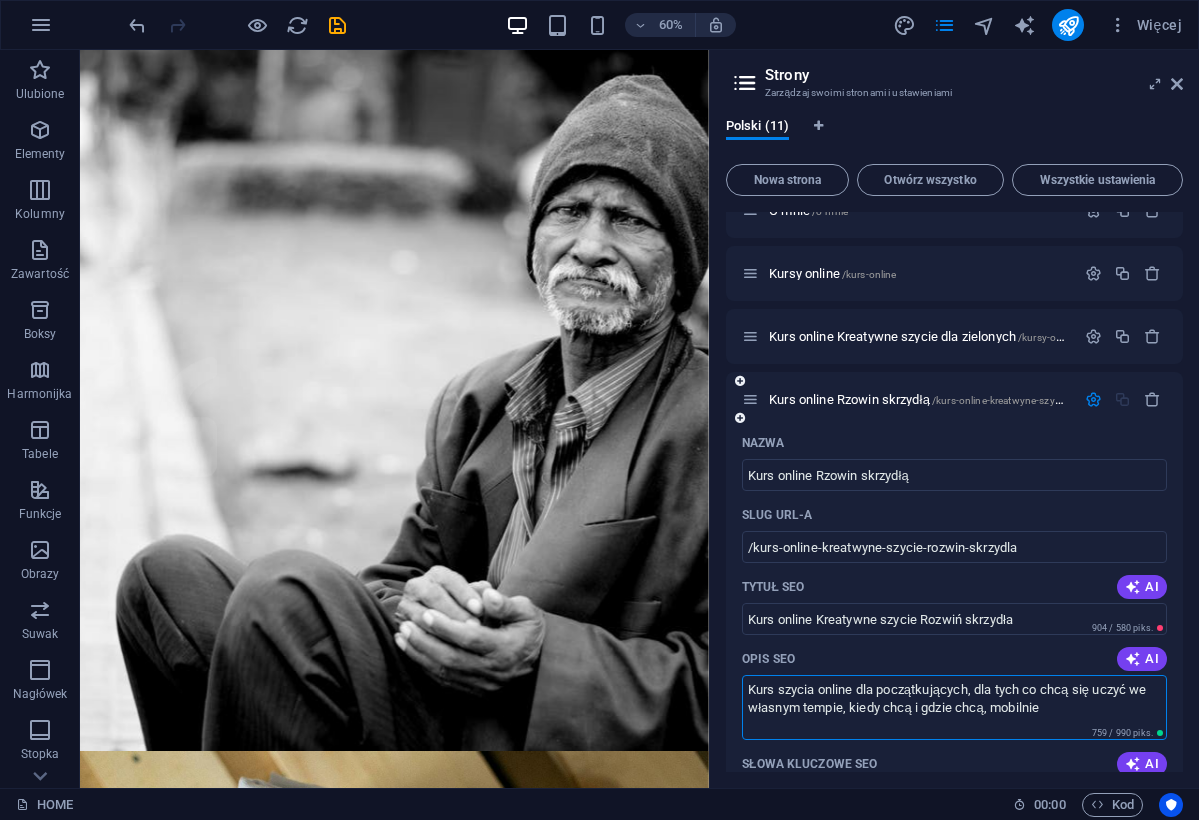 drag, startPoint x: 880, startPoint y: 692, endPoint x: 966, endPoint y: 692, distance: 86 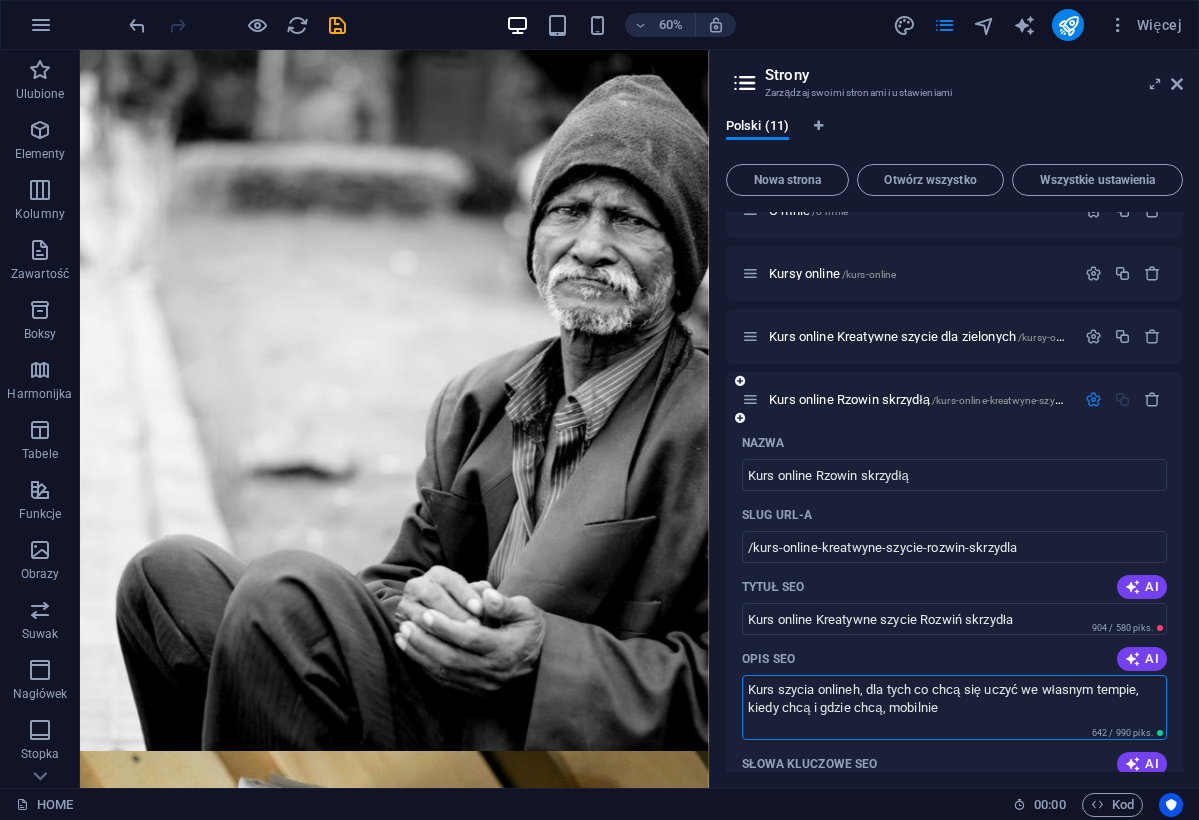 click on "Kurs szycia onlineh, dla tych co chcą się uczyć we własnym tempie, kiedy chcą i gdzie chcą, mobilnie" at bounding box center [954, 707] 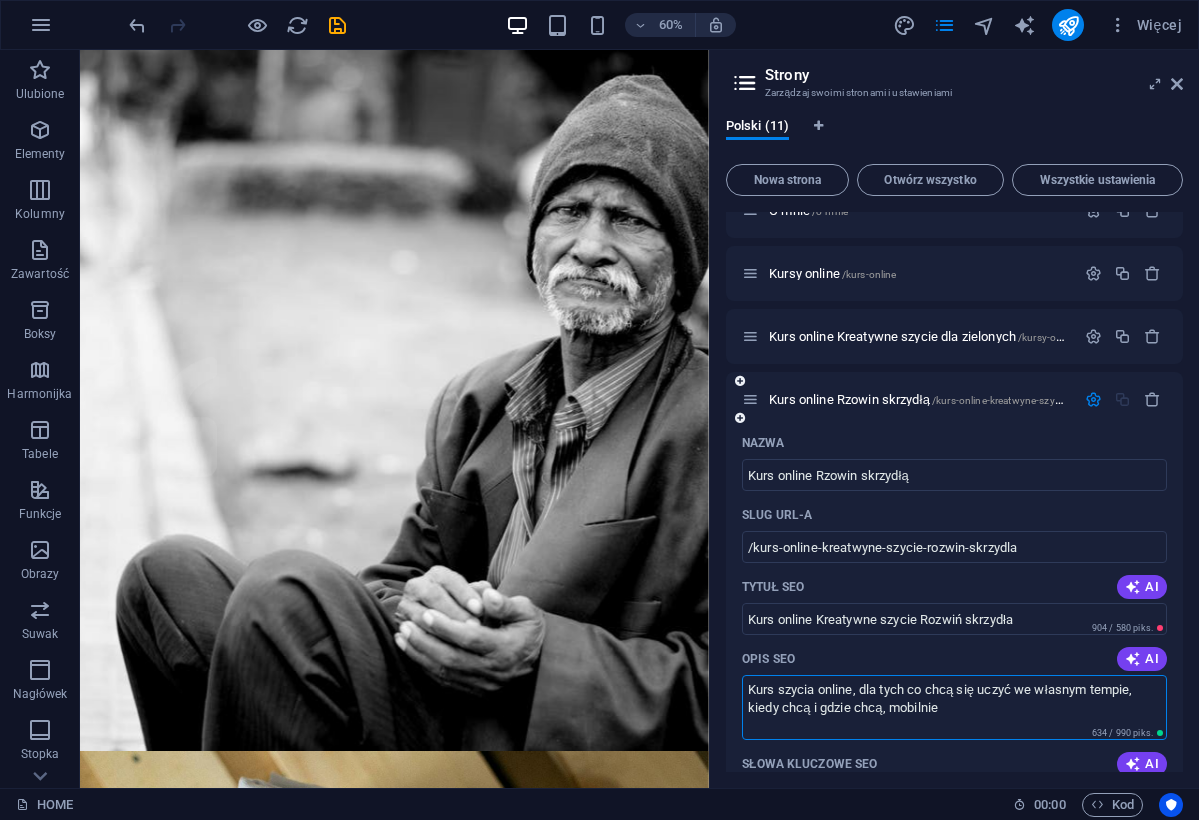 click on "Kurs szycia online, dla tych co chcą się uczyć we własnym tempie, kiedy chcą i gdzie chcą, mobilnie" at bounding box center (954, 707) 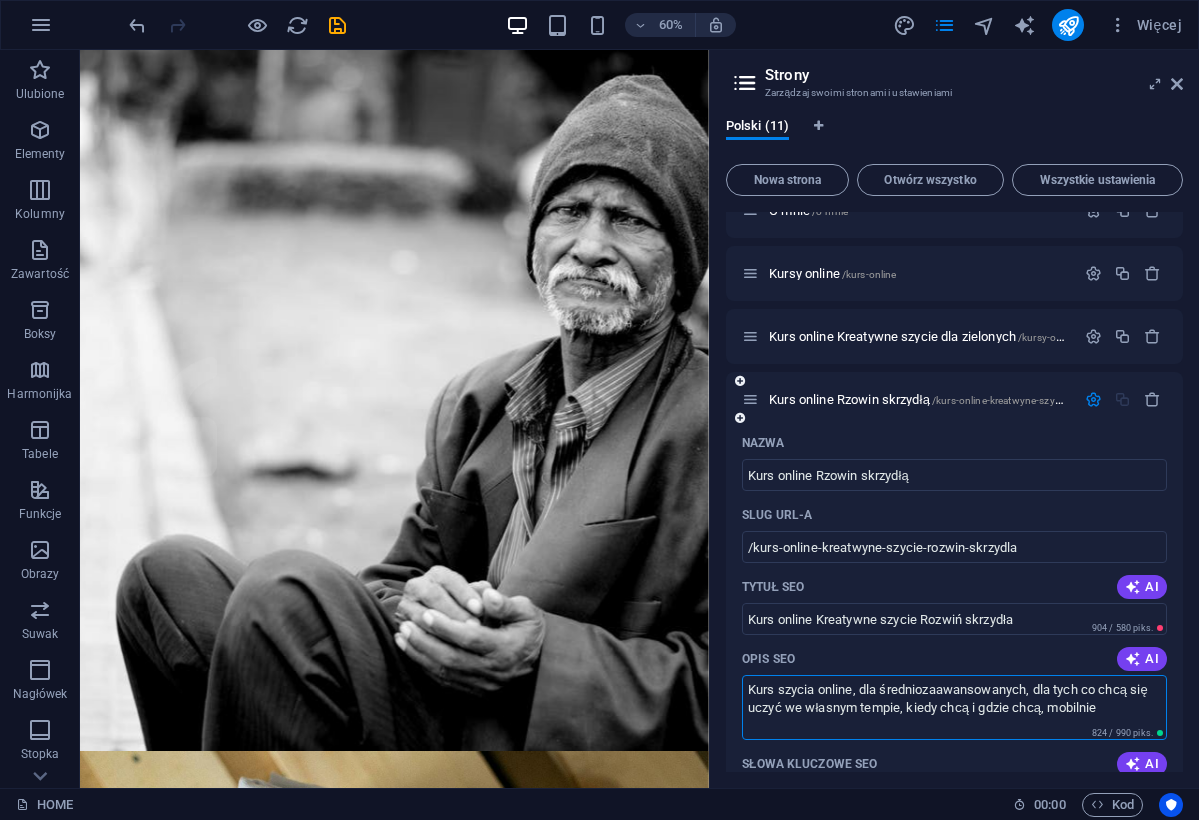drag, startPoint x: 1137, startPoint y: 691, endPoint x: 1042, endPoint y: 706, distance: 96.17692 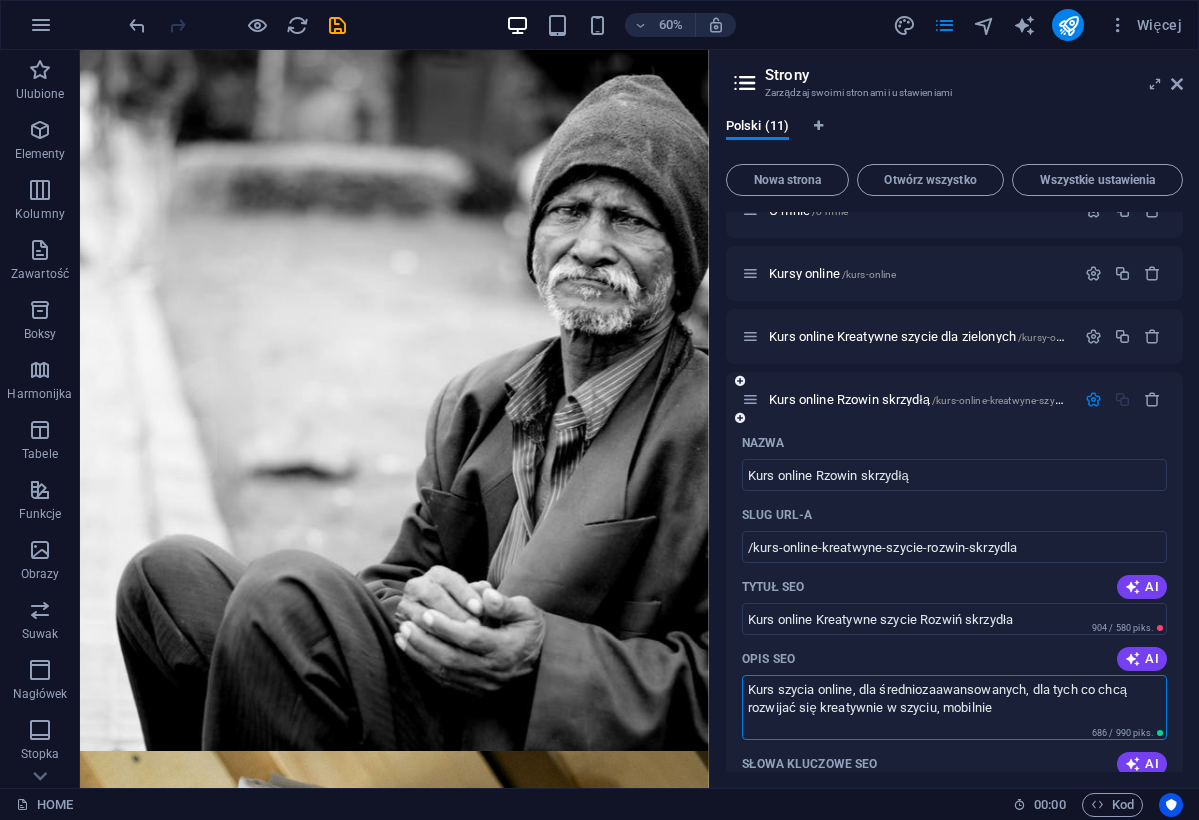 type on "Kurs szycia online, dla średniozaawansowanych, dla tych co chcą rozwijać się kreatywnie w szyciu, mobilnie" 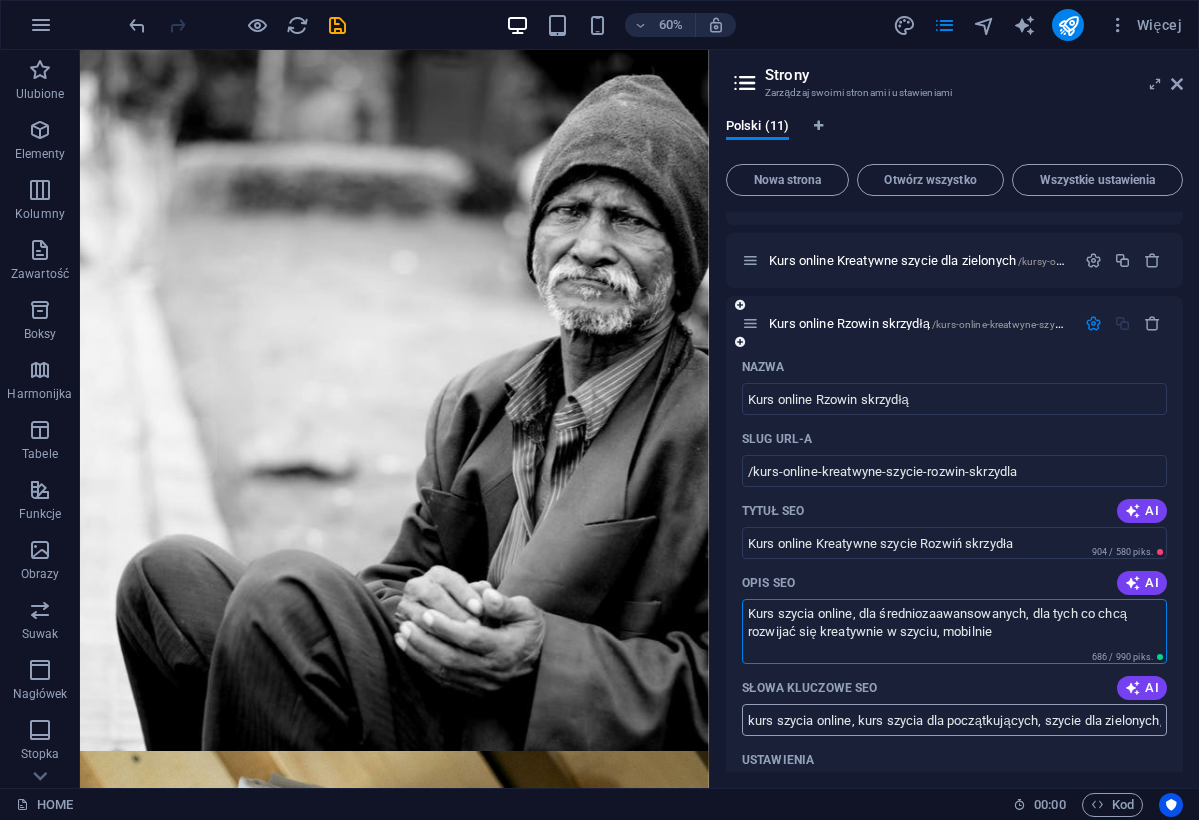 scroll, scrollTop: 208, scrollLeft: 0, axis: vertical 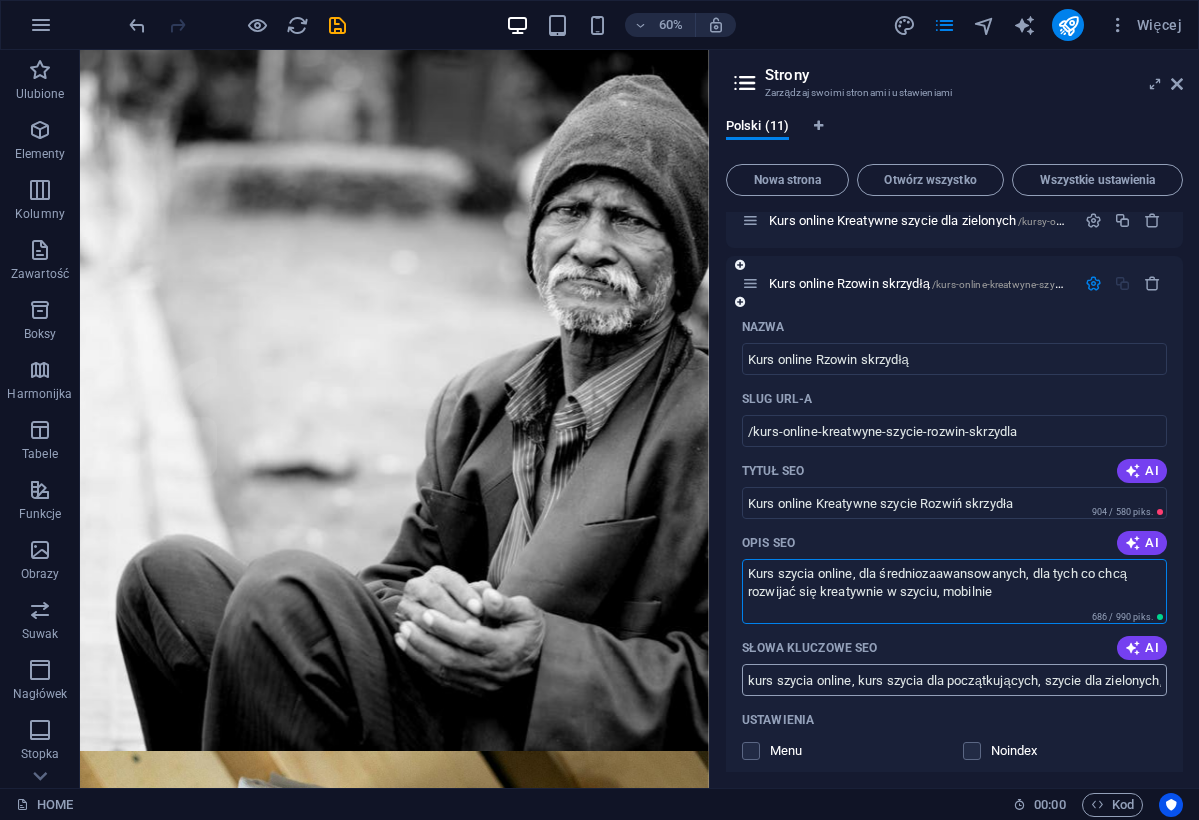 click on "kurs szycia online, kurs szycia dla początkujących, szycie dla zielonych, jak rozpocząć naukę szycia, kurs szycia mobilny" at bounding box center (954, 680) 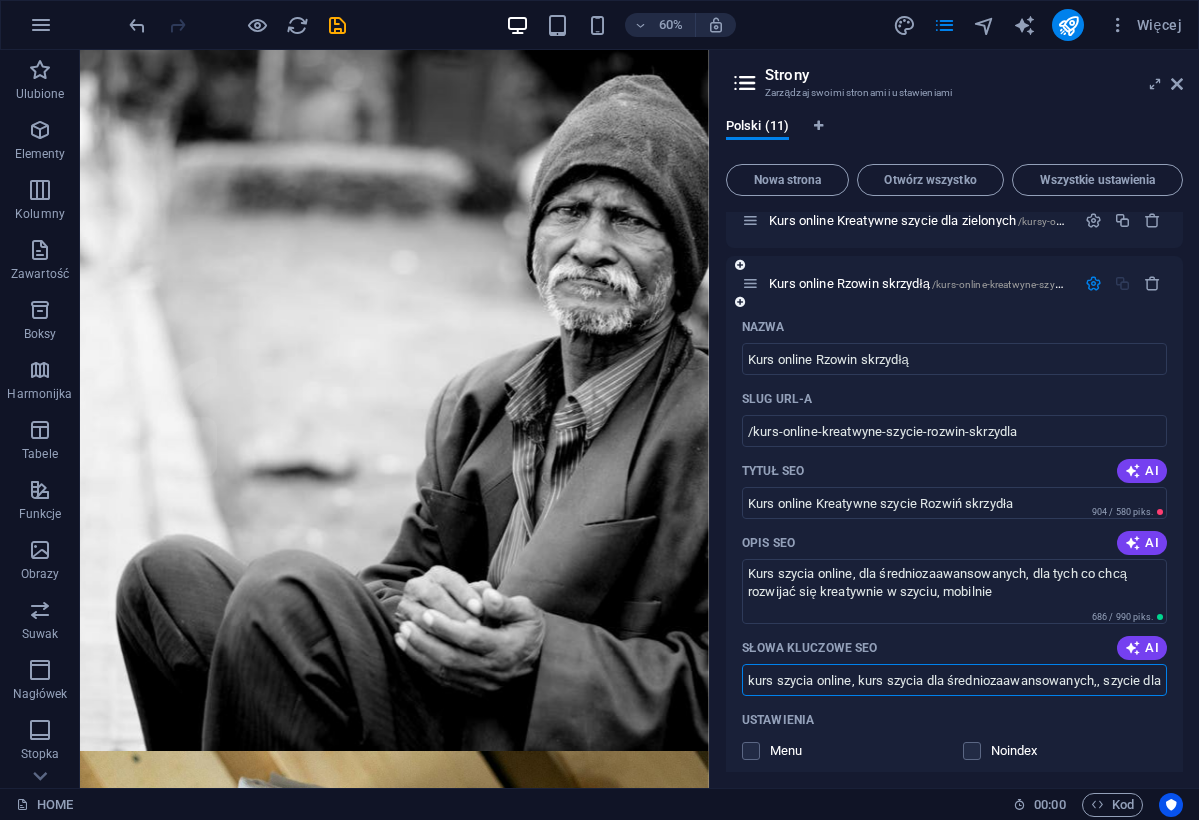 drag, startPoint x: 1018, startPoint y: 680, endPoint x: 943, endPoint y: 676, distance: 75.10659 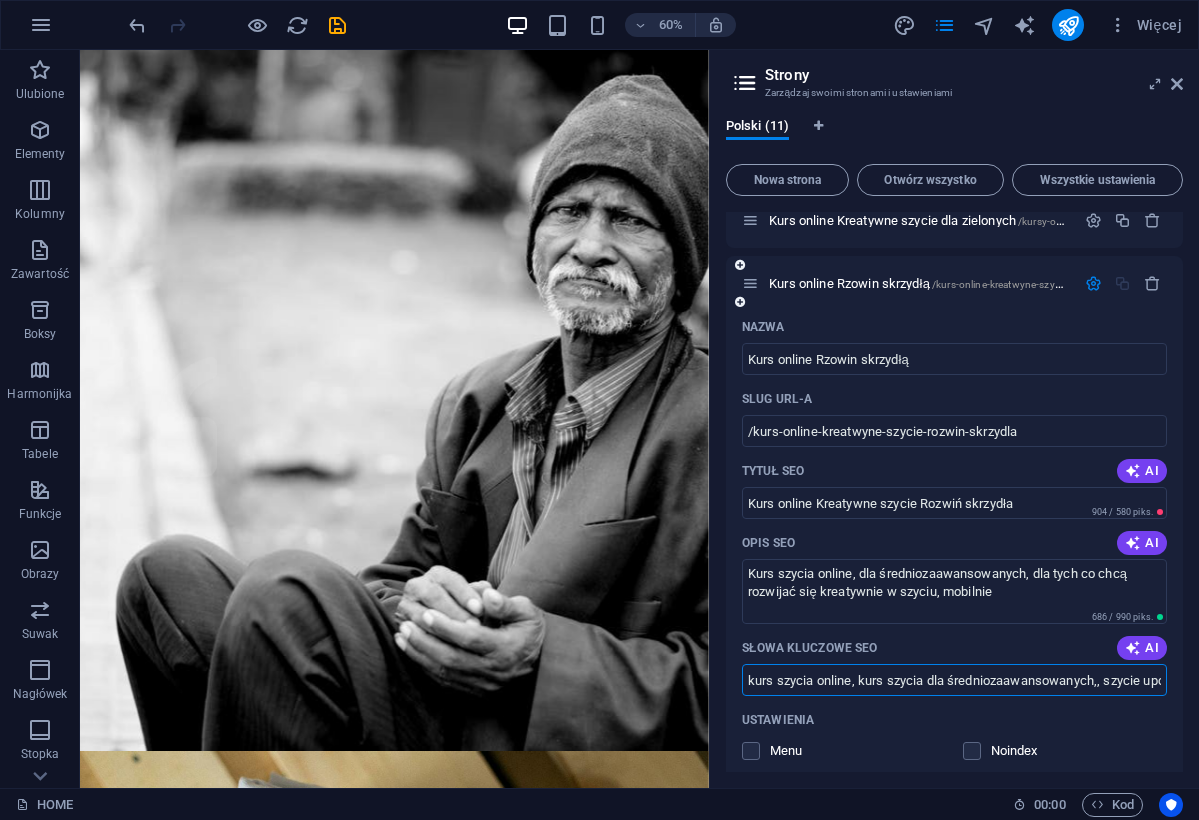 drag, startPoint x: 1045, startPoint y: 683, endPoint x: 1146, endPoint y: 686, distance: 101.04455 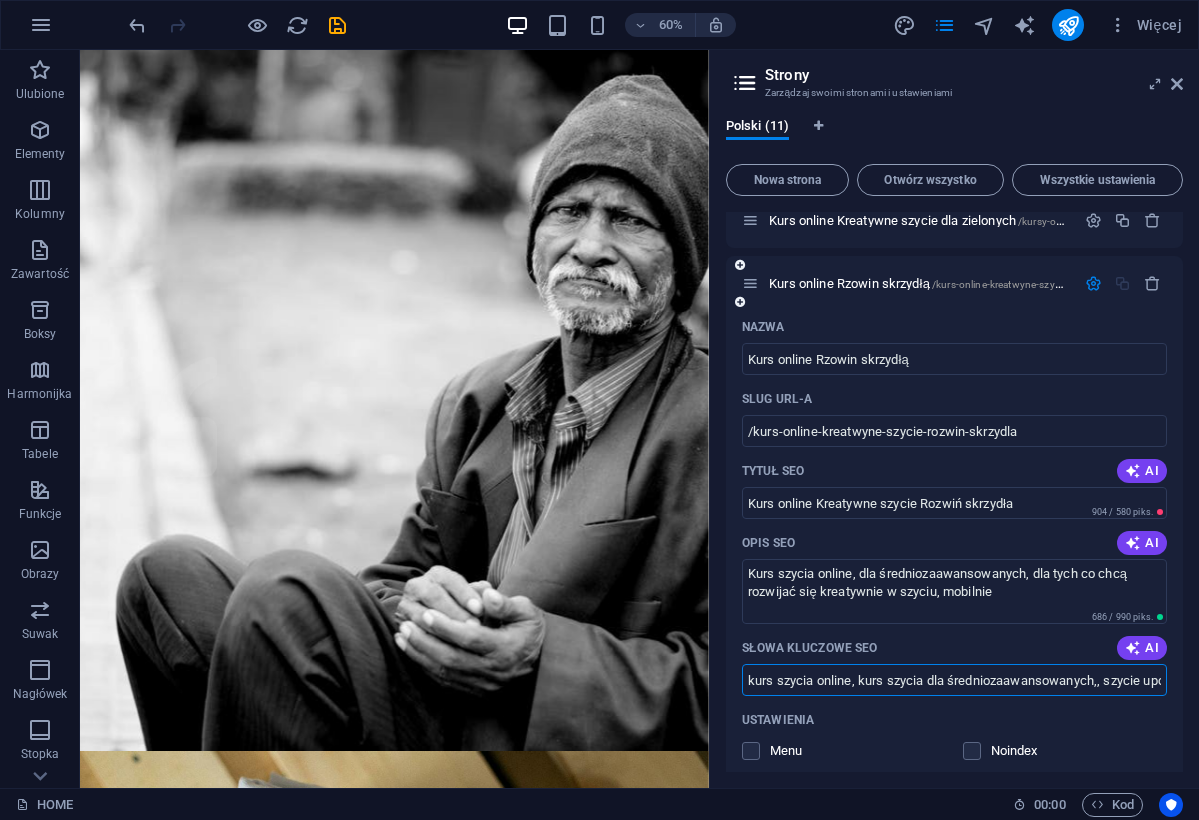 click on "kurs szycia online, kurs szycia dla średniozaawansowanych,, szycie upcyklingowe, upcyklingowe szycie, jak lepiej szyć,, kurs szycia mobilny" at bounding box center (954, 680) 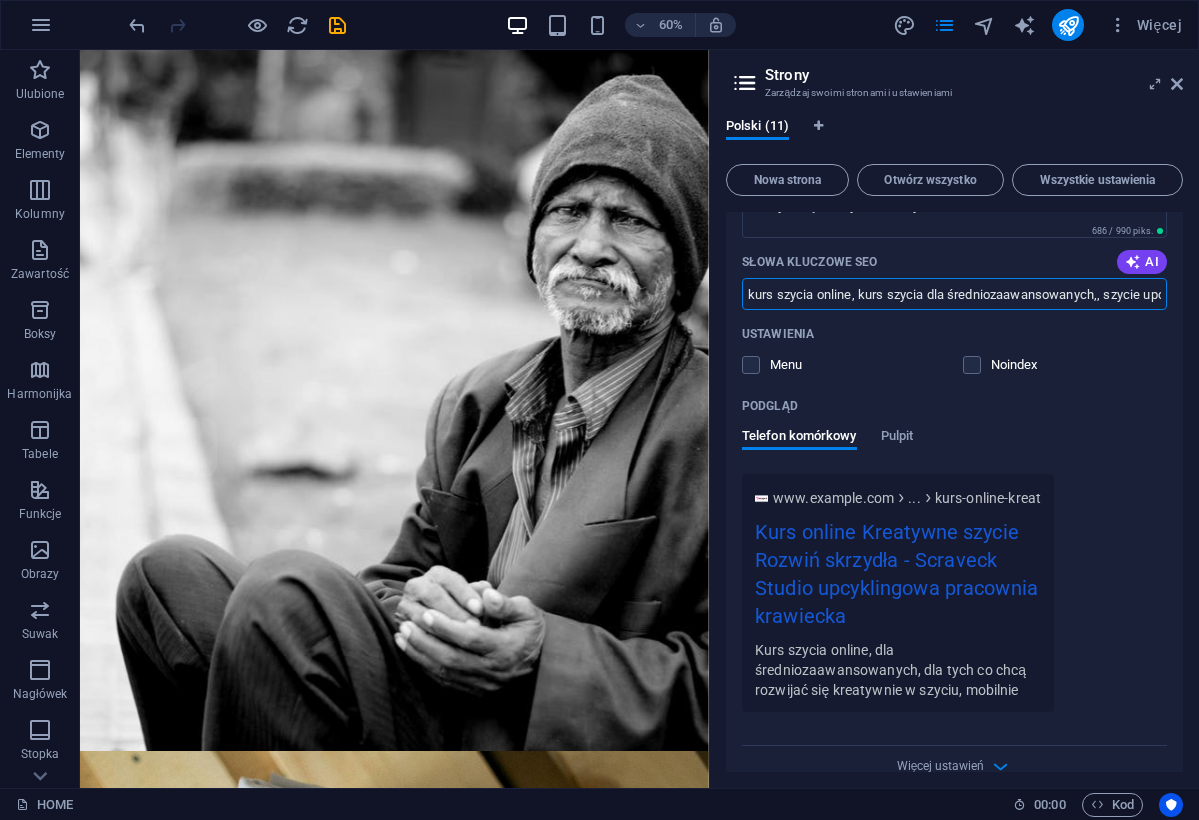 scroll, scrollTop: 596, scrollLeft: 0, axis: vertical 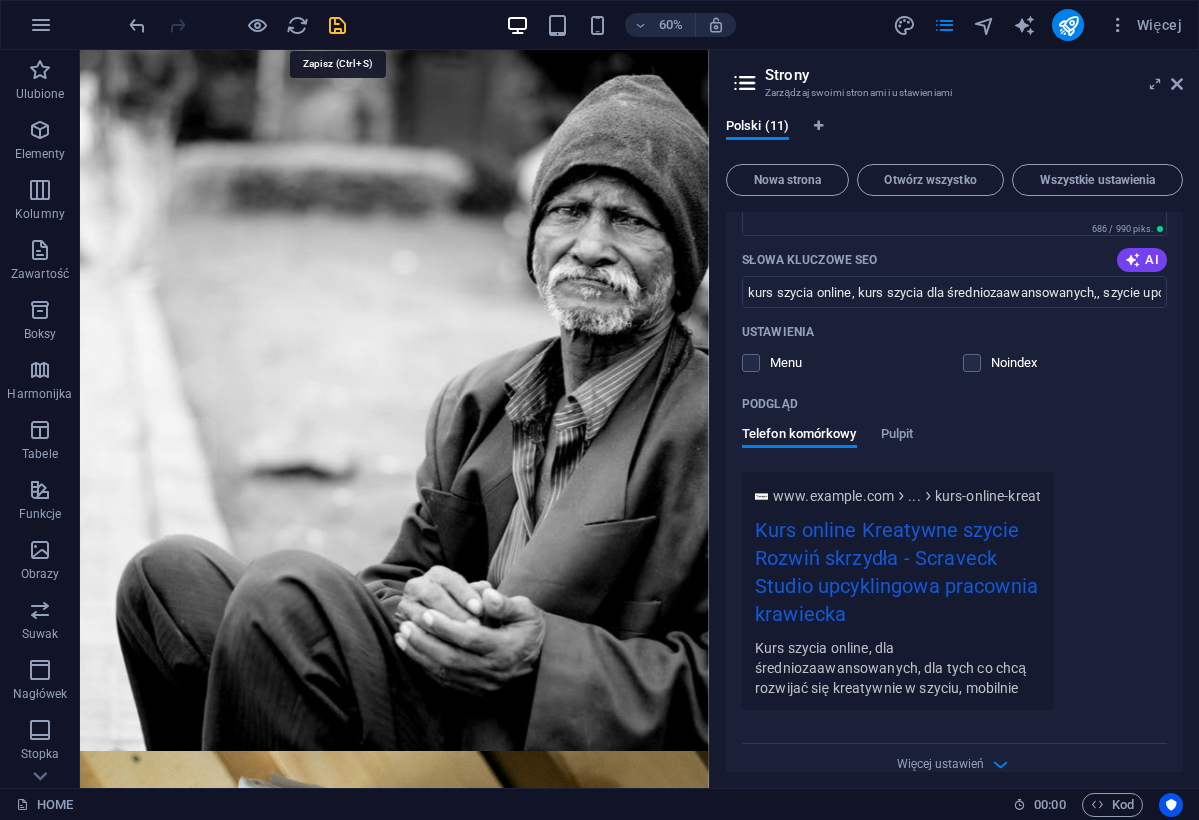 click at bounding box center (337, 25) 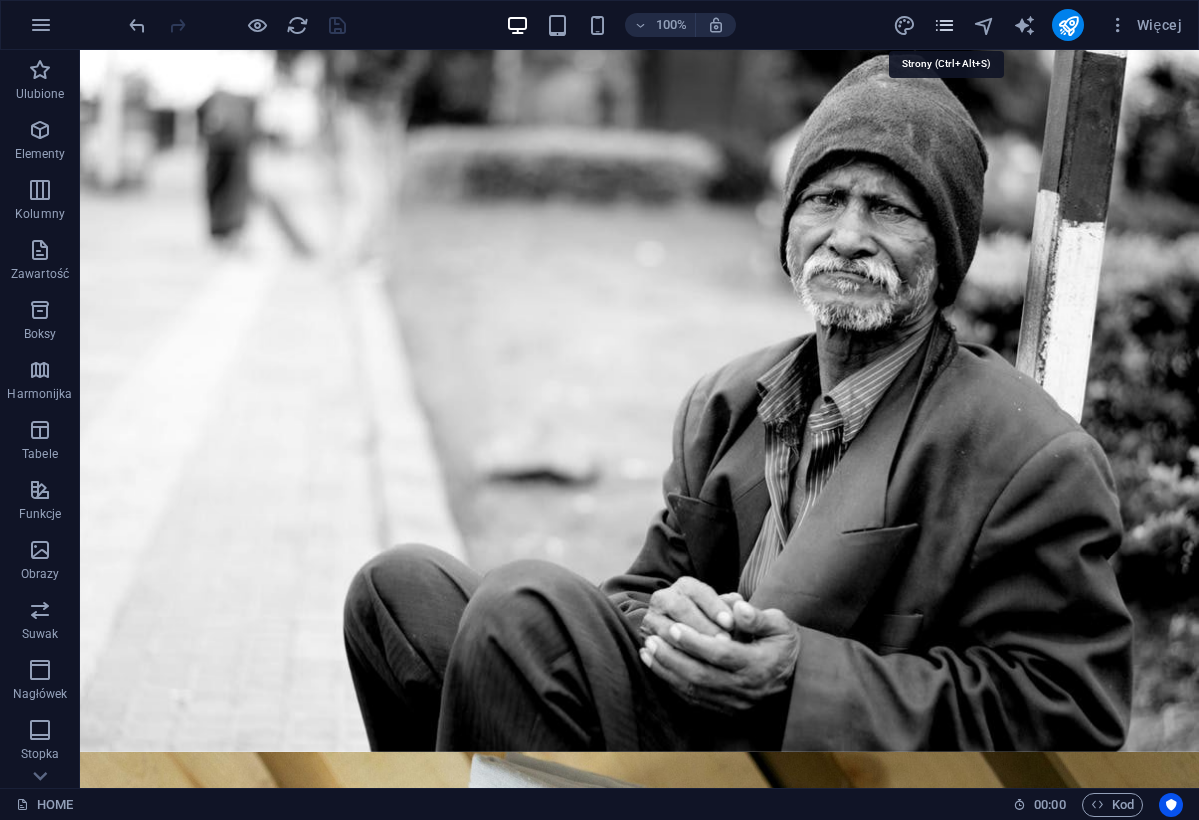 click at bounding box center (944, 25) 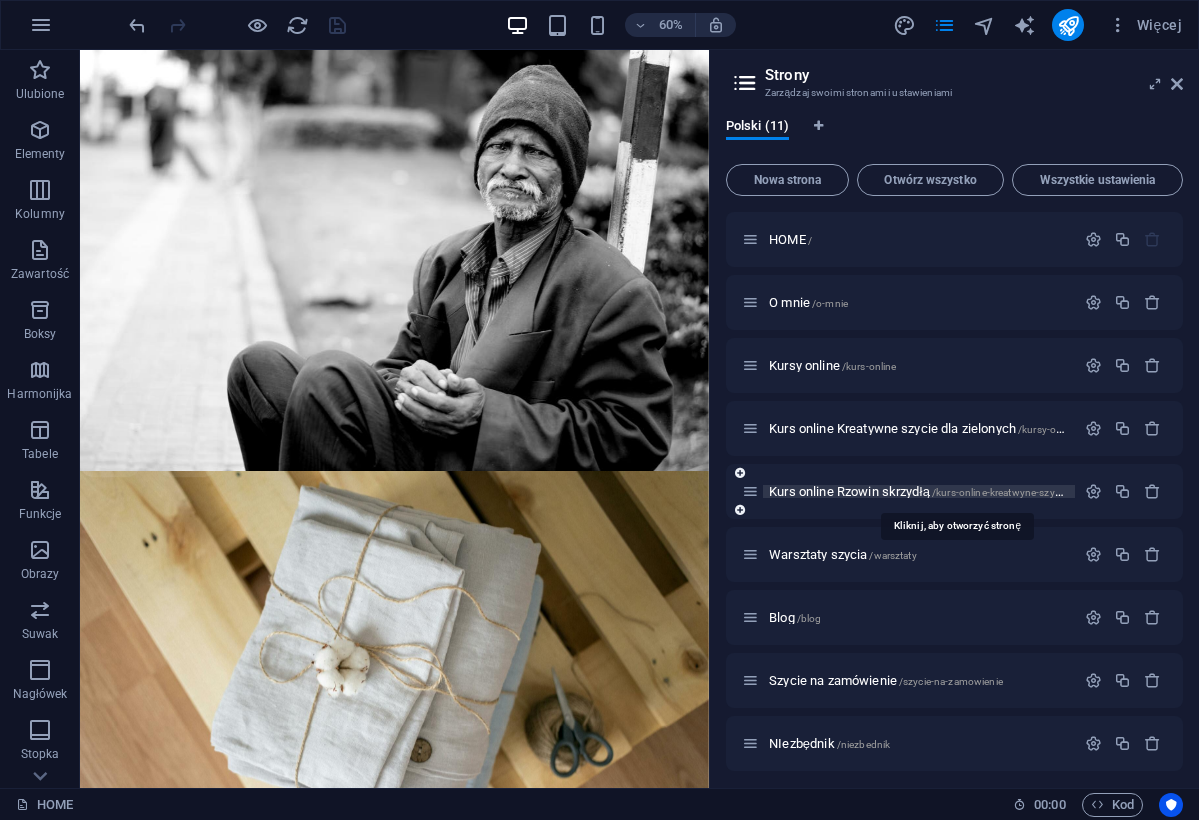 click on "Kurs online Rzowin skrzydłą /kurs-online-kreatwyne-szycie-rozwin-skrzydla" at bounding box center (955, 491) 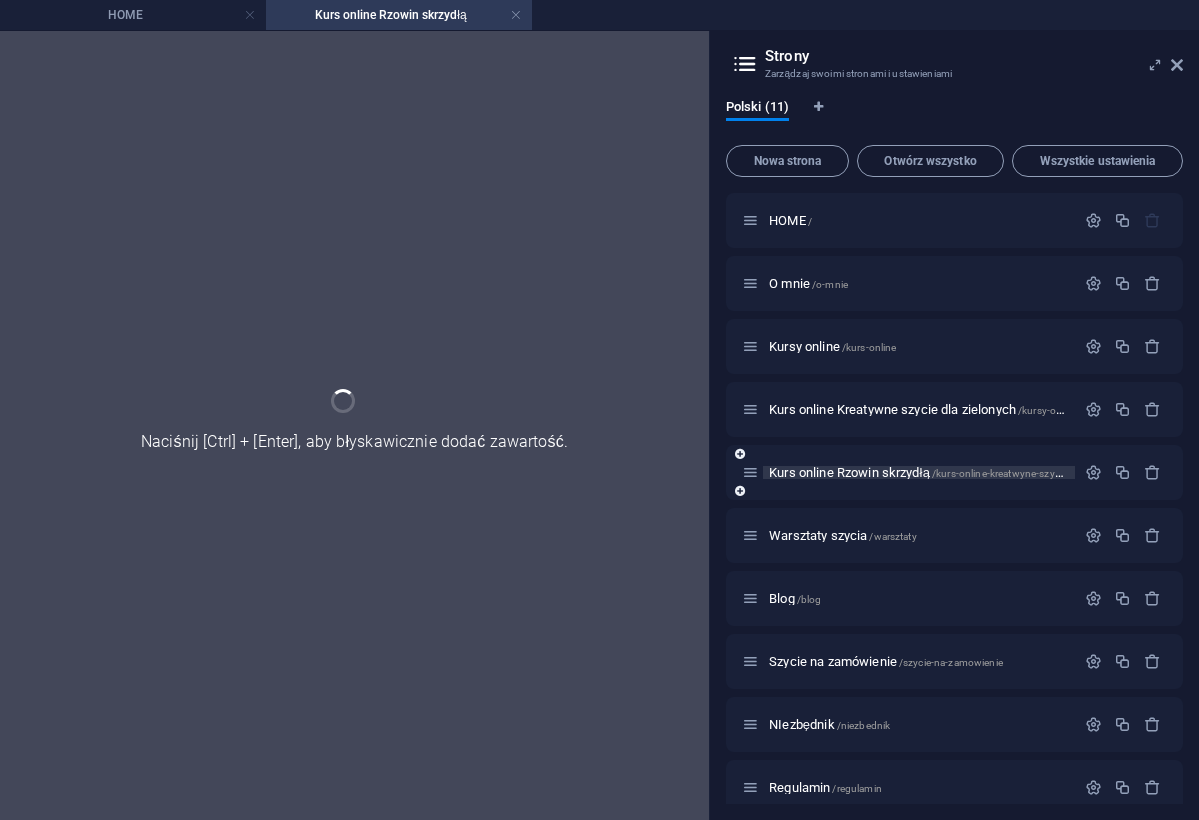 click on "Kurs online Rzowin skrzydłą /kurs-online-kreatwyne-szycie-rozwin-skrzydla" at bounding box center [954, 472] 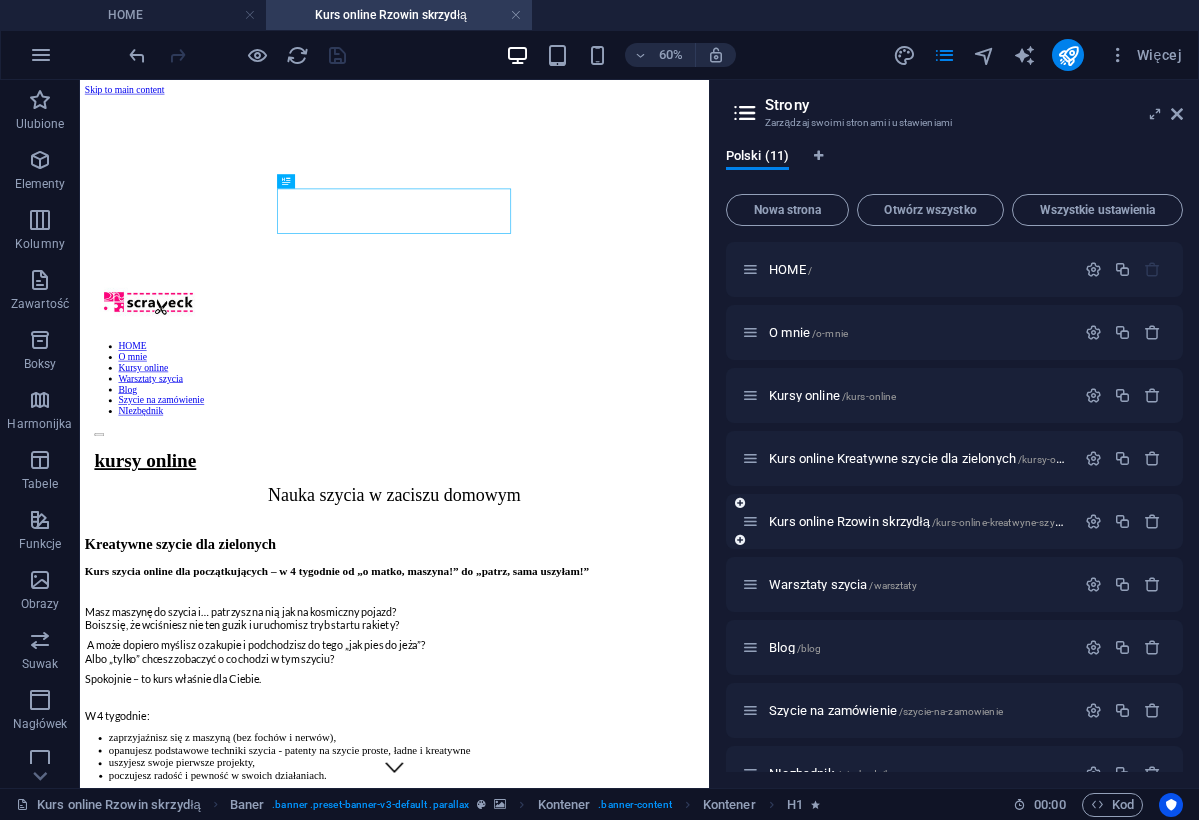 scroll, scrollTop: 0, scrollLeft: 0, axis: both 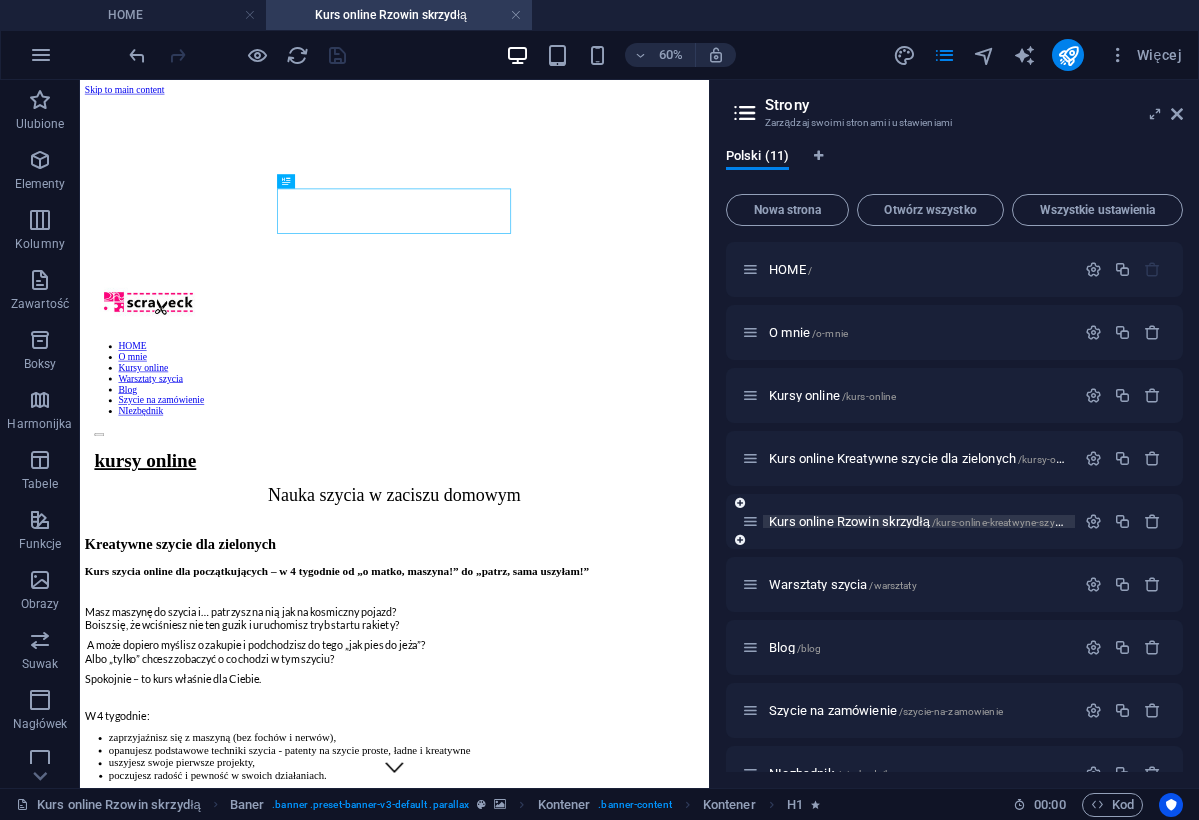 click on "Kurs online Rzowin skrzydłą /kurs-online-kreatwyne-szycie-rozwin-skrzydla" at bounding box center (955, 521) 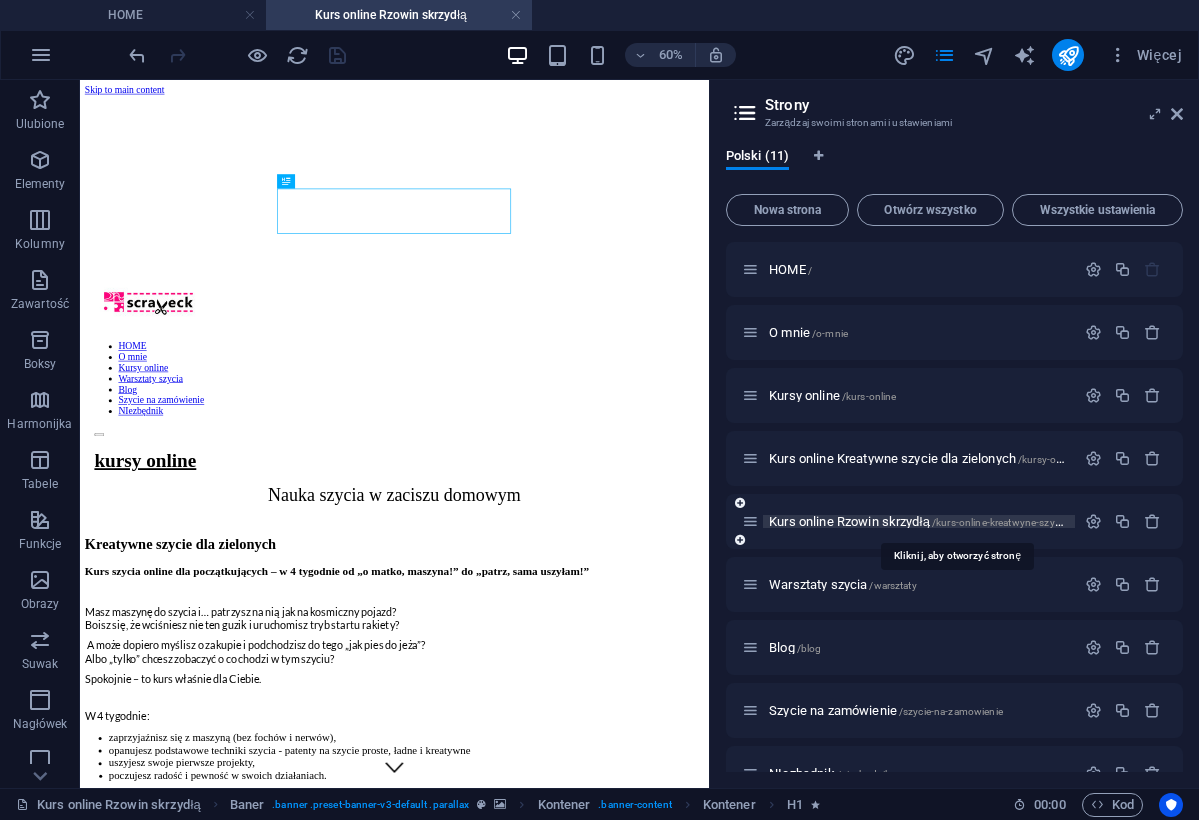 click on "Kurs online Rzowin skrzydłą /kurs-online-kreatwyne-szycie-rozwin-skrzydla" at bounding box center (955, 521) 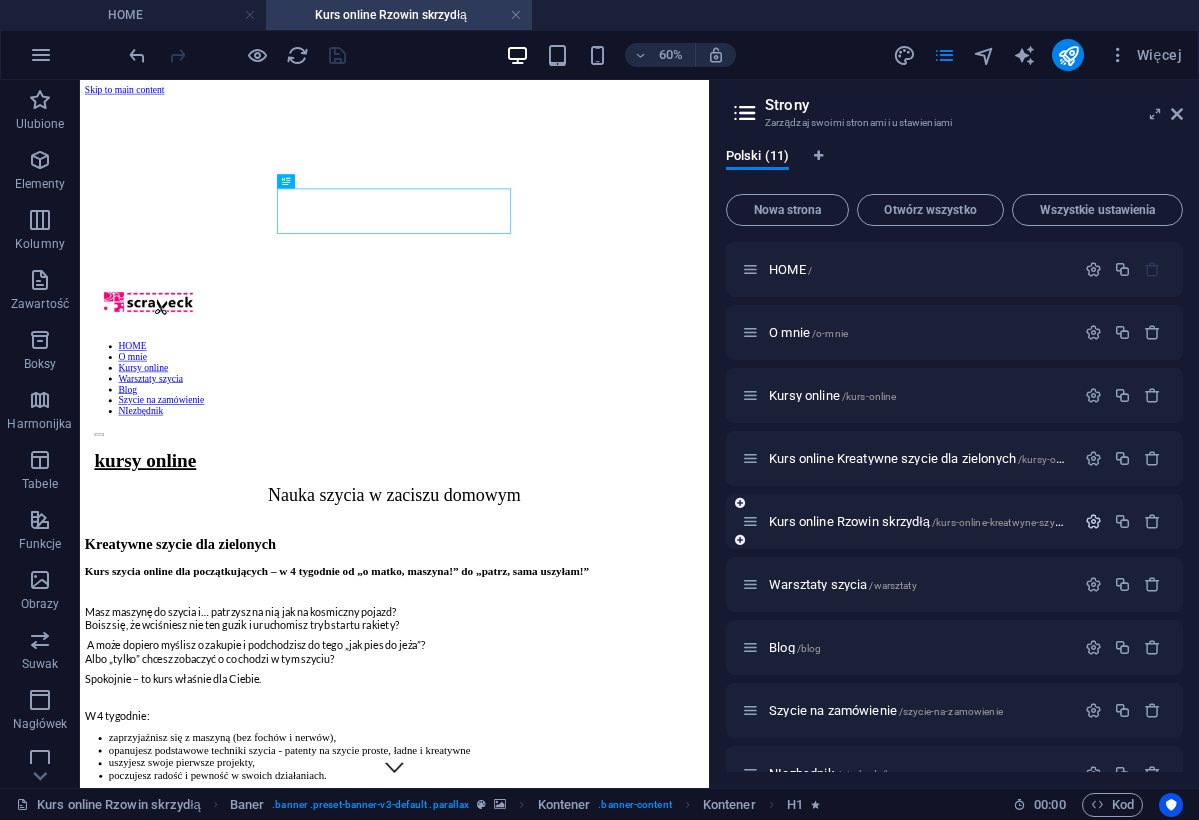 click at bounding box center [1093, 521] 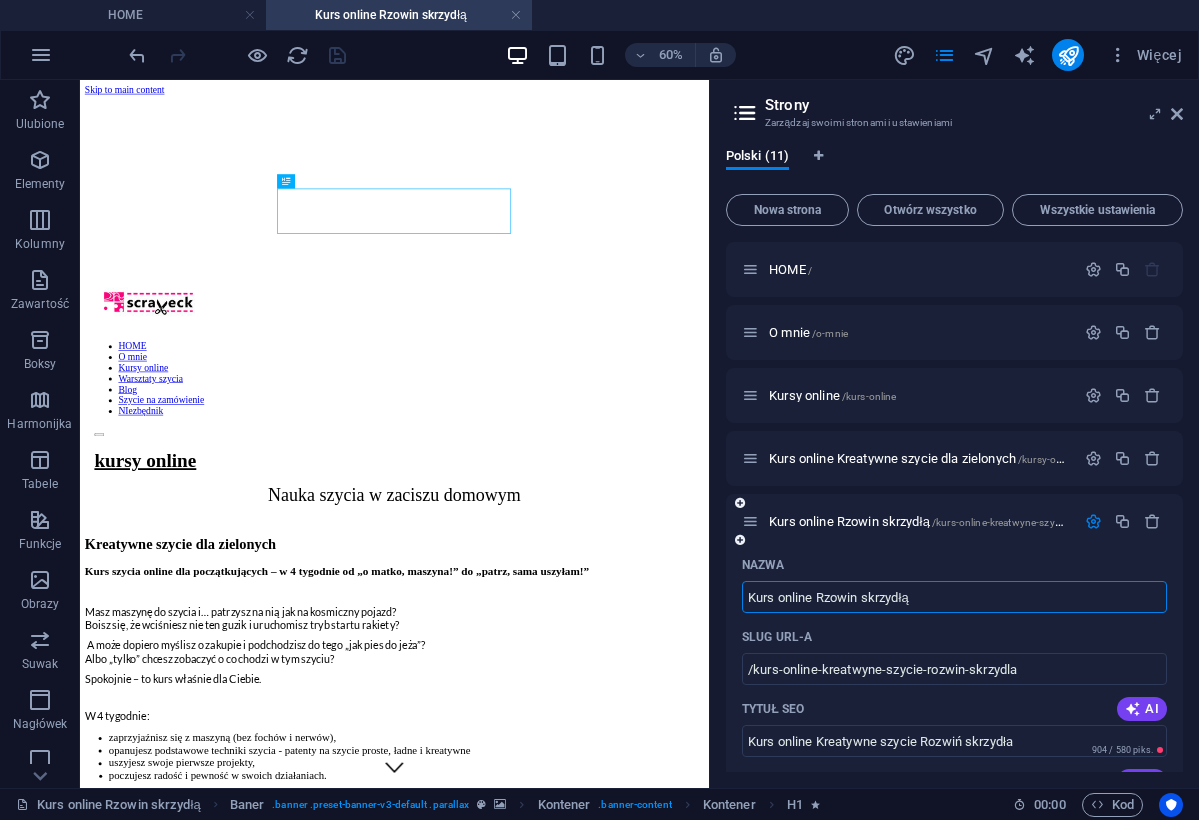 drag, startPoint x: 842, startPoint y: 600, endPoint x: 825, endPoint y: 600, distance: 17 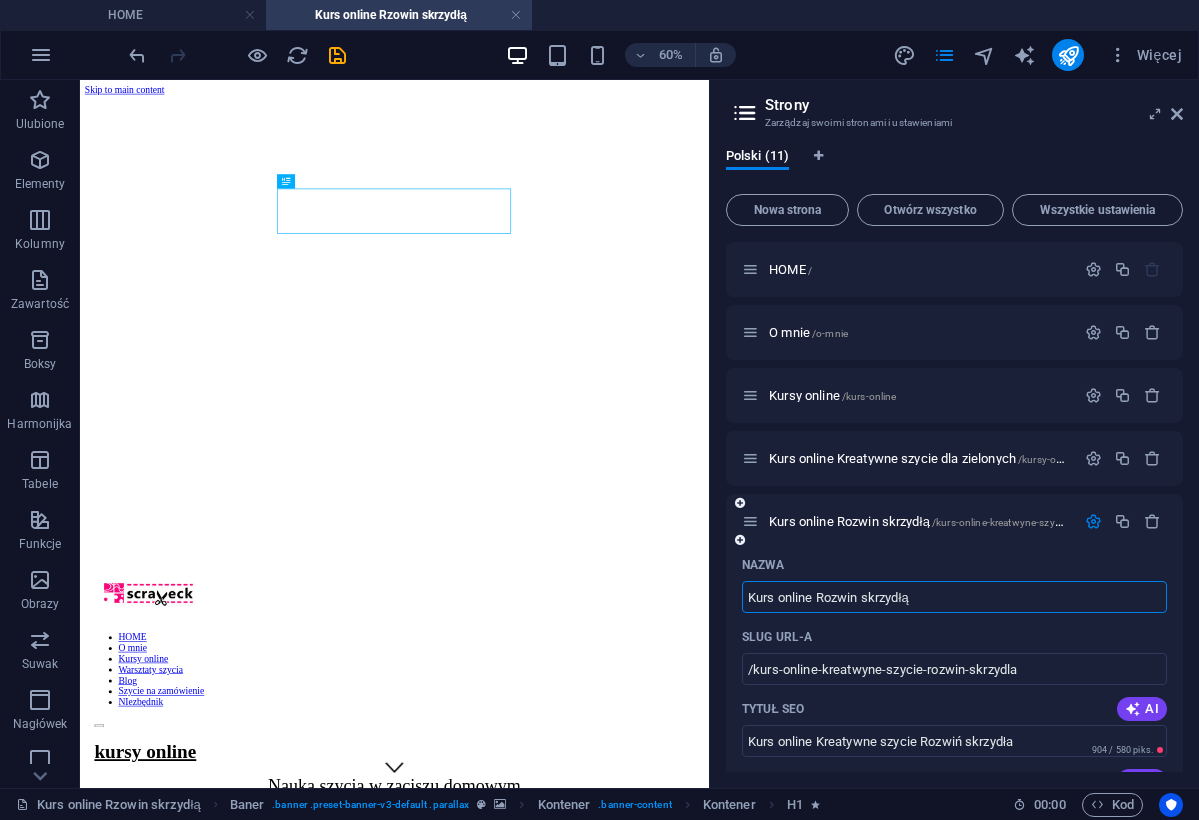click on "Kurs online Rozwin skrzydłą" at bounding box center [954, 597] 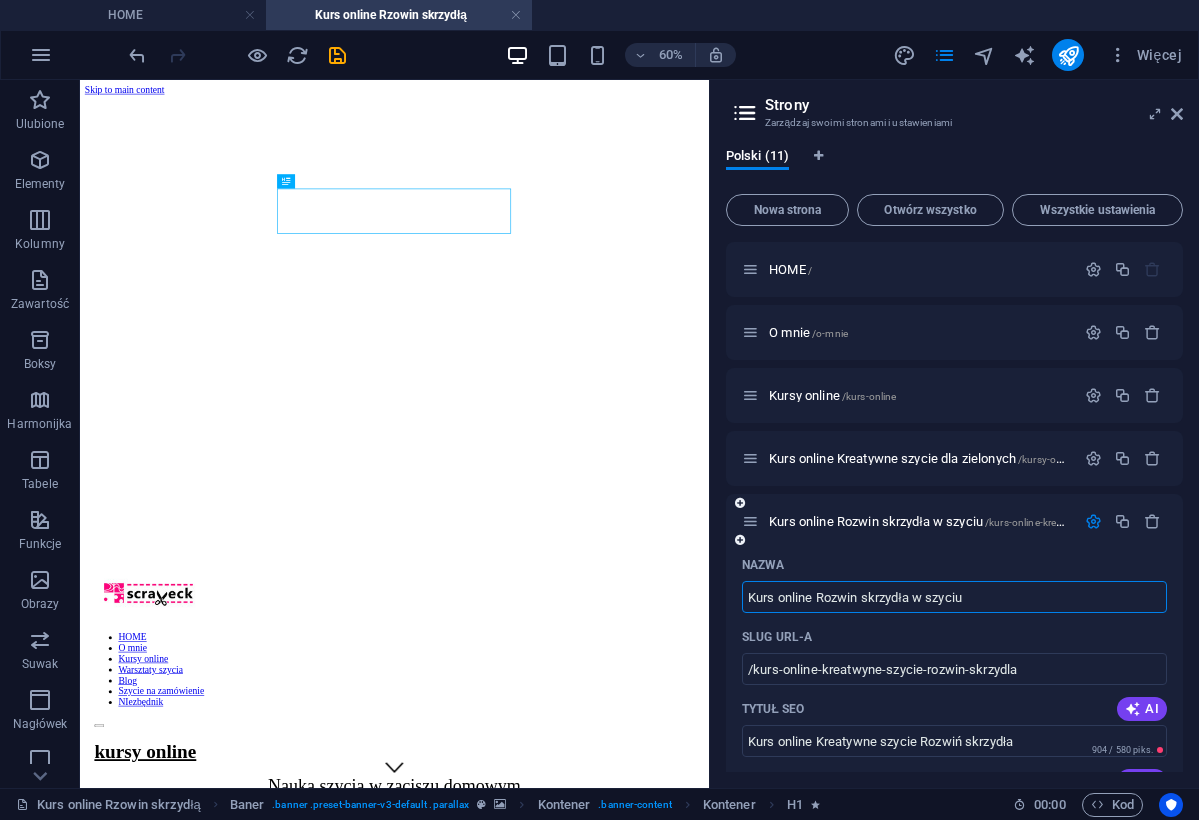 click on "Kurs online Rozwin skrzydła w szyciu" at bounding box center [954, 597] 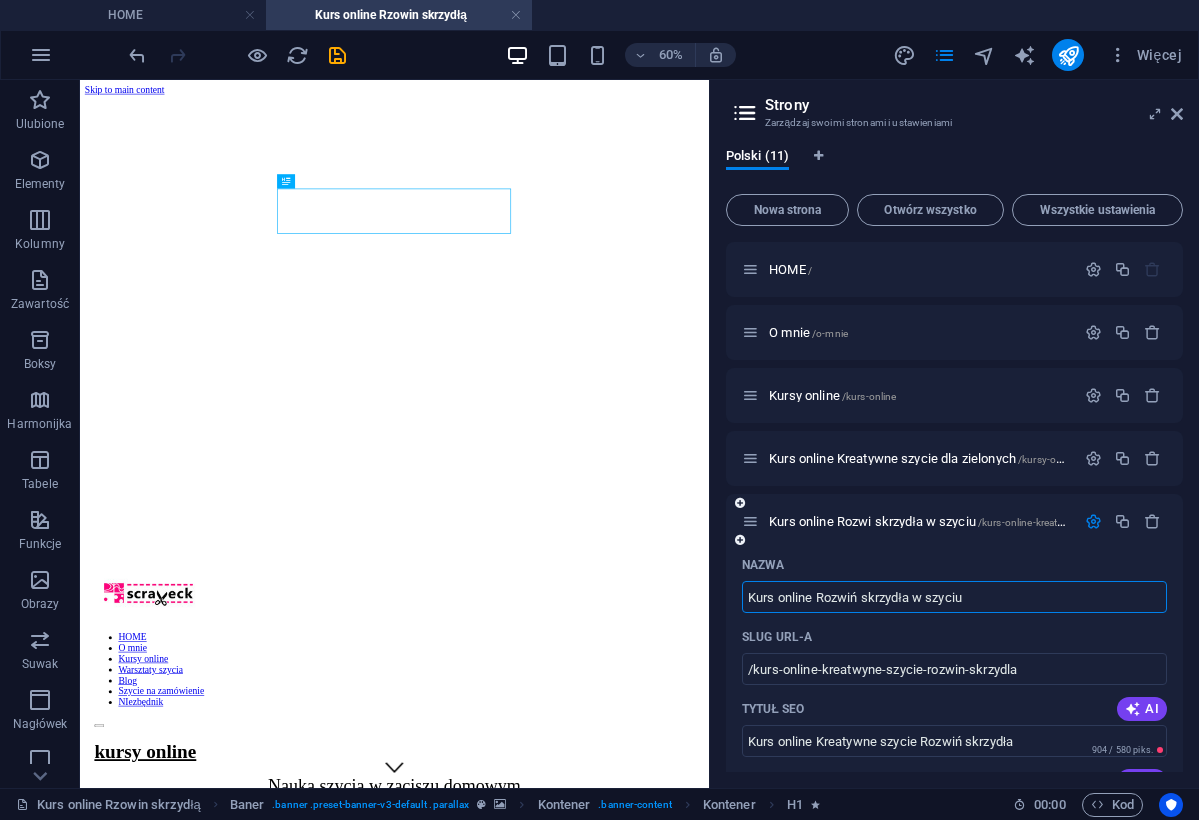 type on "Kurs online Rozwiń skrzydła w szyciu" 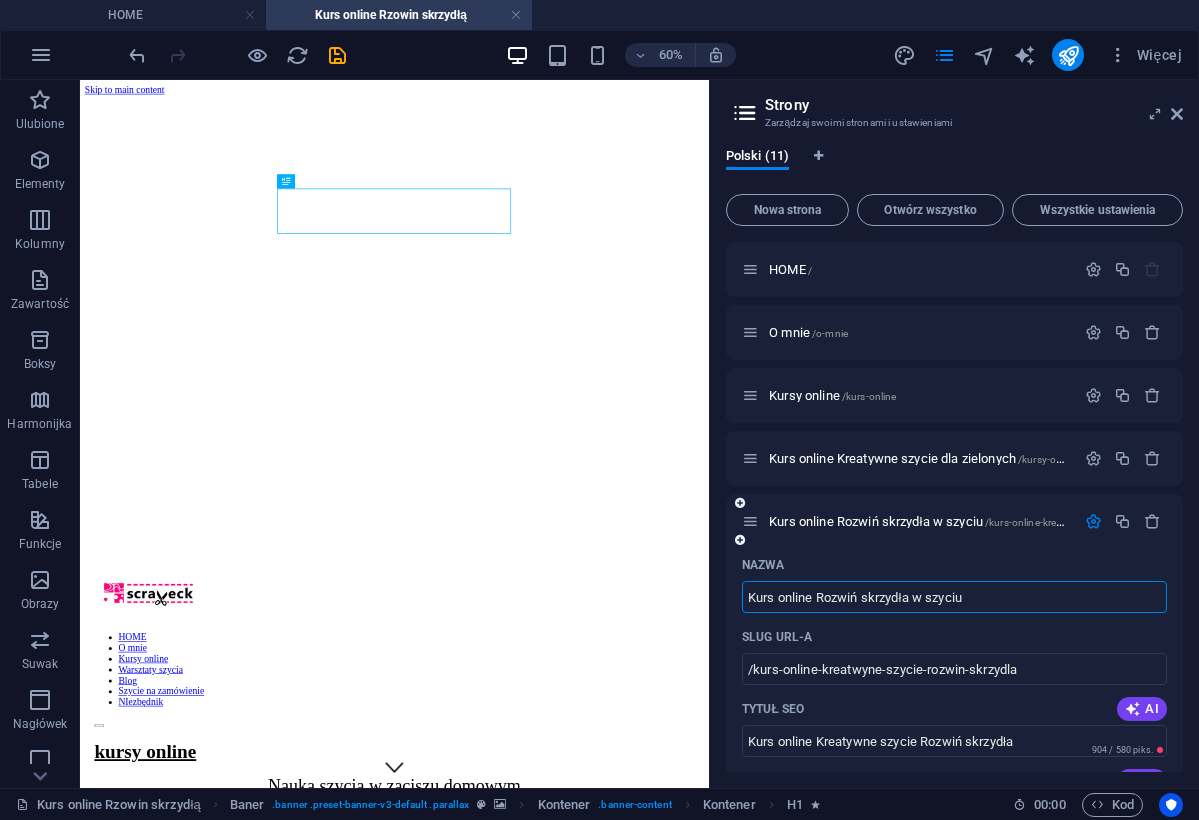 click on "Slug URL-a" at bounding box center (954, 637) 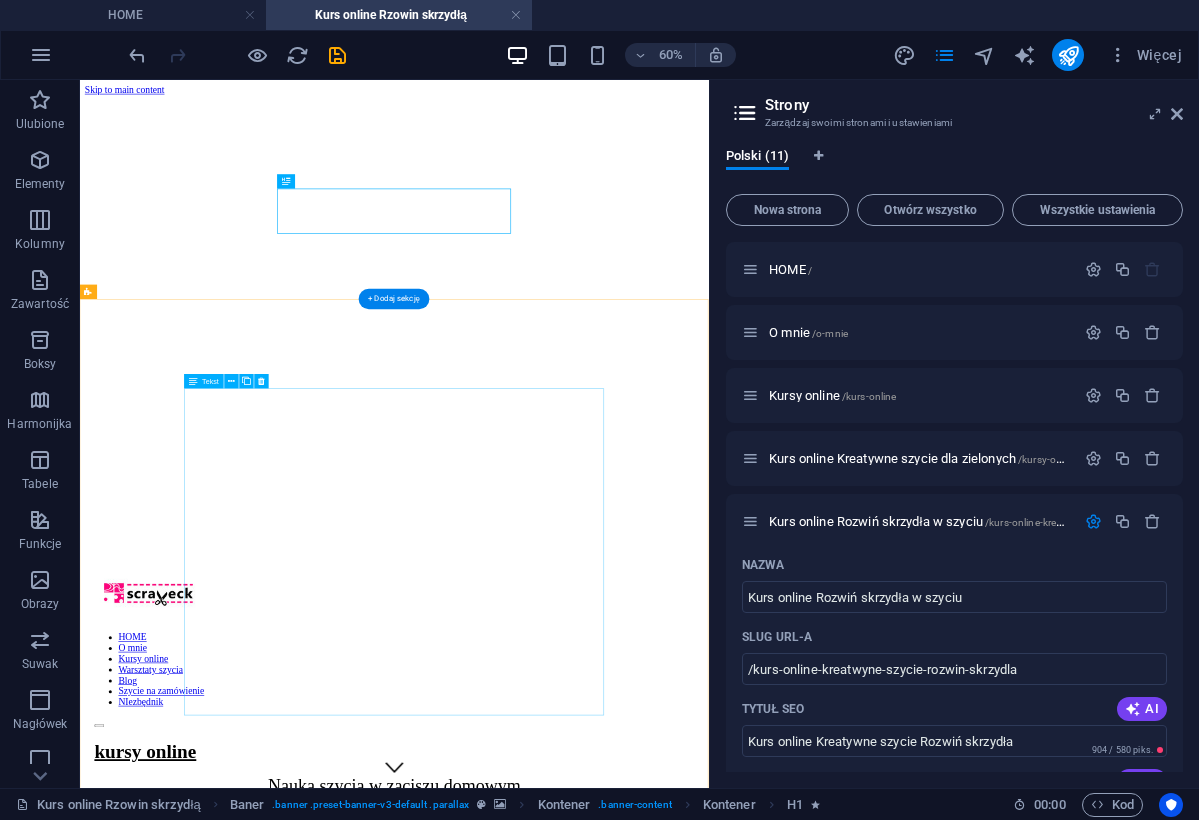 click on "Masz maszynę do szycia i… patrzysz na nią jak na kosmiczny pojazd? Boisz się, że wciśniesz nie ten guzik i uruchomisz tryb startu rakiety?     A może dopiero myślisz o zakupie i podchodzisz do tego „jak pies do jeża”? Albo „tylko” chcesz zobaczyć o co chodzi w tym szyciu? Spokojnie – to kurs właśnie dla Ciebie. W 4 tygodnie: zaprzyjaźnisz się z maszyną (bez fochów i nerwów), opanujesz podstawowe techniki szycia - patenty na szycie proste, ładne i kreatywne uszyjesz swoje pierwsze projekty, poczujesz radość i pewność w swoich działaniach. Uczysz się  w swoim tempie  – w domowym zaciszu, rano, wieczorem, kiedy chcesz - po pracy, gdy dzieci śpią, albo przed śniadaniem, bo tak właśnie lubisz :) Ja jestem po to, żeby Cię poprowadzić krok po kroku i pokazać Ci, że szycie na maszynie jest prostsze niż myślisz :) 🎯  Tylko  kl iknij i zacznij – maszyna czeka!" at bounding box center [604, 1666] 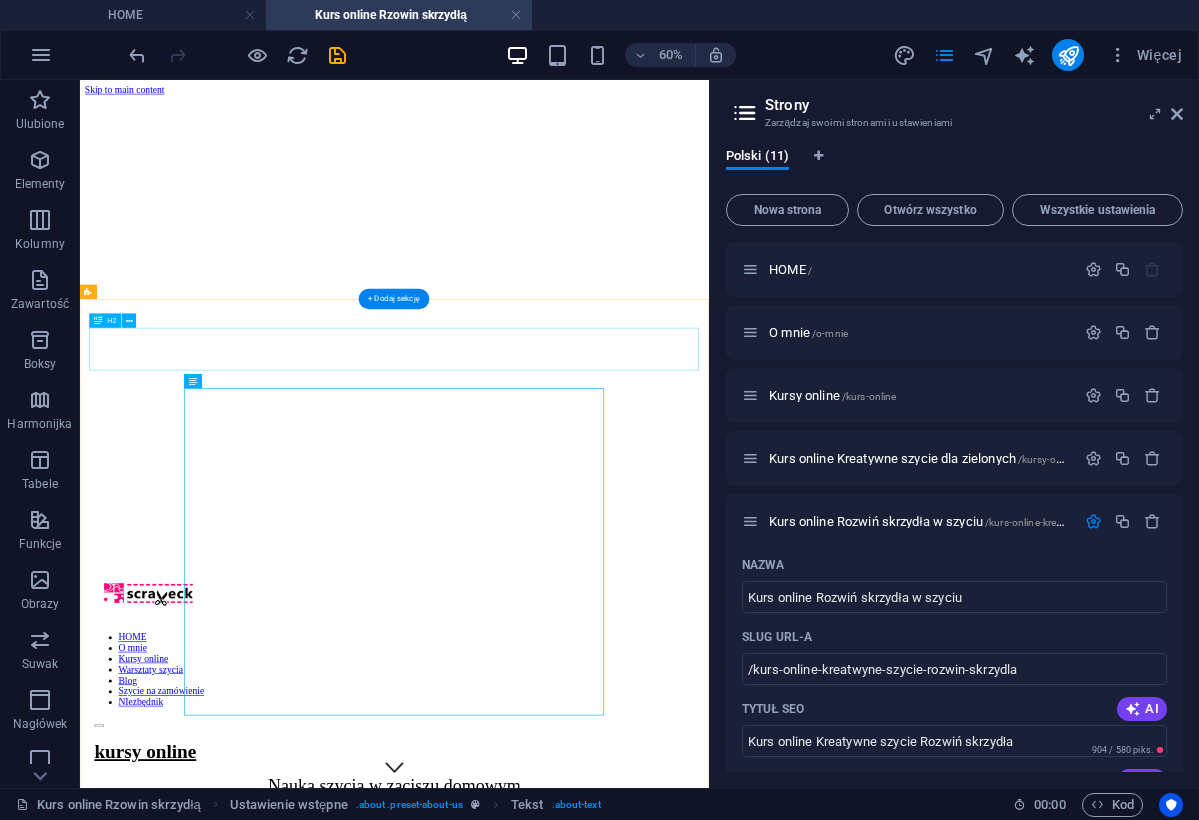 click on "Kreatywne szycie dla zielonych" at bounding box center (604, 1339) 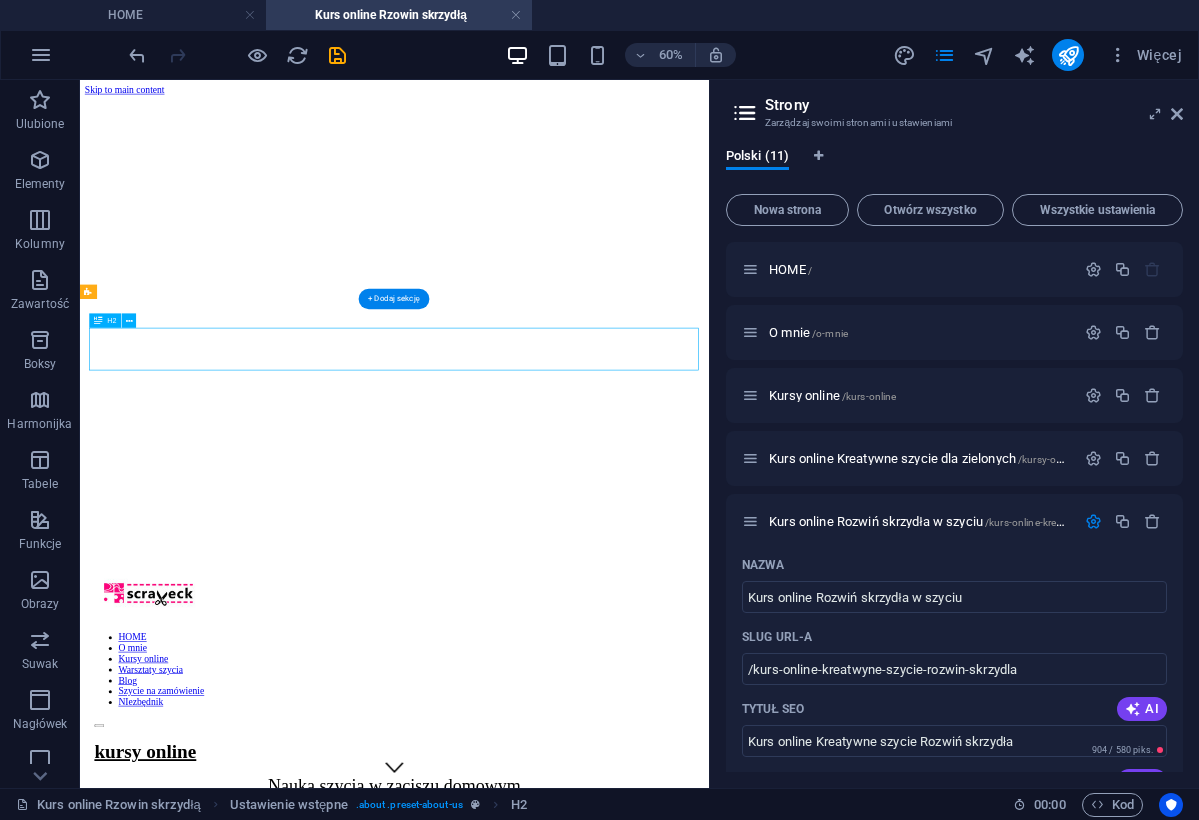 click on "Kreatywne szycie dla zielonych" at bounding box center (604, 1339) 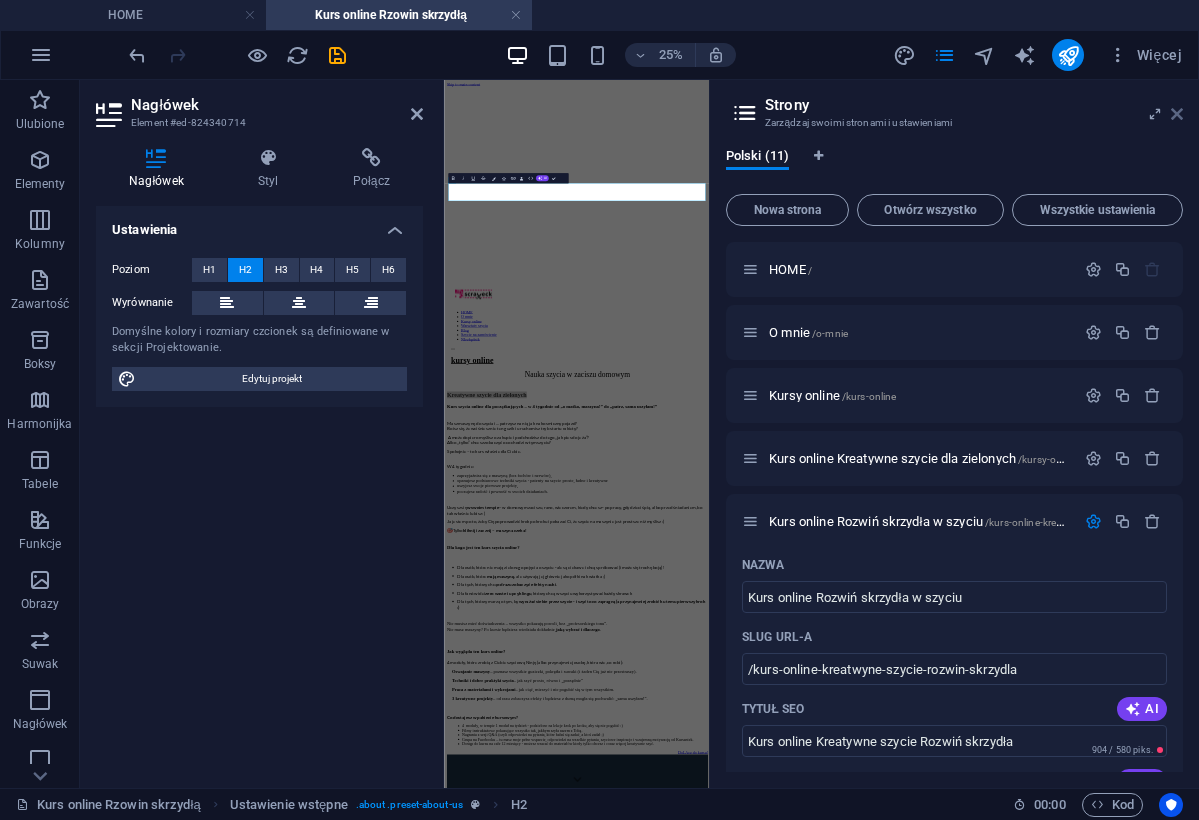click at bounding box center (1177, 114) 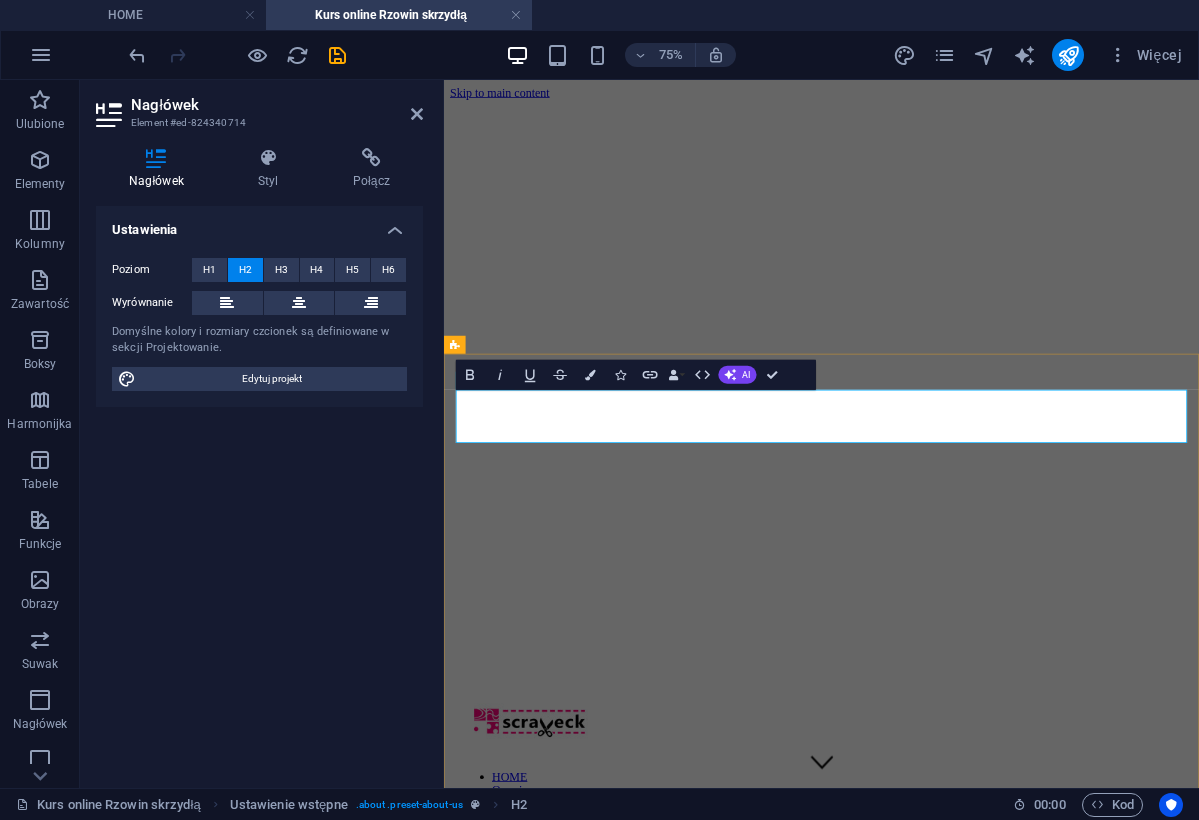 click on "Kreatywne szycie dla zielonych" at bounding box center [947, 1339] 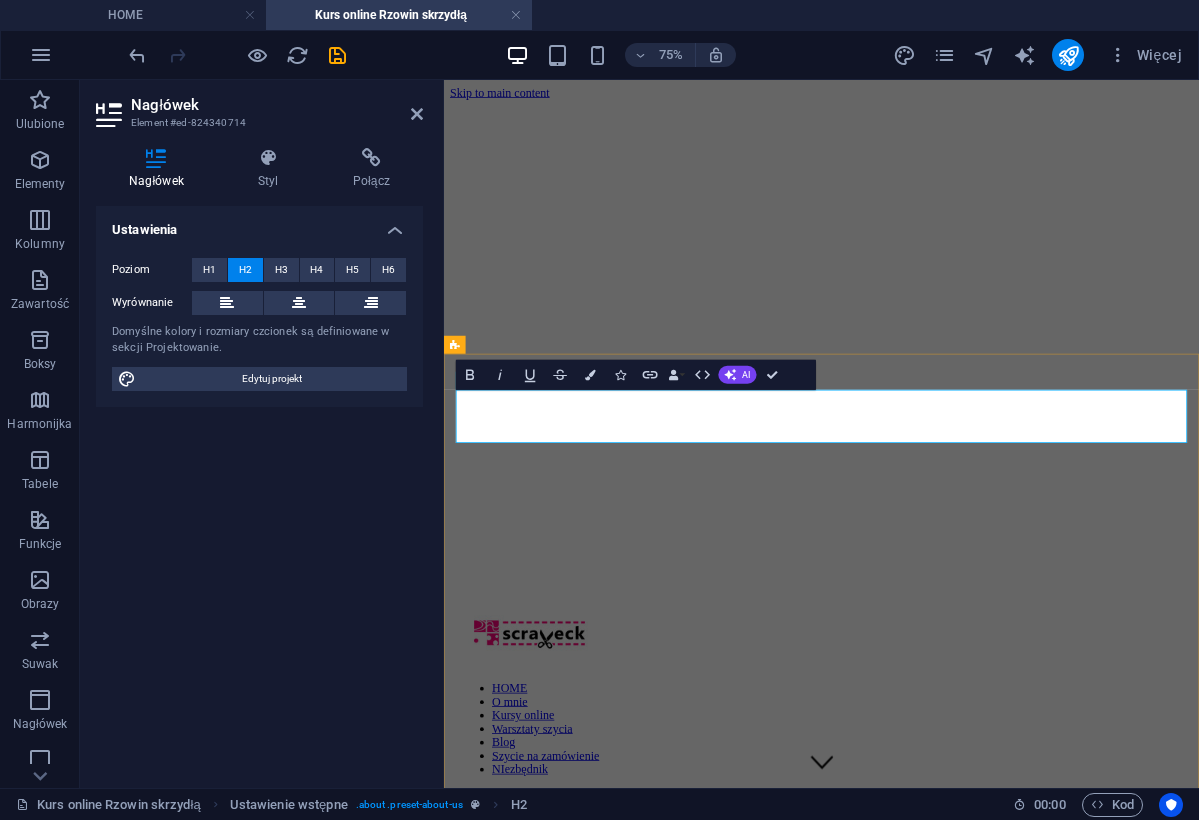 type 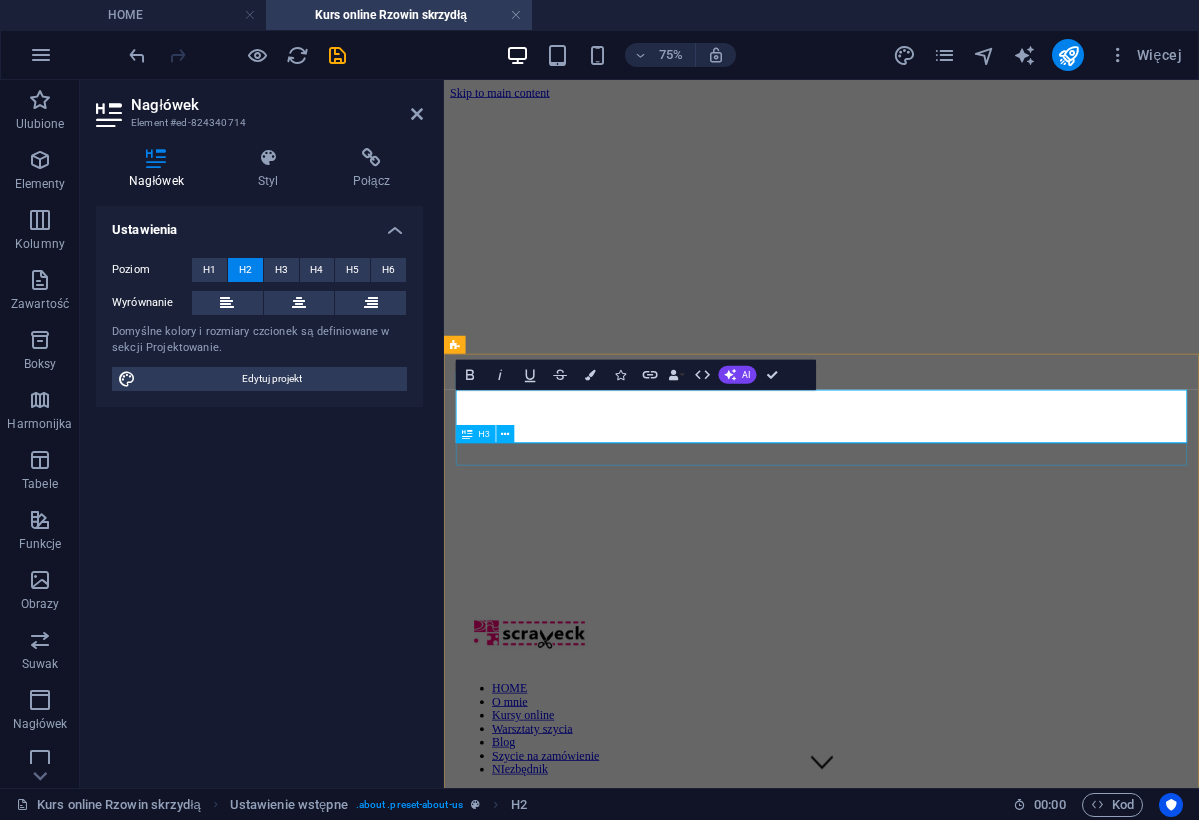 click on "Kurs szycia online dla początkujących – w 4 tygodnie od „o matko, maszyna!” do „patrz, sama uszyłam!”" at bounding box center (947, 1266) 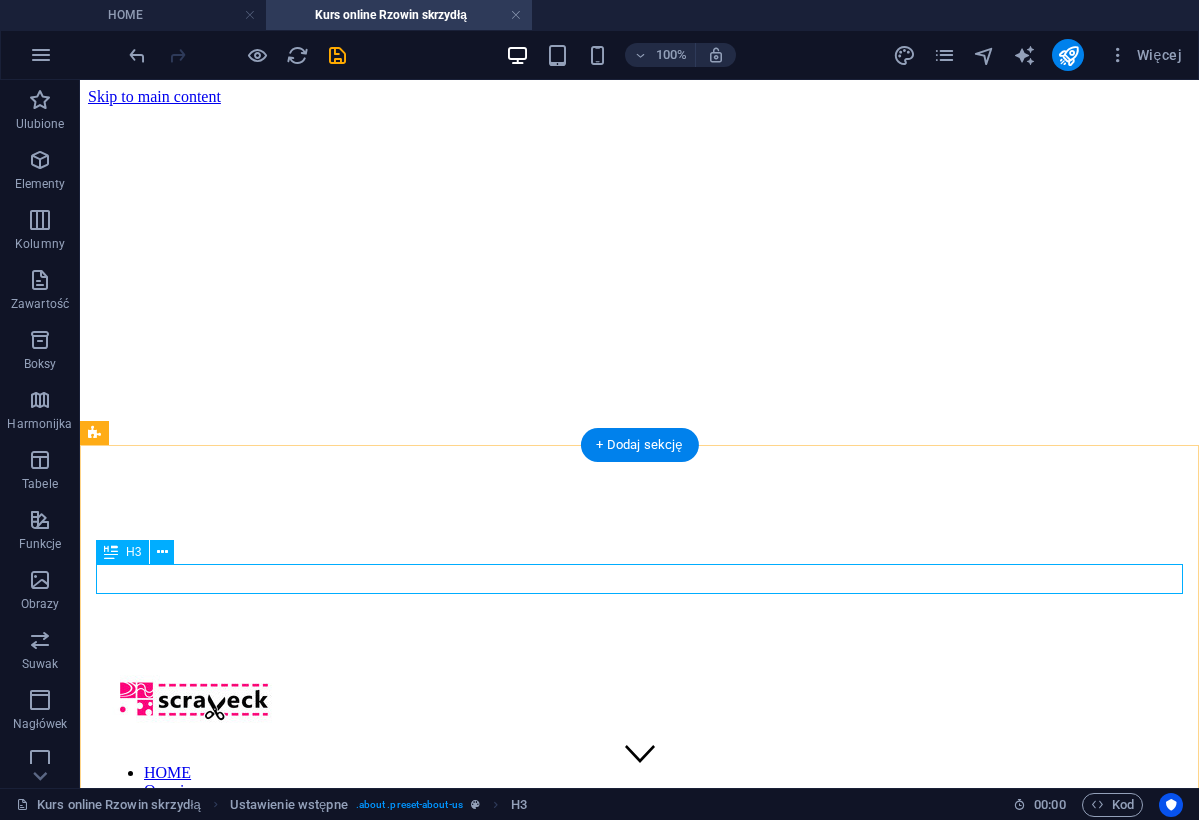 click on "Kurs szycia online dla początkujących – w 4 tygodnie od „o matko, maszyna!” do „patrz, sama uszyłam!”" at bounding box center (639, 1148) 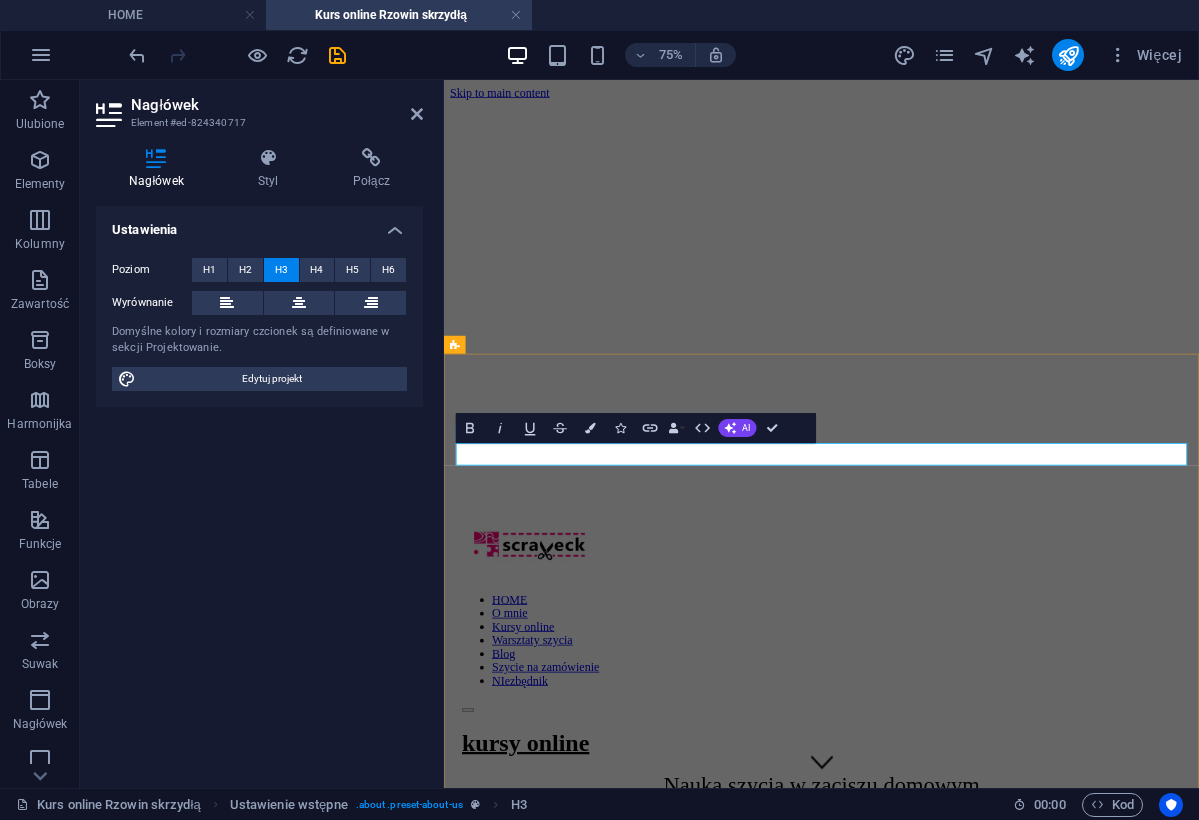 drag, startPoint x: 657, startPoint y: 579, endPoint x: 796, endPoint y: 585, distance: 139.12944 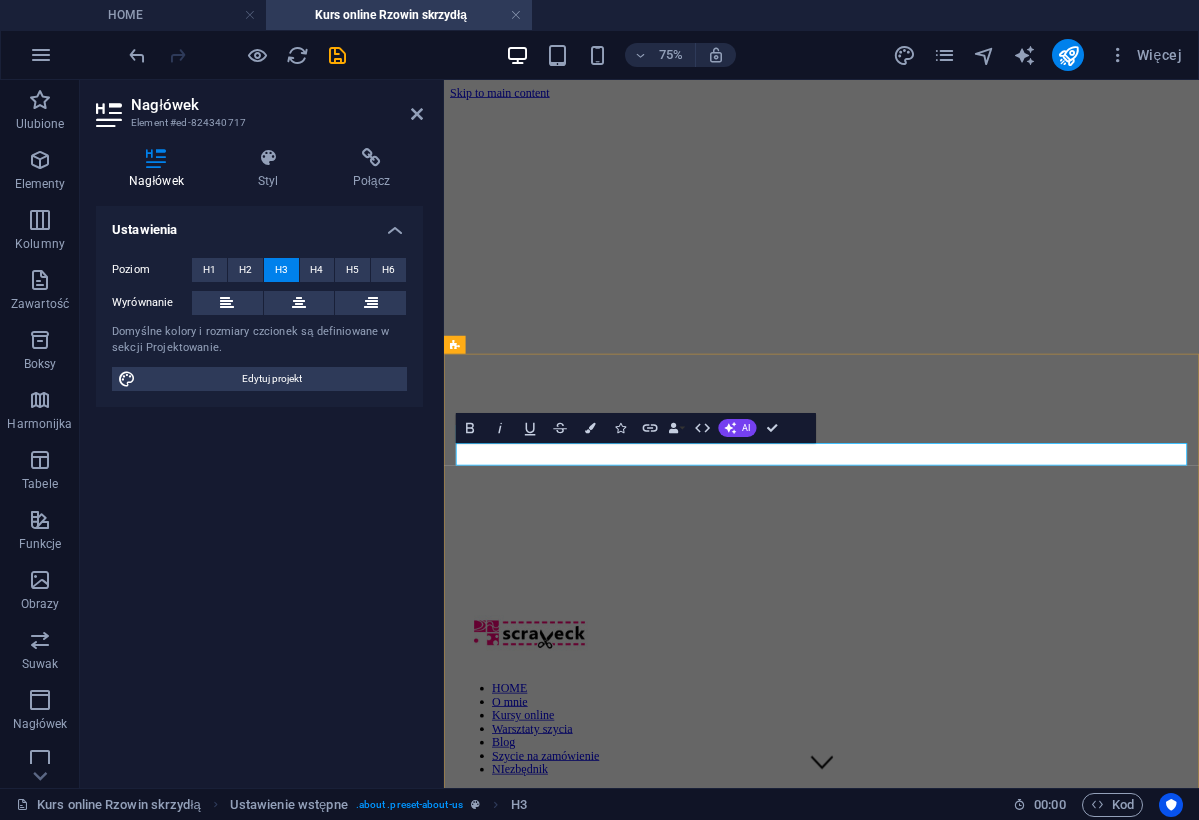type 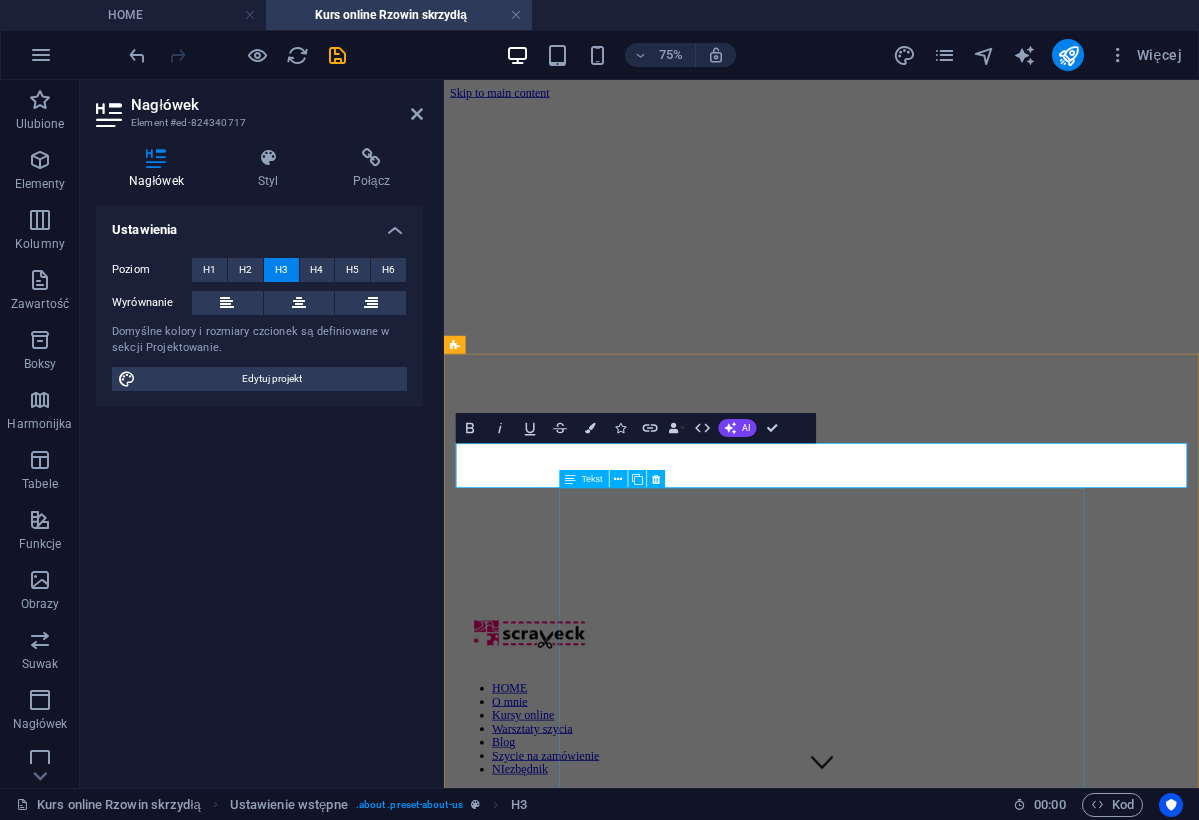 click on "Masz maszynę do szycia i… patrzysz na nią jak na kosmiczny pojazd? Boisz się, że wciśniesz nie ten guzik i uruchomisz tryb startu rakiety?     A może dopiero myślisz o zakupie i podchodzisz do tego „jak pies do jeża”? Albo „tylko” chcesz zobaczyć o co chodzi w tym szyciu? Spokojnie – to kurs właśnie dla Ciebie. W 4 tygodnie: zaprzyjaźnisz się z maszyną (bez fochów i nerwów), opanujesz podstawowe techniki szycia - patenty na szycie proste, ładne i kreatywne uszyjesz swoje pierwsze projekty, poczujesz radość i pewność w swoich działaniach. Uczysz się  w swoim tempie  – w domowym zaciszu, rano, wieczorem, kiedy chcesz - po pracy, gdy dzieci śpią, albo przed śniadaniem, bo tak właśnie lubisz :) Ja jestem po to, żeby Cię poprowadzić krok po kroku i pokazać Ci, że szycie na maszynie jest prostsze niż myślisz :) 🎯  Tylko  kl iknij i zacznij – maszyna czeka!" at bounding box center [947, 1548] 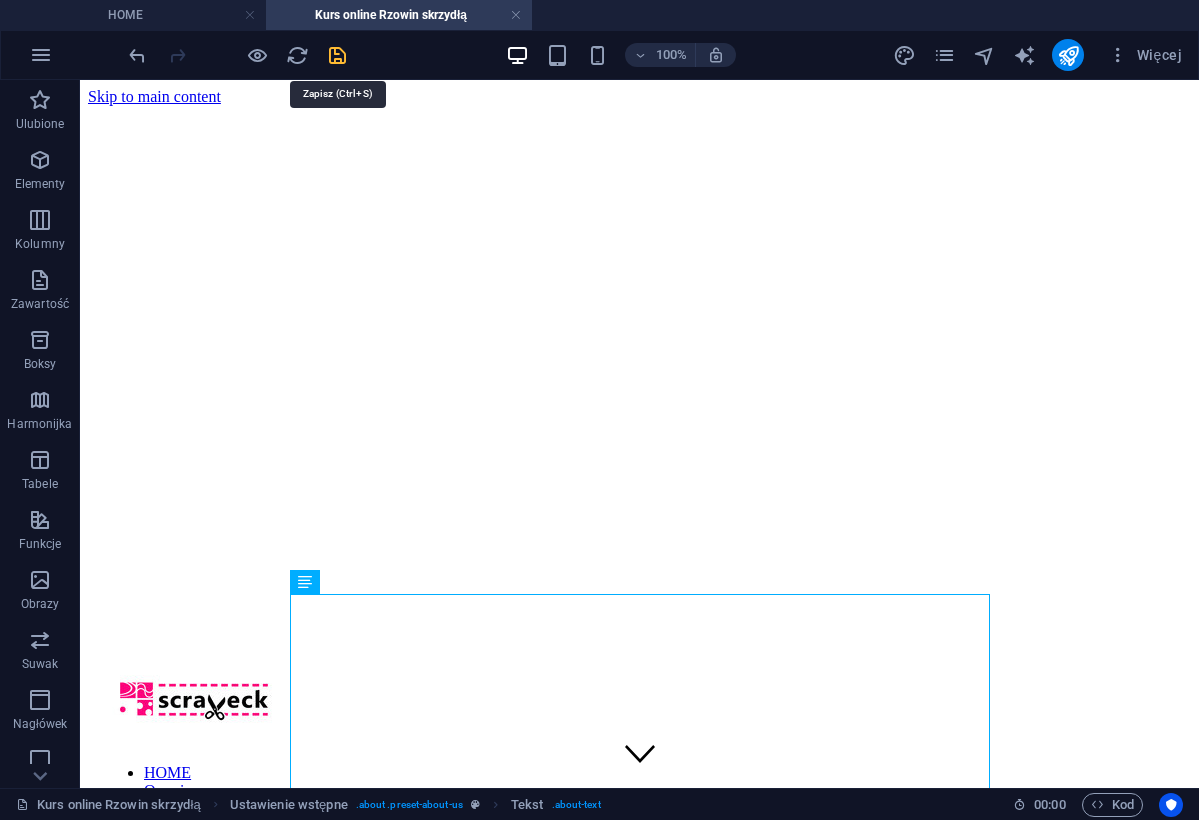 click at bounding box center [337, 55] 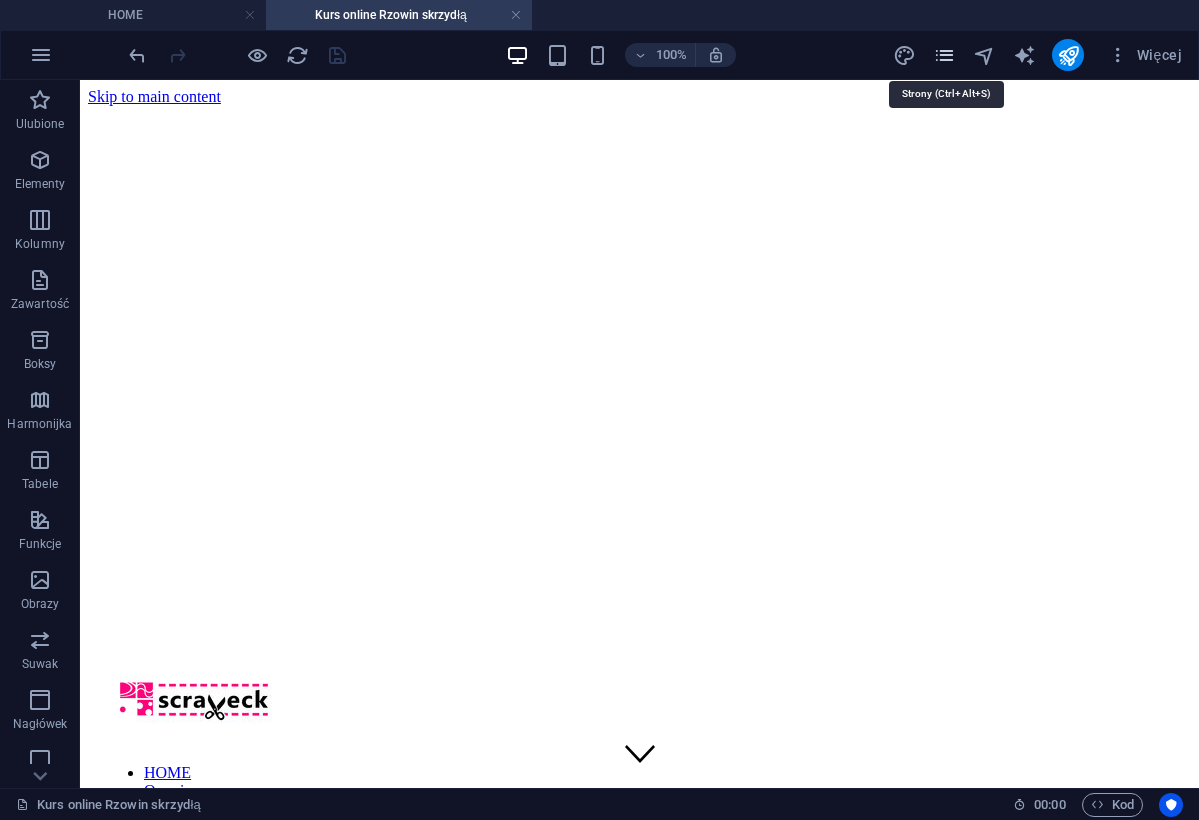 click at bounding box center [944, 55] 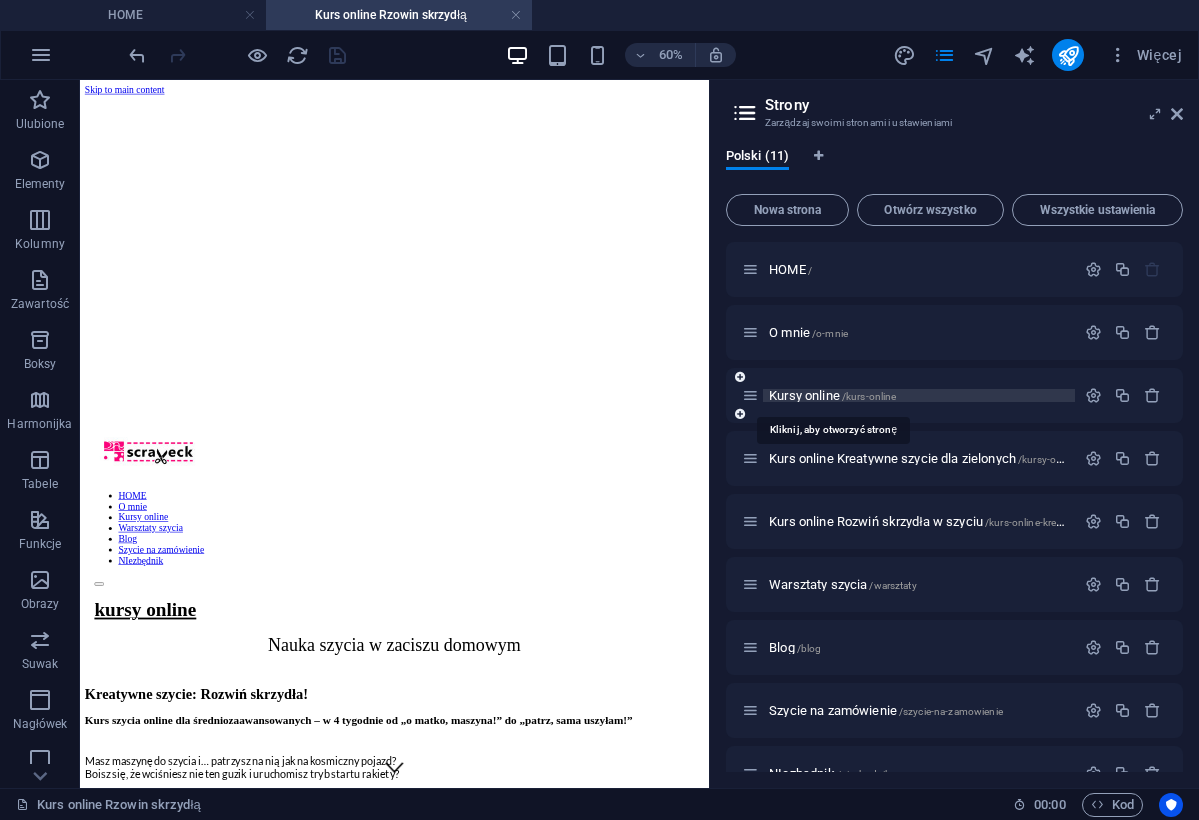 click on "Kursy online /kurs-online" at bounding box center (832, 395) 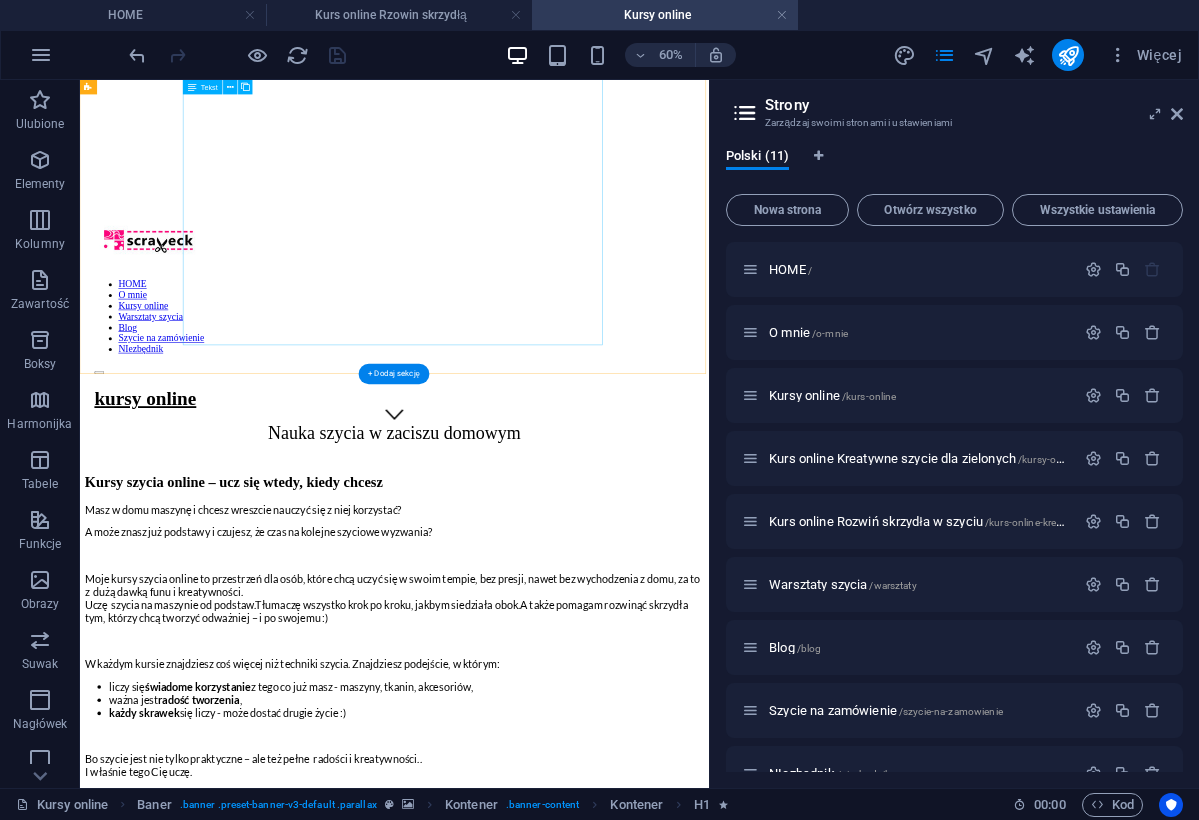 scroll, scrollTop: 614, scrollLeft: 0, axis: vertical 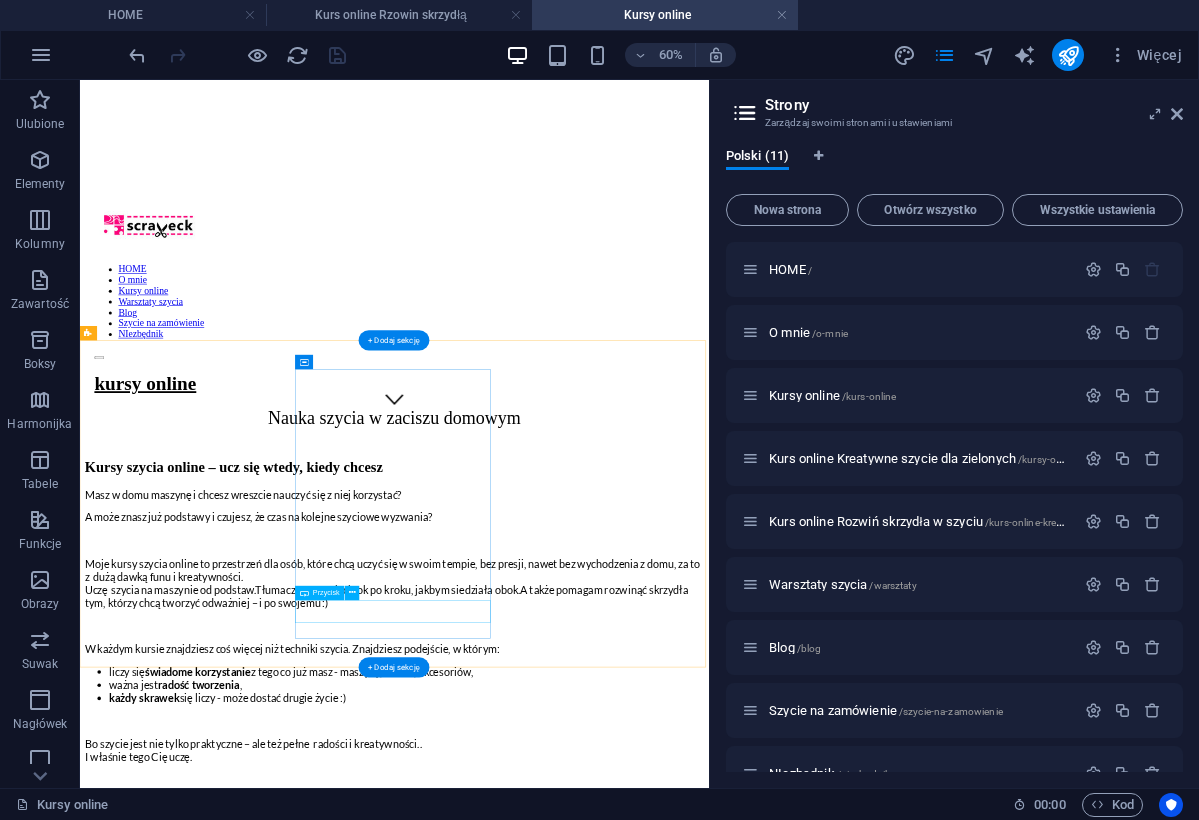 click on "Go to Page" at bounding box center (604, 3203) 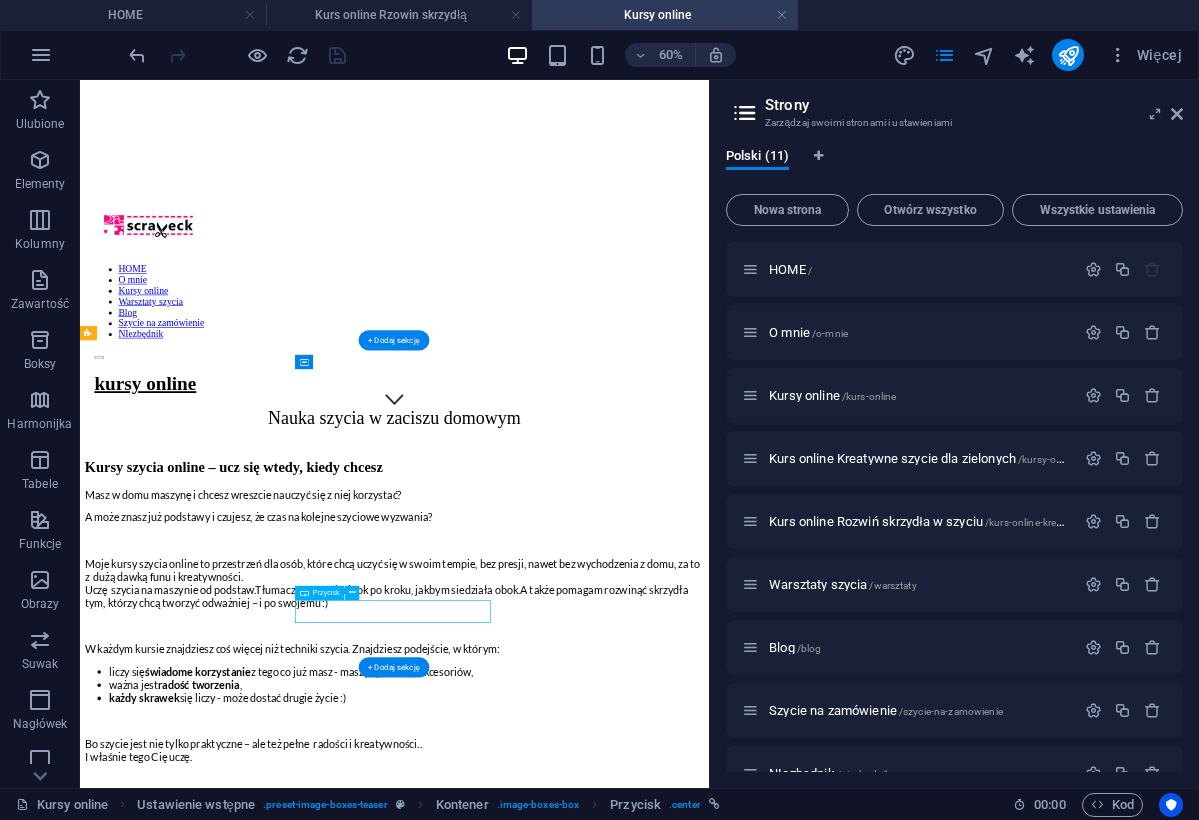click on "Go to Page" at bounding box center [604, 3203] 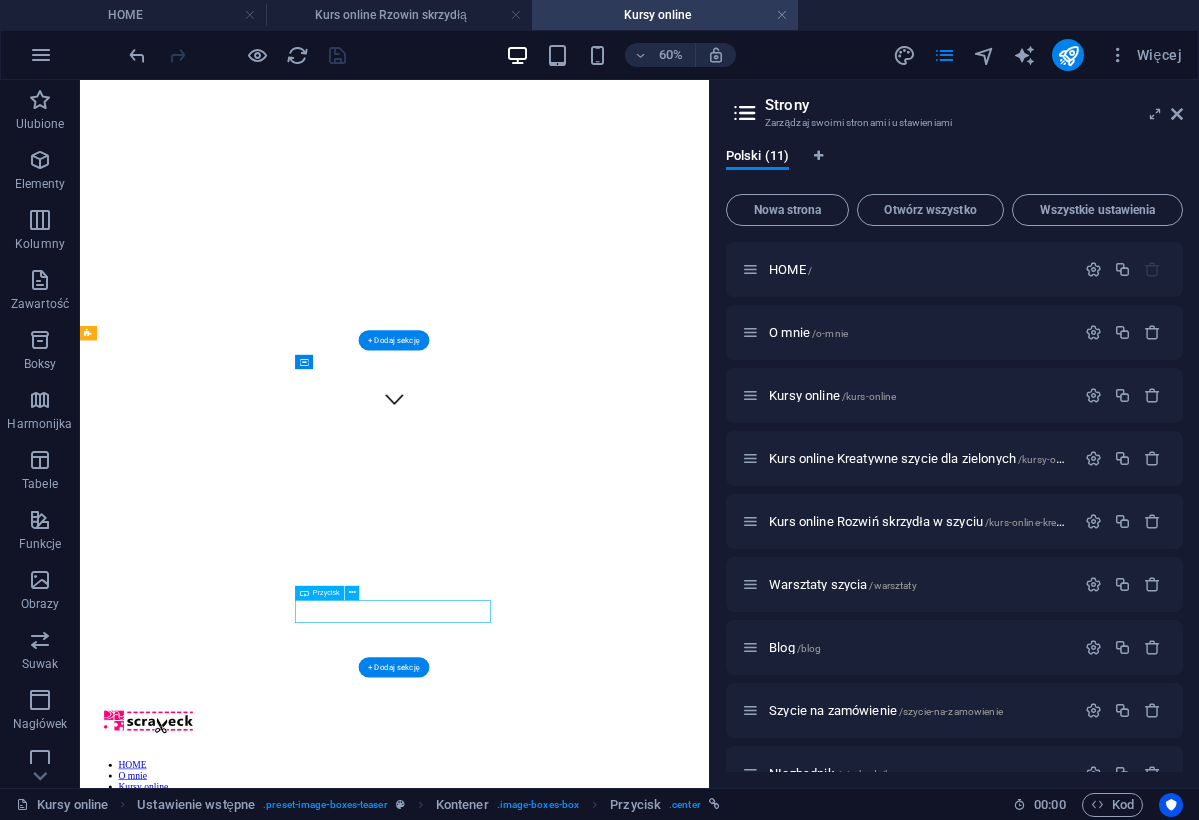 select on "2" 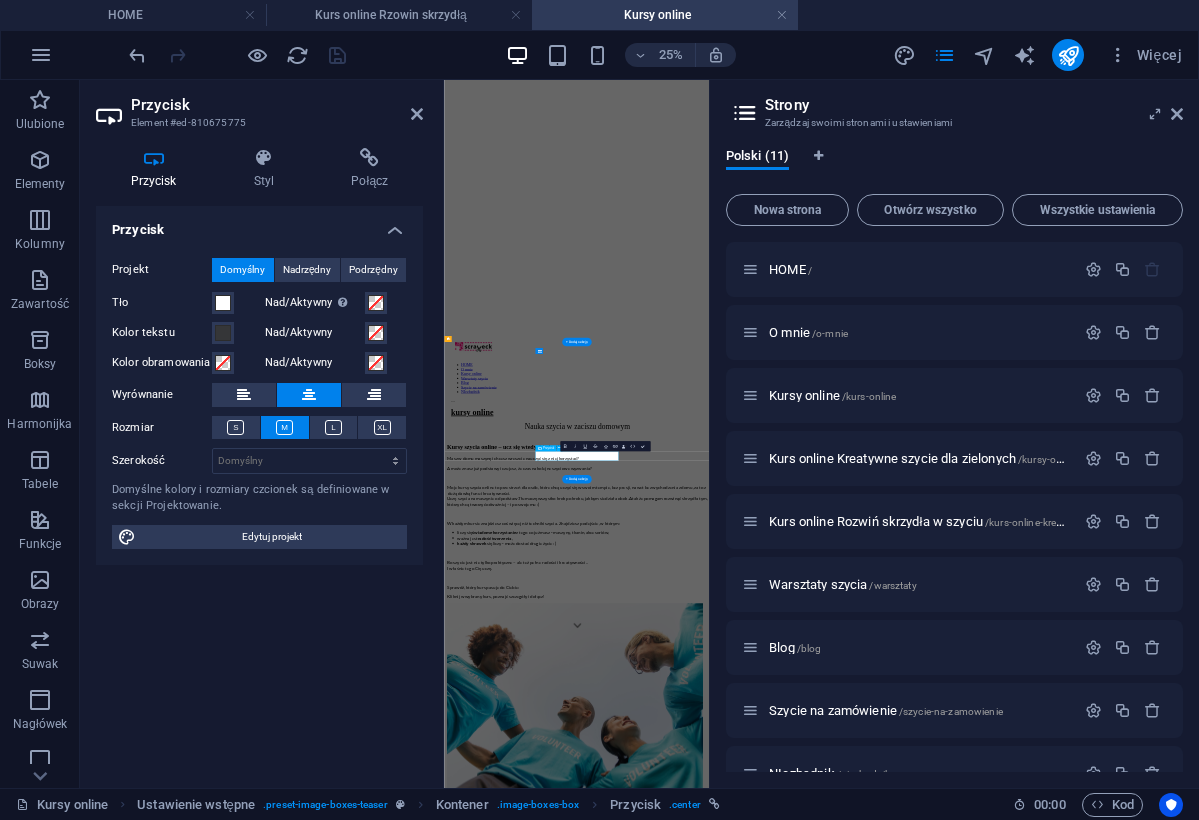 scroll, scrollTop: 0, scrollLeft: 0, axis: both 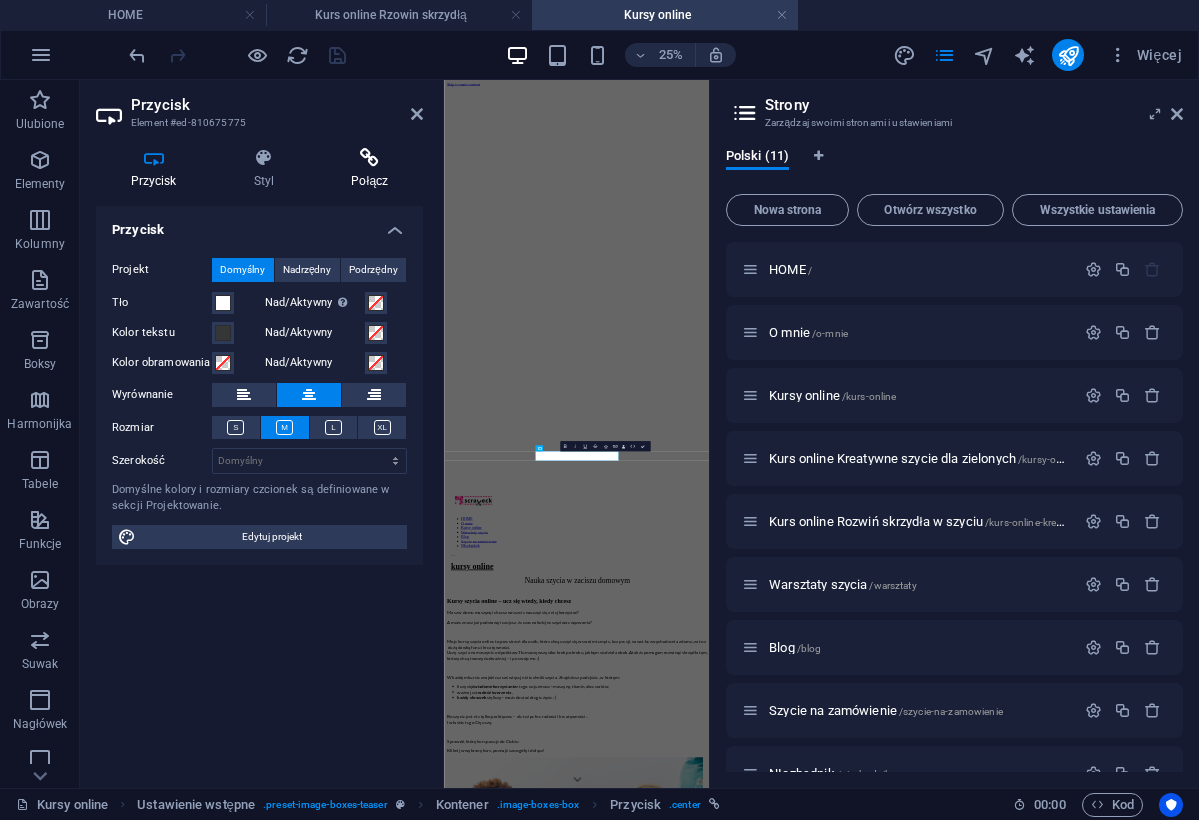 click at bounding box center [370, 158] 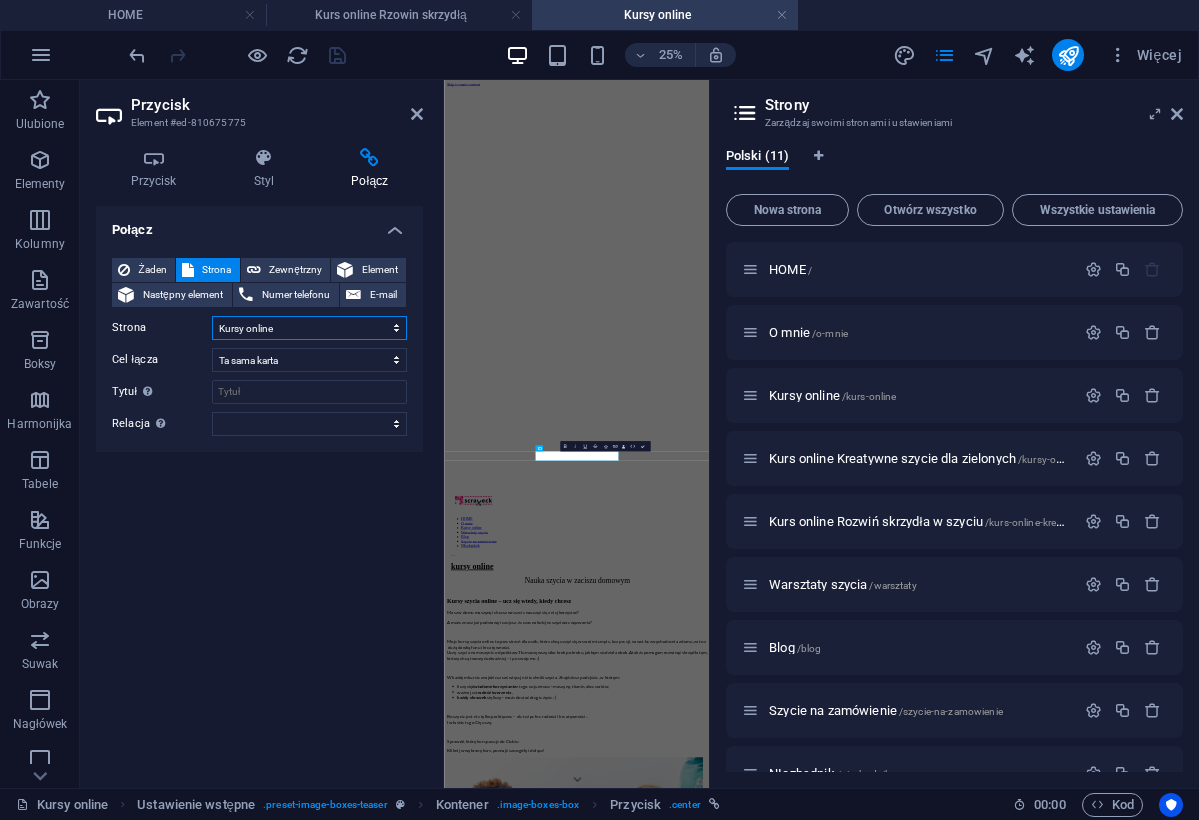 select on "4" 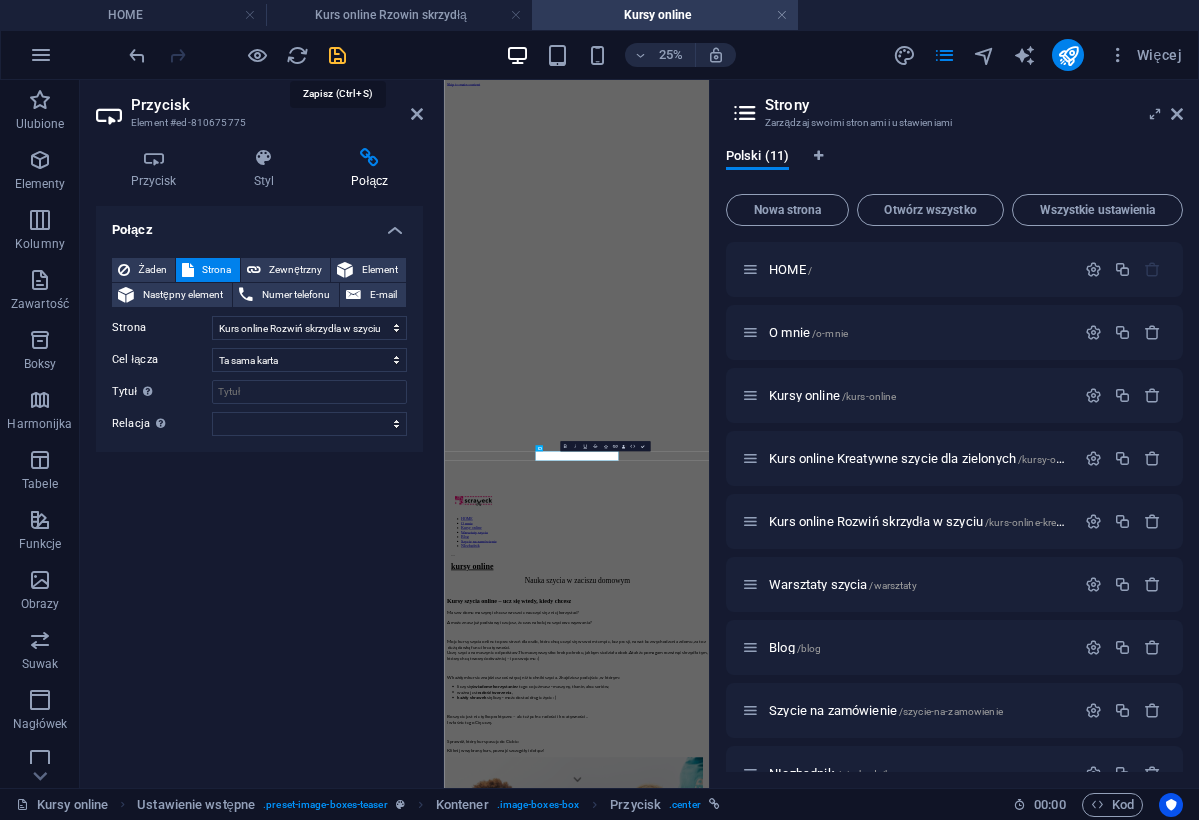 click at bounding box center (337, 55) 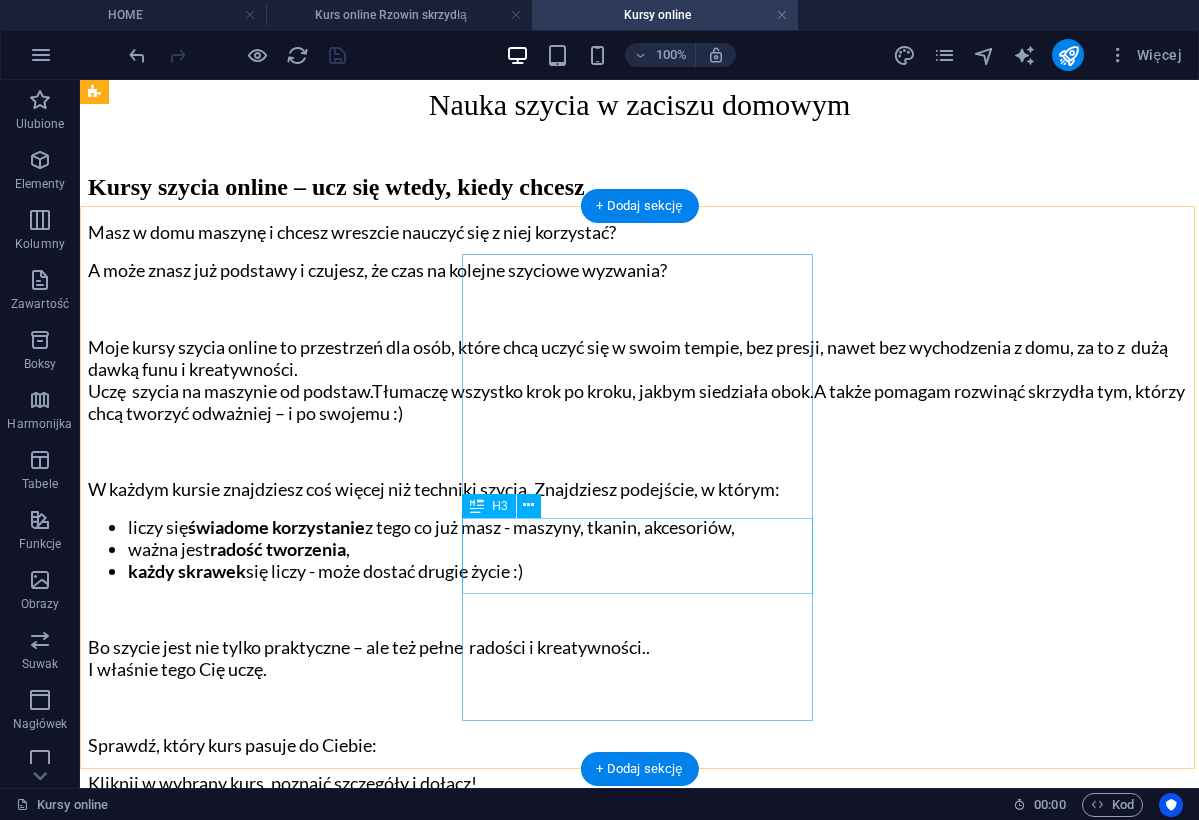 scroll, scrollTop: 910, scrollLeft: 0, axis: vertical 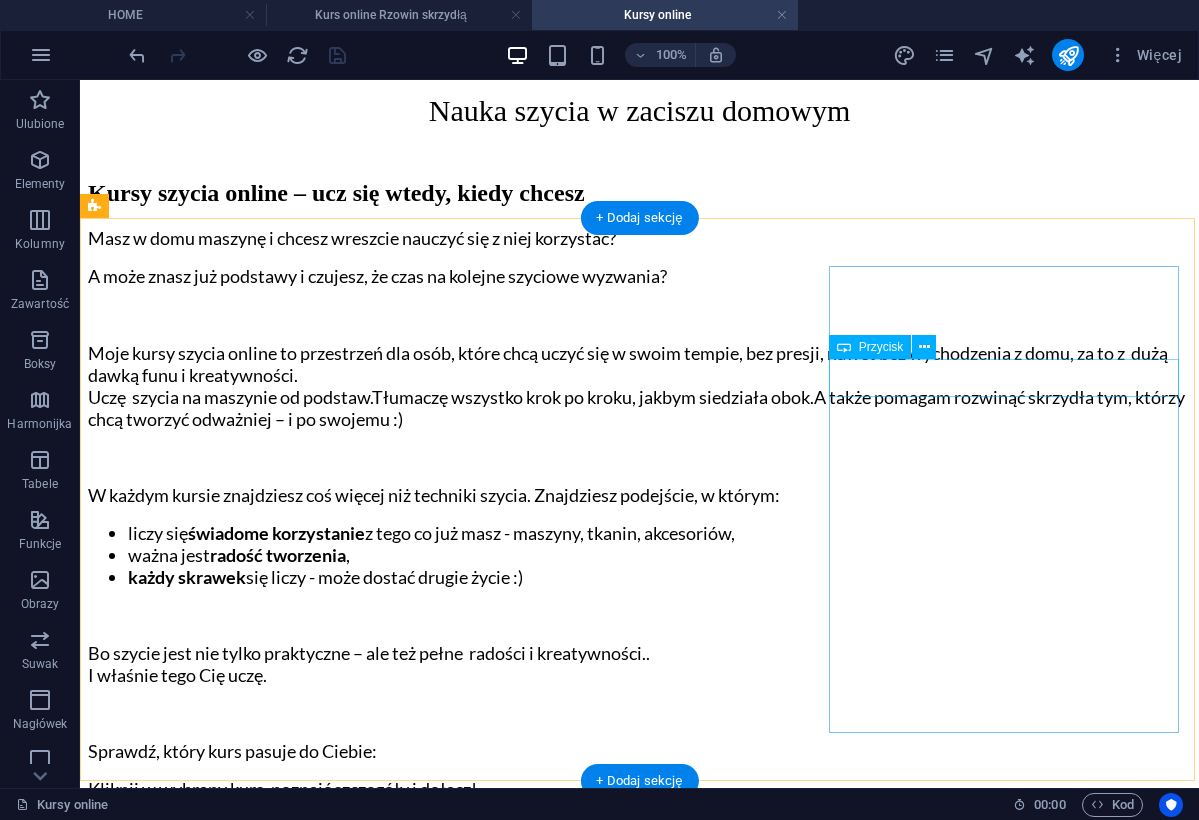 click on "Go to Page" at bounding box center (639, 2841) 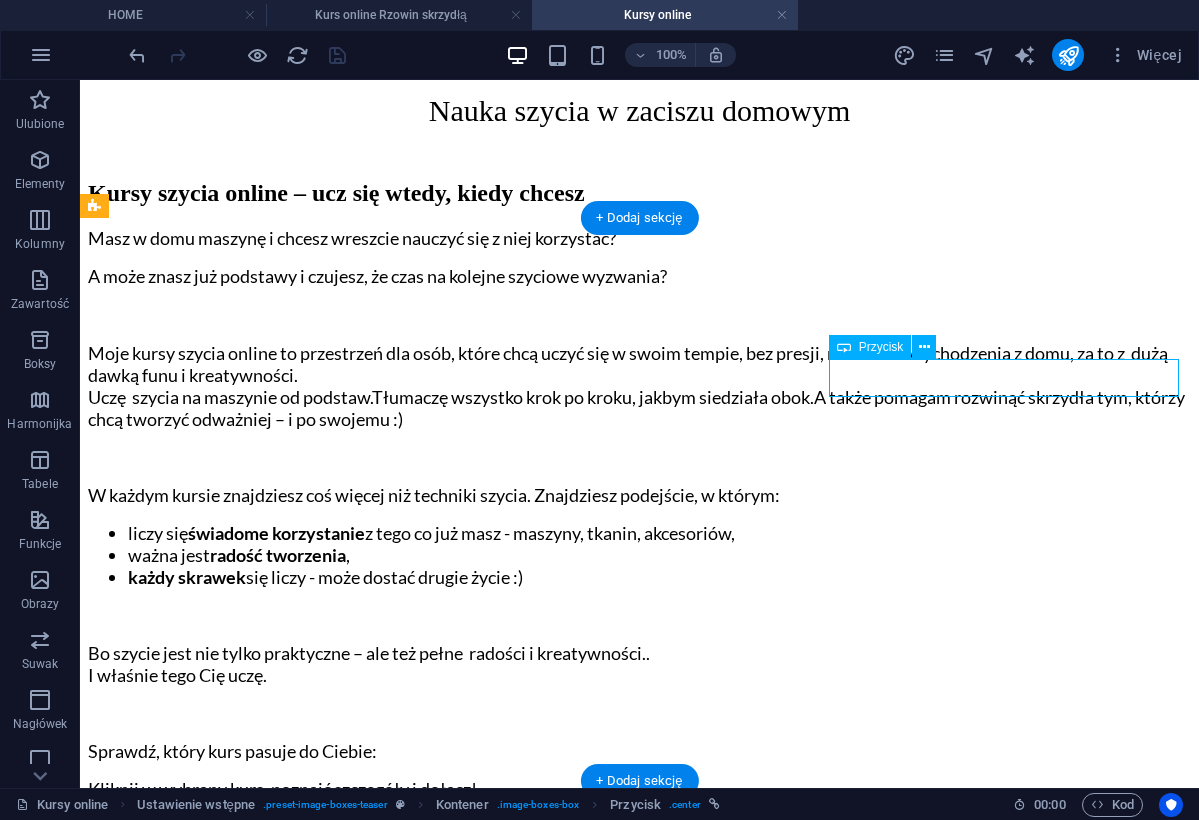 click on "Go to Page" at bounding box center [639, 2841] 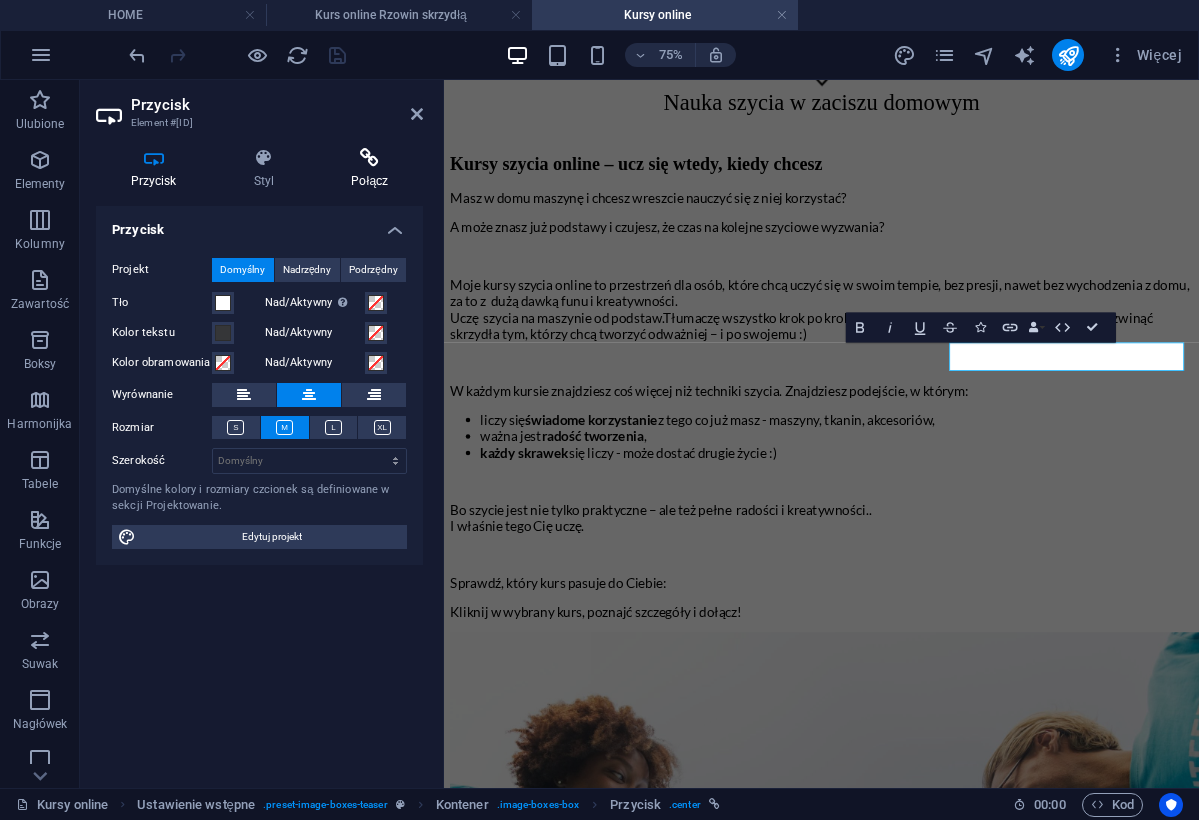 click at bounding box center (370, 158) 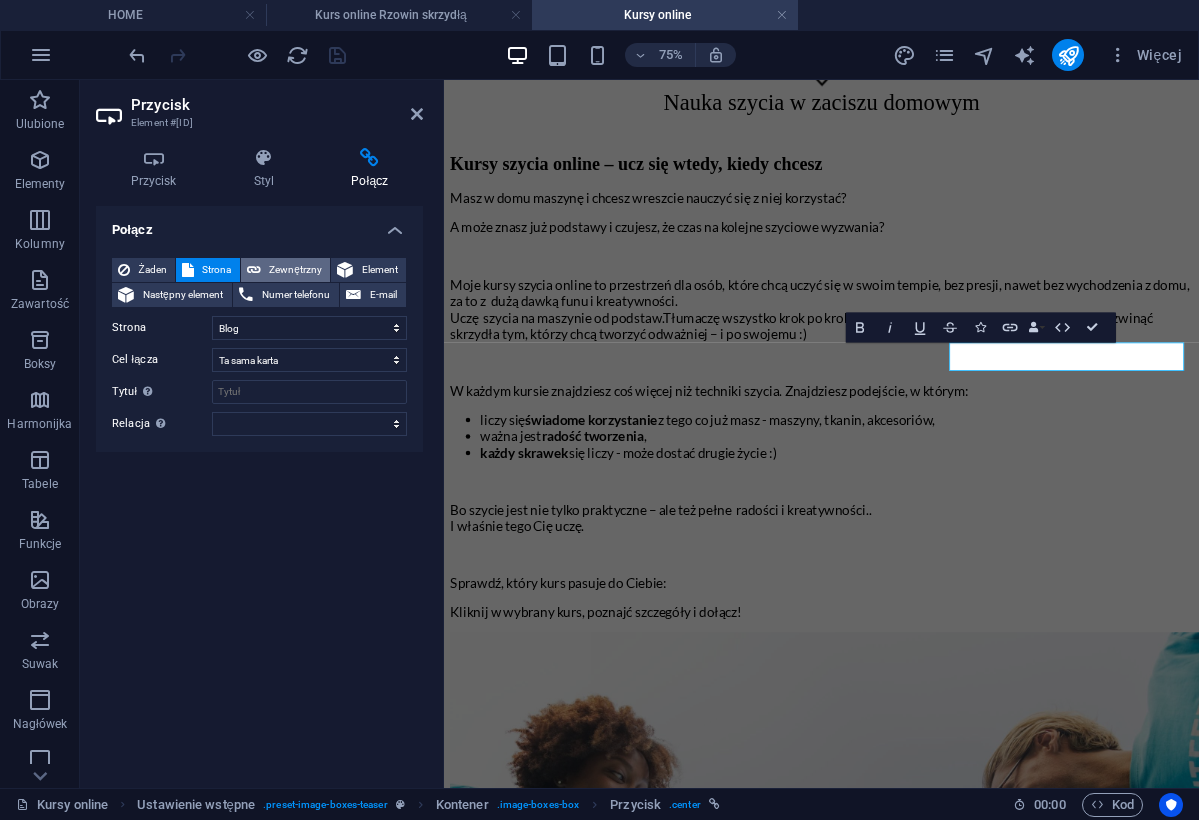 click on "Zewnętrzny" at bounding box center [295, 270] 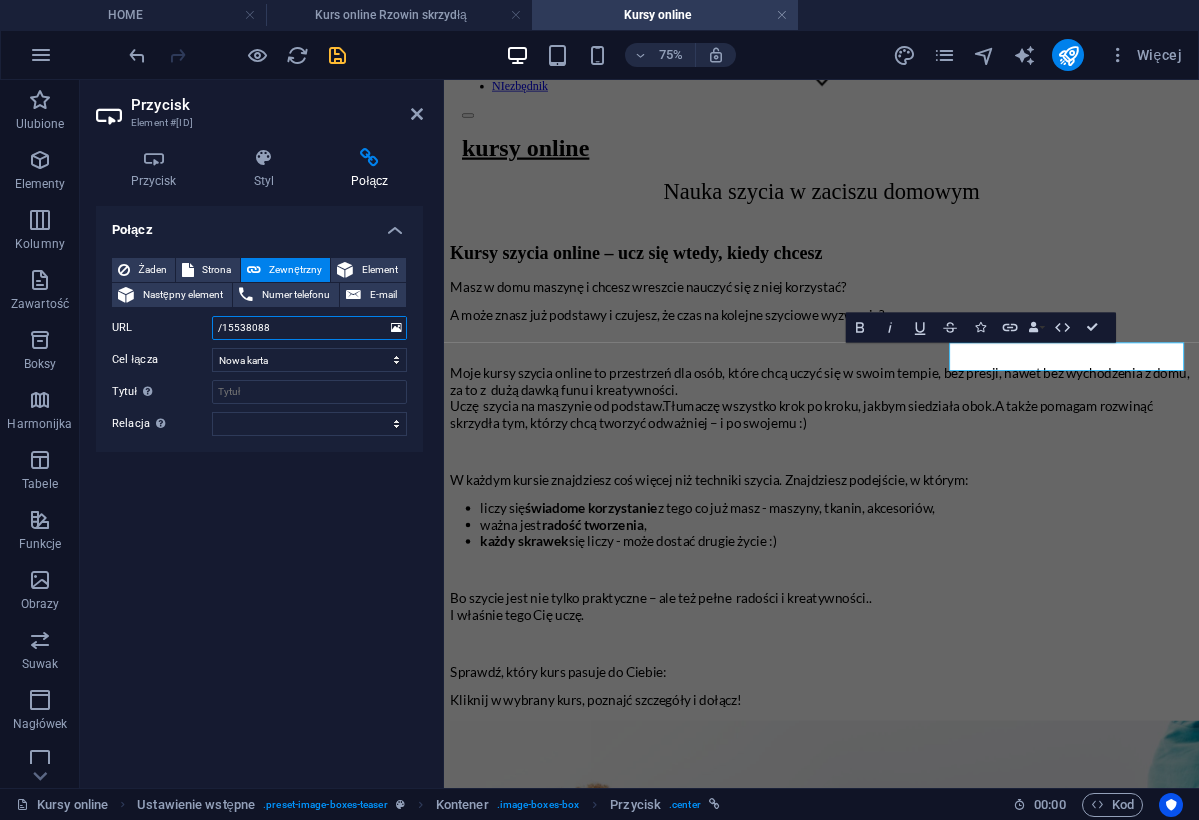drag, startPoint x: 287, startPoint y: 326, endPoint x: 197, endPoint y: 326, distance: 90 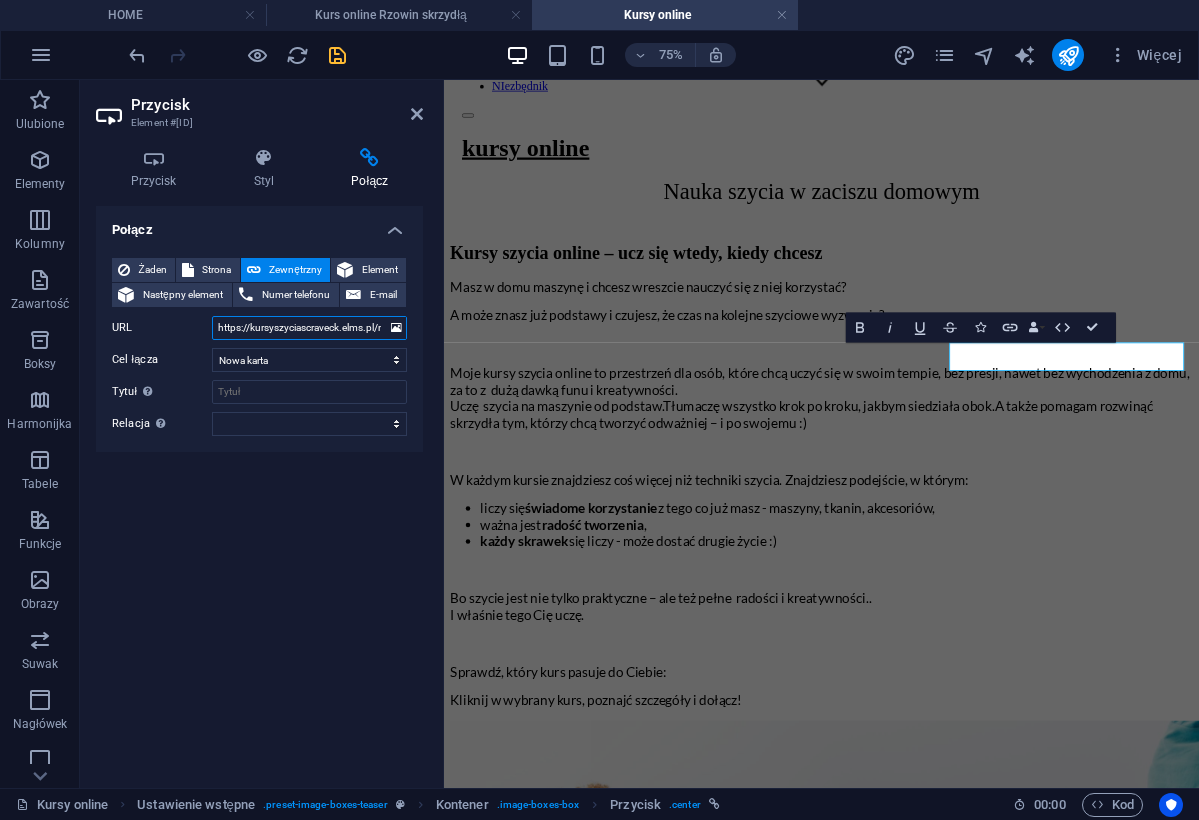type on "https://kursyszyciascraveck.elms.pl/next/public/login" 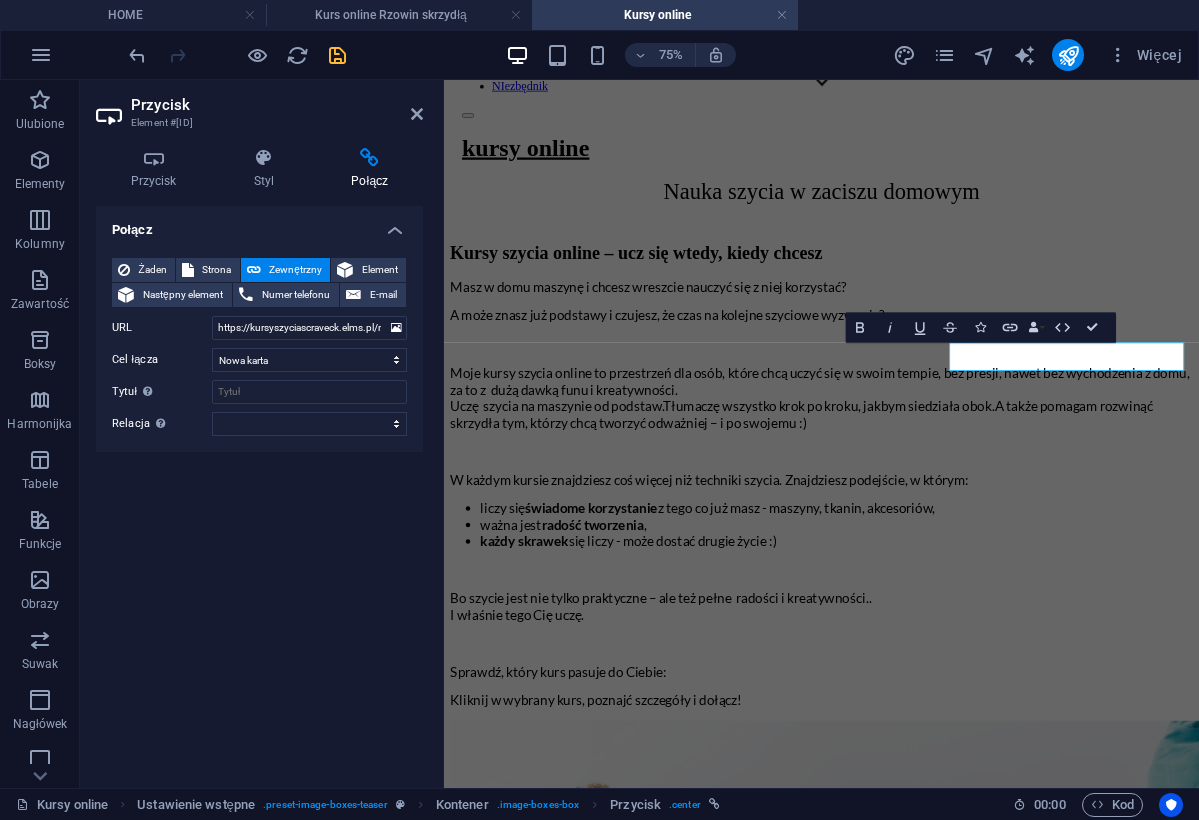 click at bounding box center (370, 158) 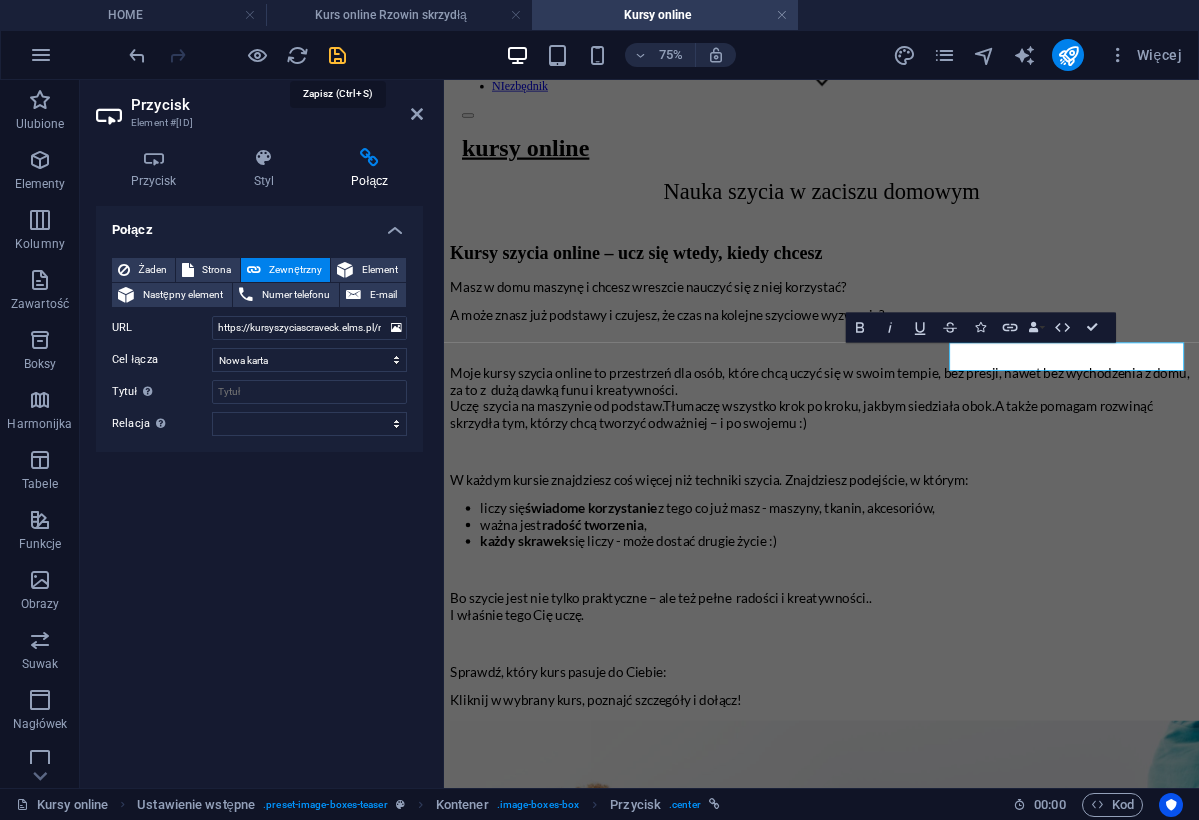 click at bounding box center [337, 55] 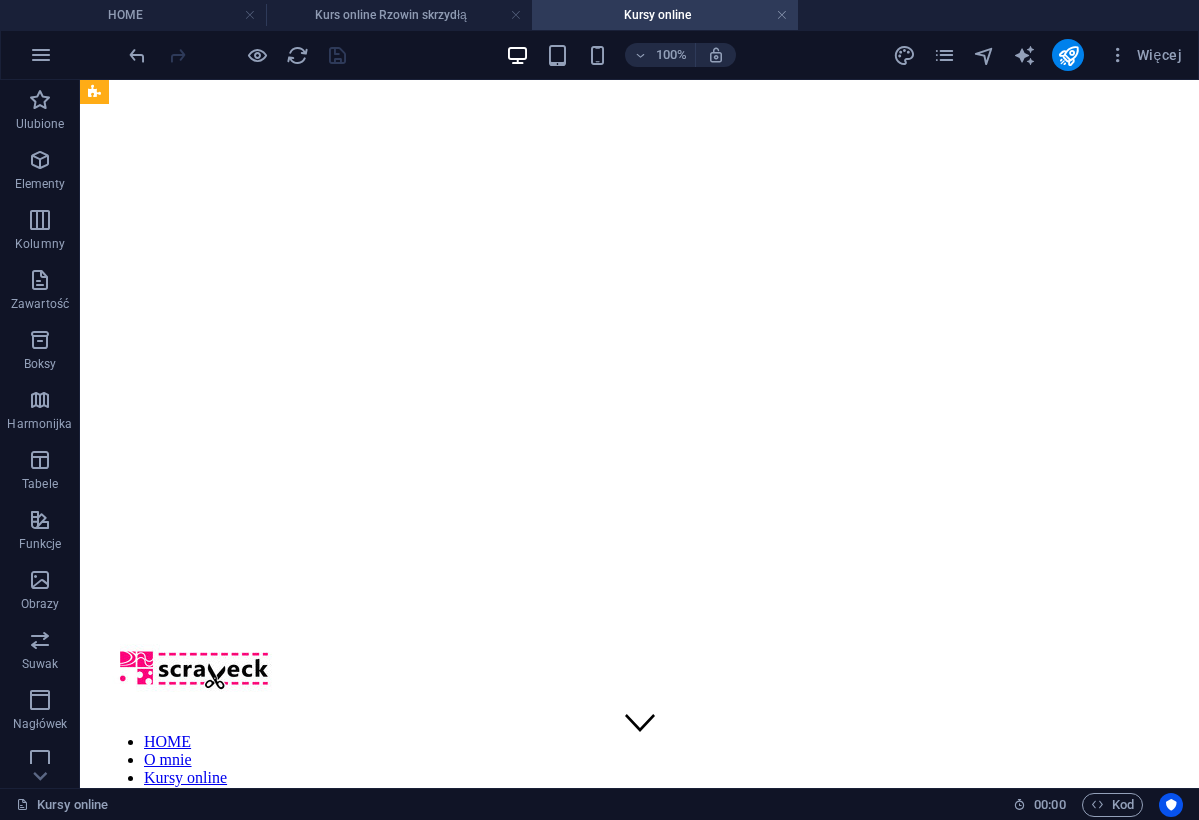 scroll, scrollTop: 26, scrollLeft: 0, axis: vertical 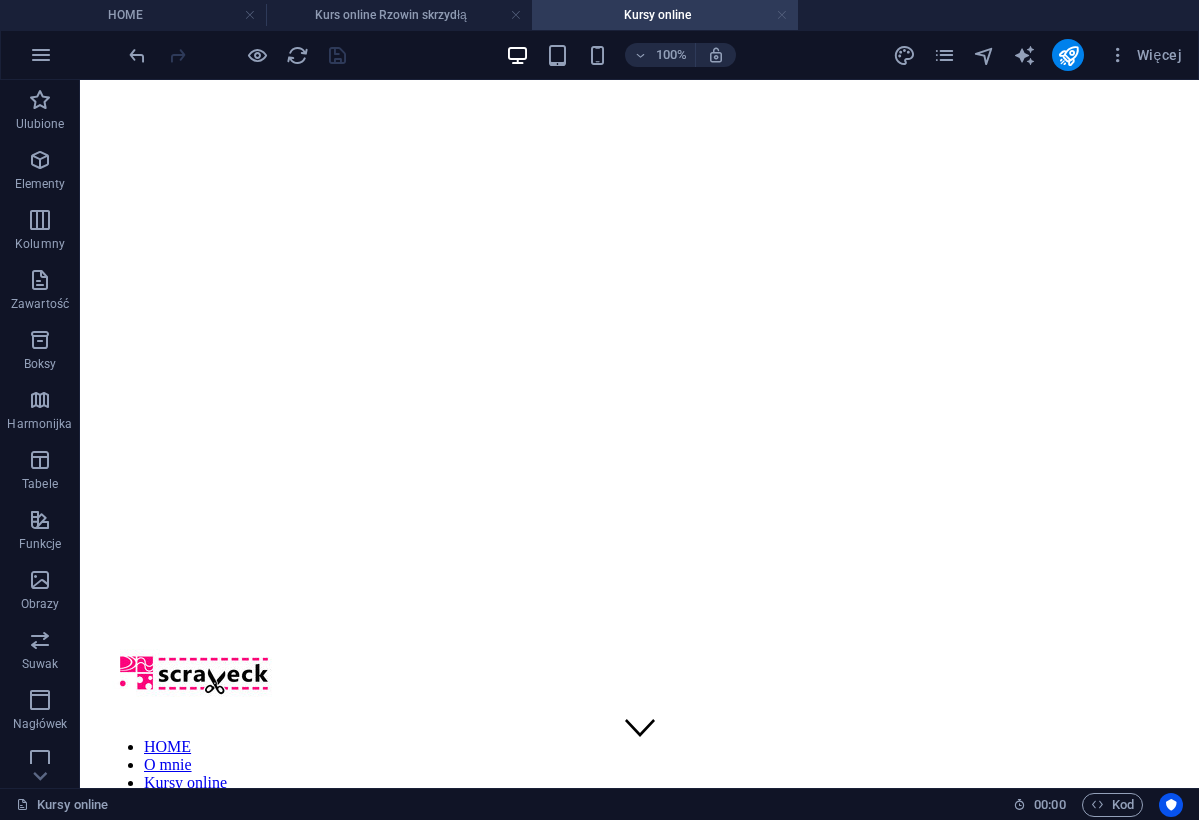 click at bounding box center (782, 15) 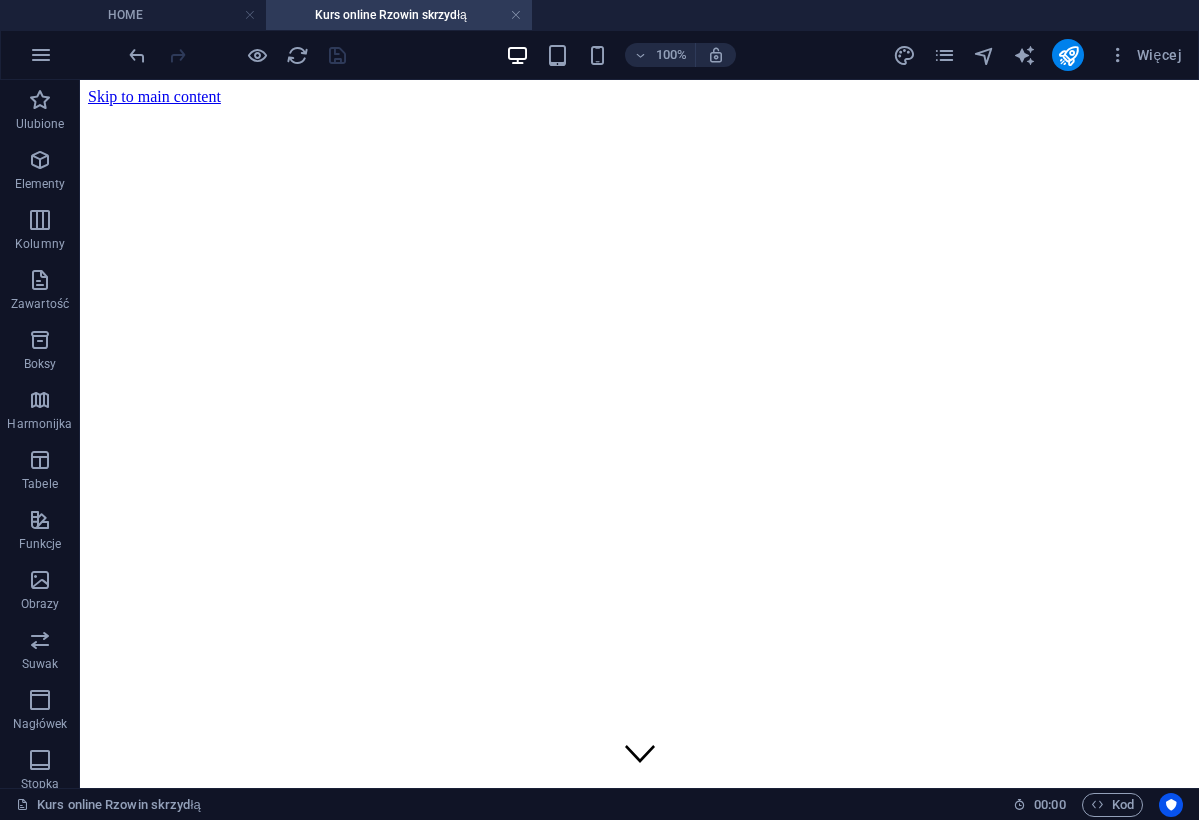 click on "Kurs online Rzowin skrzydłą" at bounding box center [399, 15] 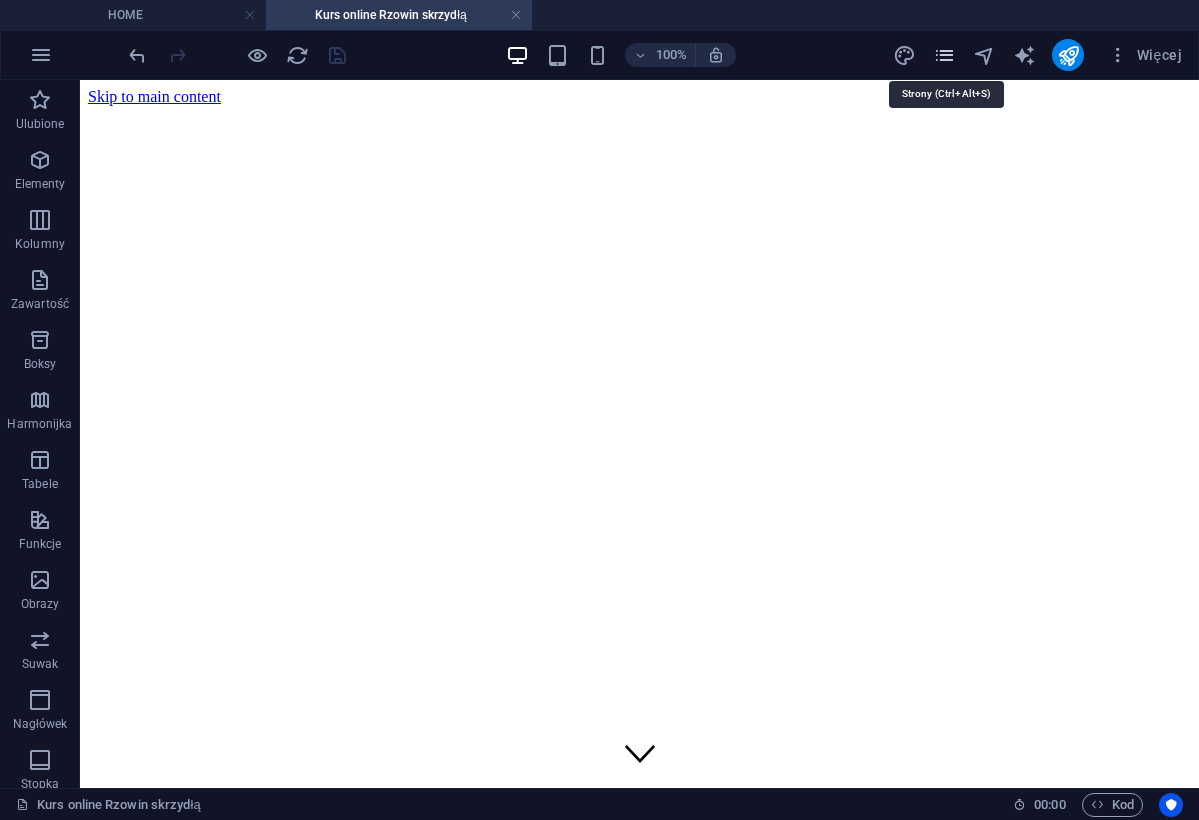 click at bounding box center (944, 55) 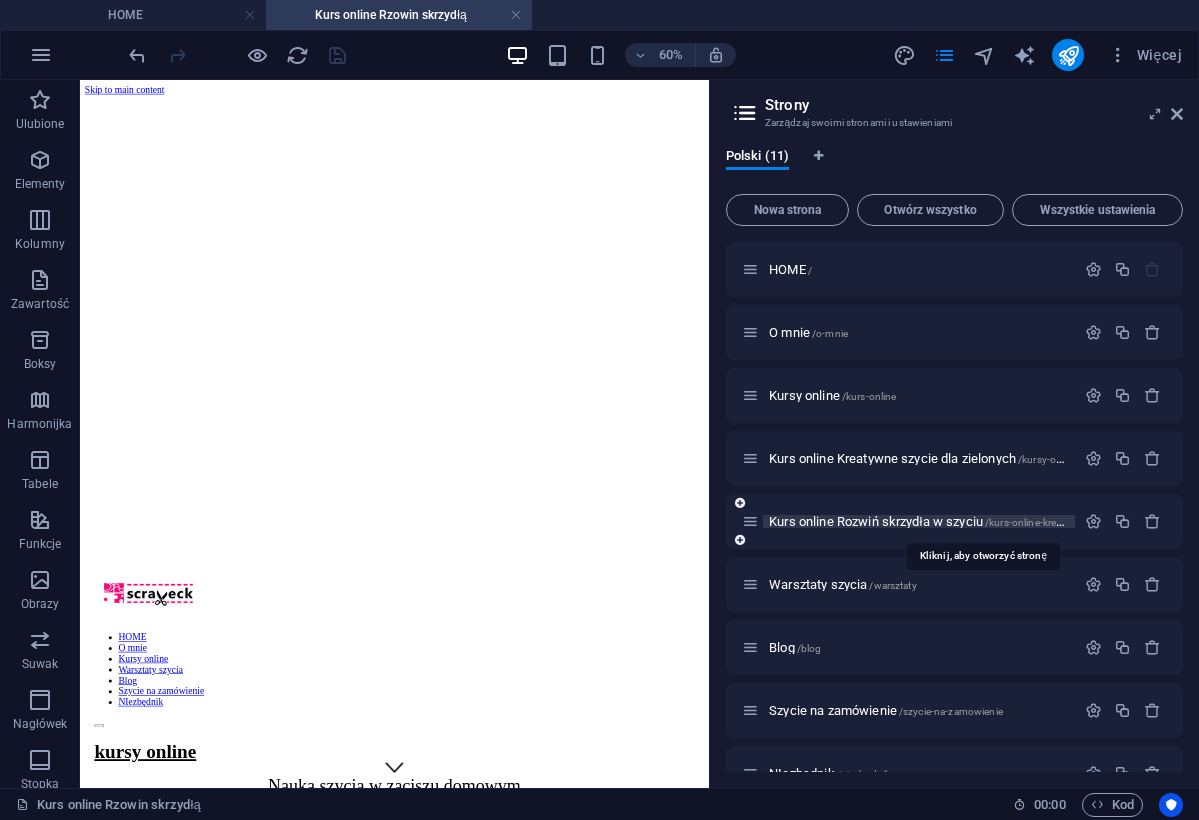 click on "Kurs online Rozwiń skrzydła w szyciu /kurs-online-kreatwyne-szycie-rozwin-skrzydla" at bounding box center (981, 521) 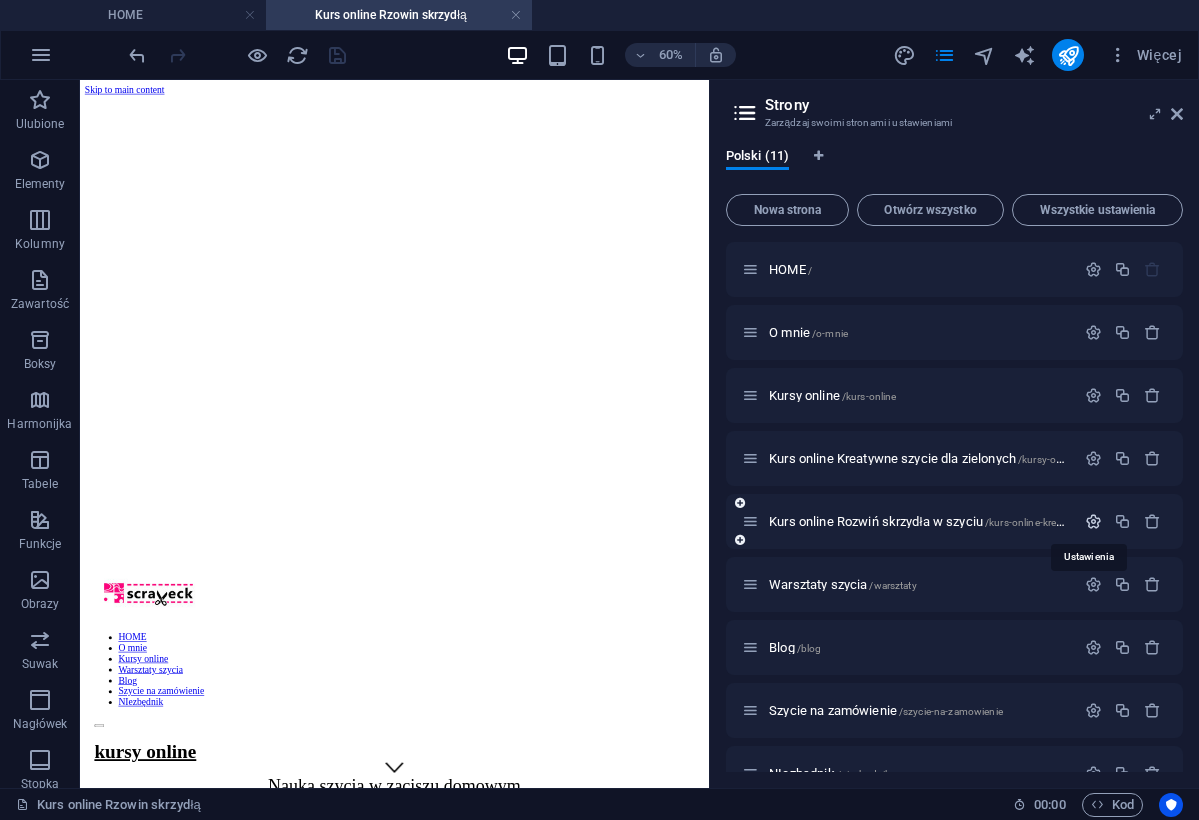 click at bounding box center [1093, 521] 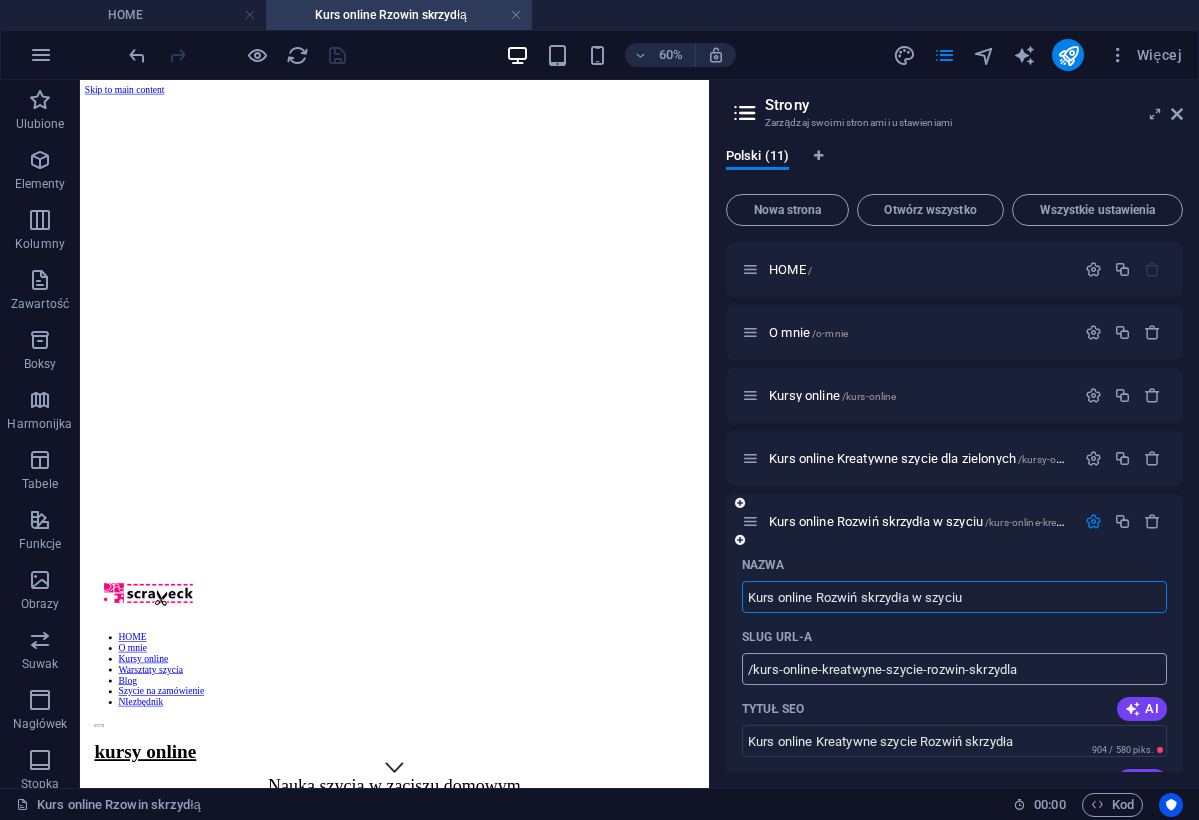 click on "/kurs-online-kreatwyne-szycie-rozwin-skrzydla" at bounding box center [954, 669] 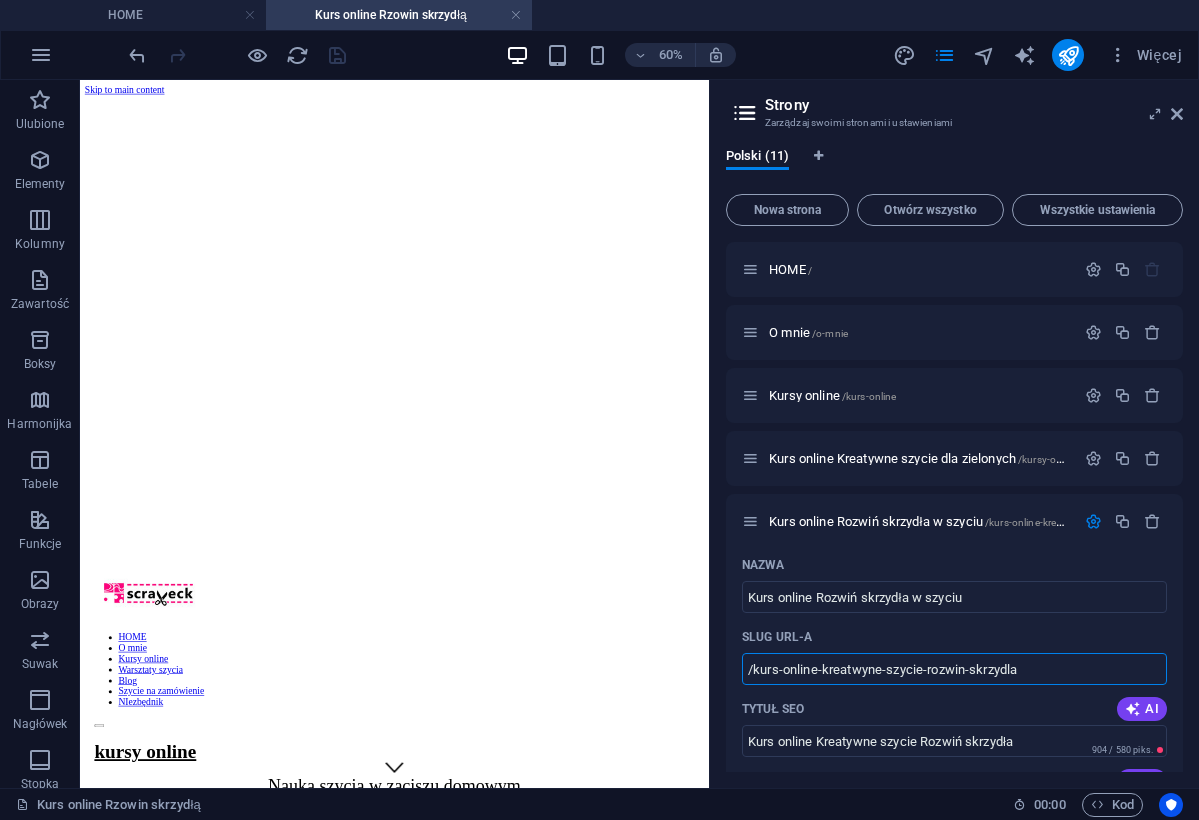click at bounding box center (237, 55) 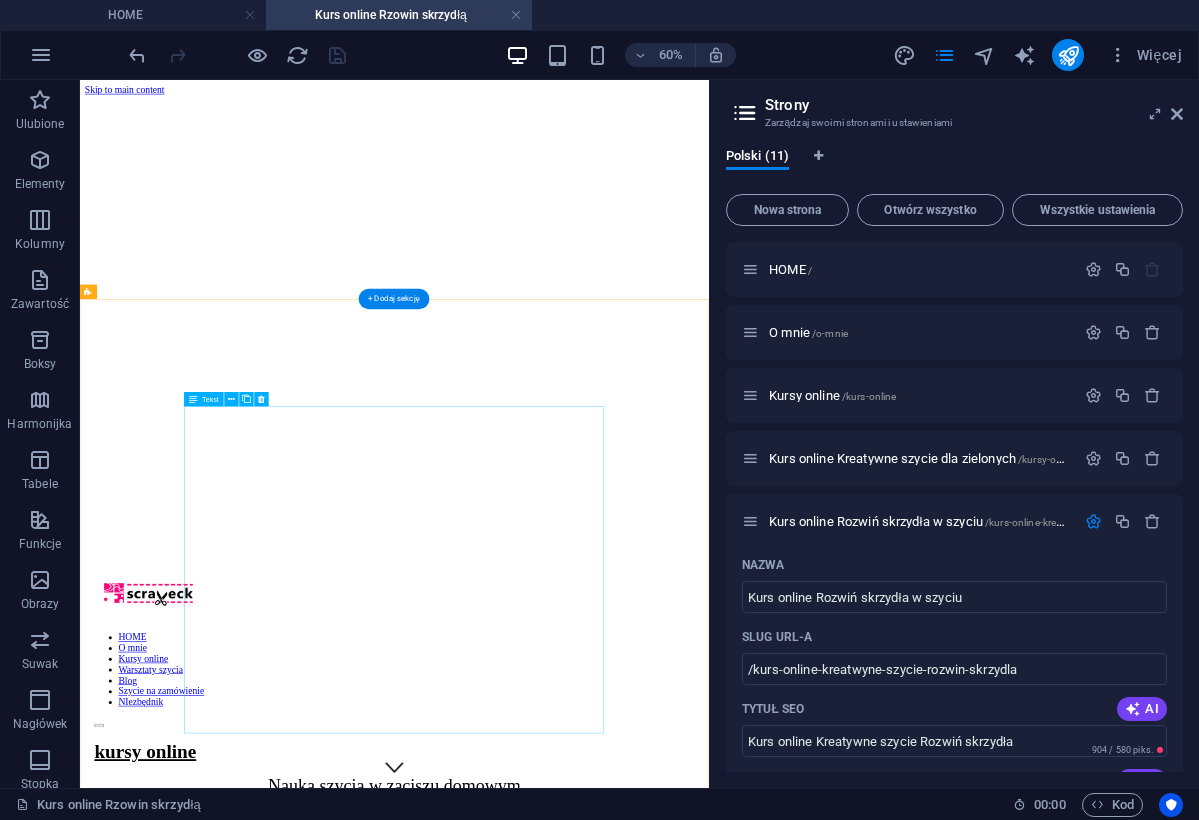 click on "Masz maszynę do szycia i… patrzysz na nią jak na kosmiczny pojazd? Boisz się, że wciśniesz nie ten guzik i uruchomisz tryb startu rakiety?     A może dopiero myślisz o zakupie i podchodzisz do tego „jak pies do jeża”? Albo „tylko” chcesz zobaczyć o co chodzi w tym szyciu? Spokojnie – to kurs właśnie dla Ciebie. W 4 tygodnie: zaprzyjaźnisz się z maszyną (bez fochów i nerwów), opanujesz podstawowe techniki szycia - patenty na szycie proste, ładne i kreatywne uszyjesz swoje pierwsze projekty, poczujesz radość i pewność w swoich działaniach. Uczysz się  w swoim tempie  – w domowym zaciszu, rano, wieczorem, kiedy chcesz - po pracy, gdy dzieci śpią, albo przed śniadaniem, bo tak właśnie lubisz :) Ja jestem po to, żeby Cię poprowadzić krok po kroku i pokazać Ci, że szycie na maszynie jest prostsze niż myślisz :) 🎯  Tylko  kl iknij i zacznij – maszyna czeka!" at bounding box center [604, 1666] 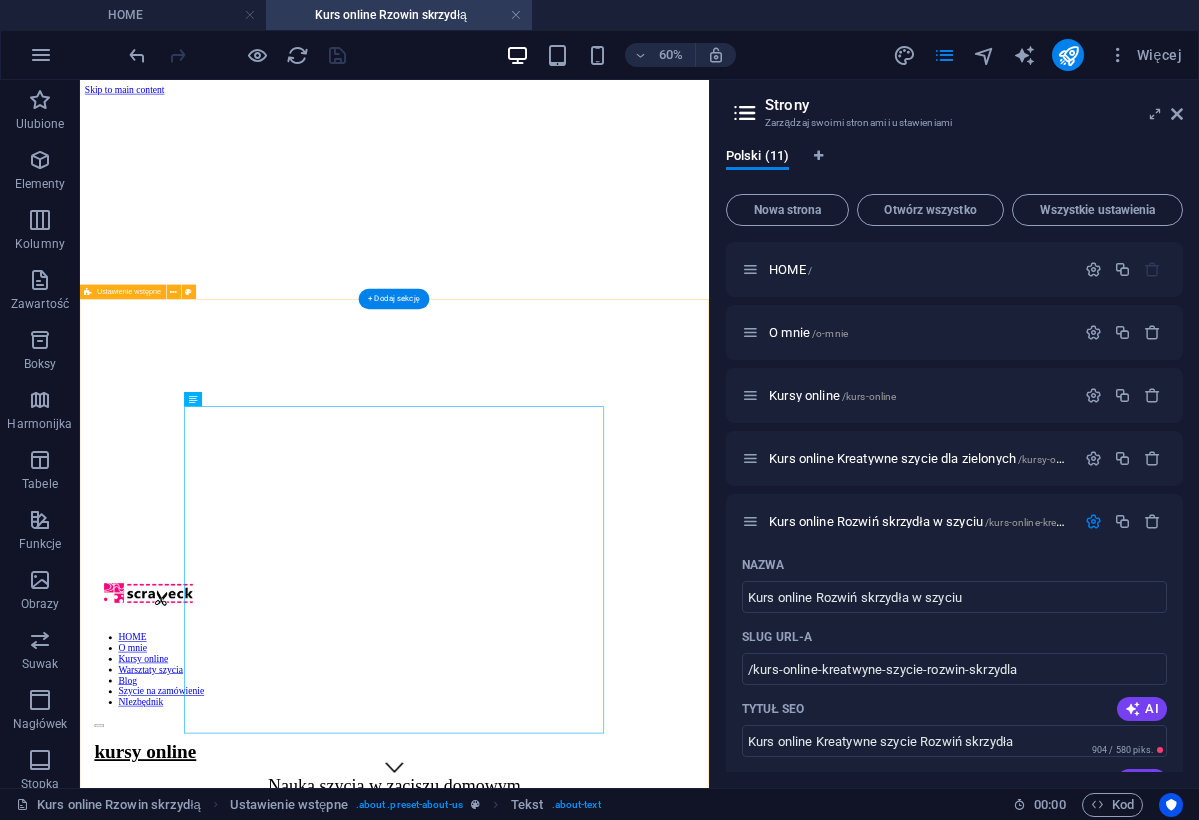 click on "Kreatywne szycie: Rozwiń skrzydła! Kurs szycia online dla średniozaawansowanych – w 4 tygodnie od „o matko, maszyna!” do „patrz, sama uszyłam!” Masz maszynę do szycia i… patrzysz na nią jak na kosmiczny pojazd? Boisz się, że wciśniesz nie ten guzik i uruchomisz tryb startu rakiety?     A może dopiero myślisz o zakupie i podchodzisz do tego „jak pies do jeża”? Albo „tylko” chcesz zobaczyć o co chodzi w tym szyciu? Spokojnie – to kurs właśnie dla Ciebie. W 4 tygodnie: zaprzyjaźnisz się z maszyną (bez fochów i nerwów), opanujesz podstawowe techniki szycia - patenty na szycie proste, ładne i kreatywne uszyjesz swoje pierwsze projekty, poczujesz radość i pewność w swoich działaniach. Uczysz się  w swoim tempie  – w domowym zaciszu, rano, wieczorem, kiedy chcesz - po pracy, gdy dzieci śpią, albo przed śniadaniem, bo tak właśnie lubisz :) 📌  Tylko  kl iknij i zacznij – maszyna czeka! Dla kogo jest ten kurs szycia online? Dla osób, które  . ." at bounding box center [604, 1823] 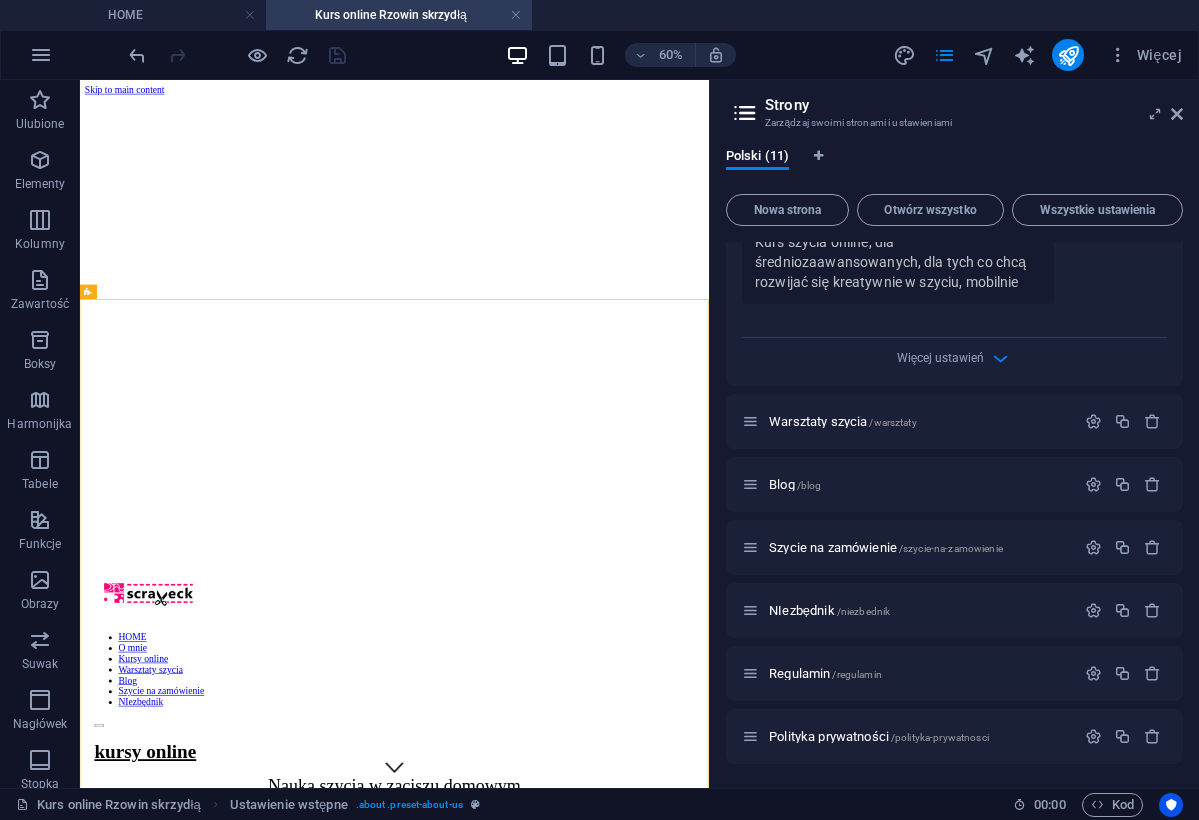 scroll, scrollTop: 1032, scrollLeft: 0, axis: vertical 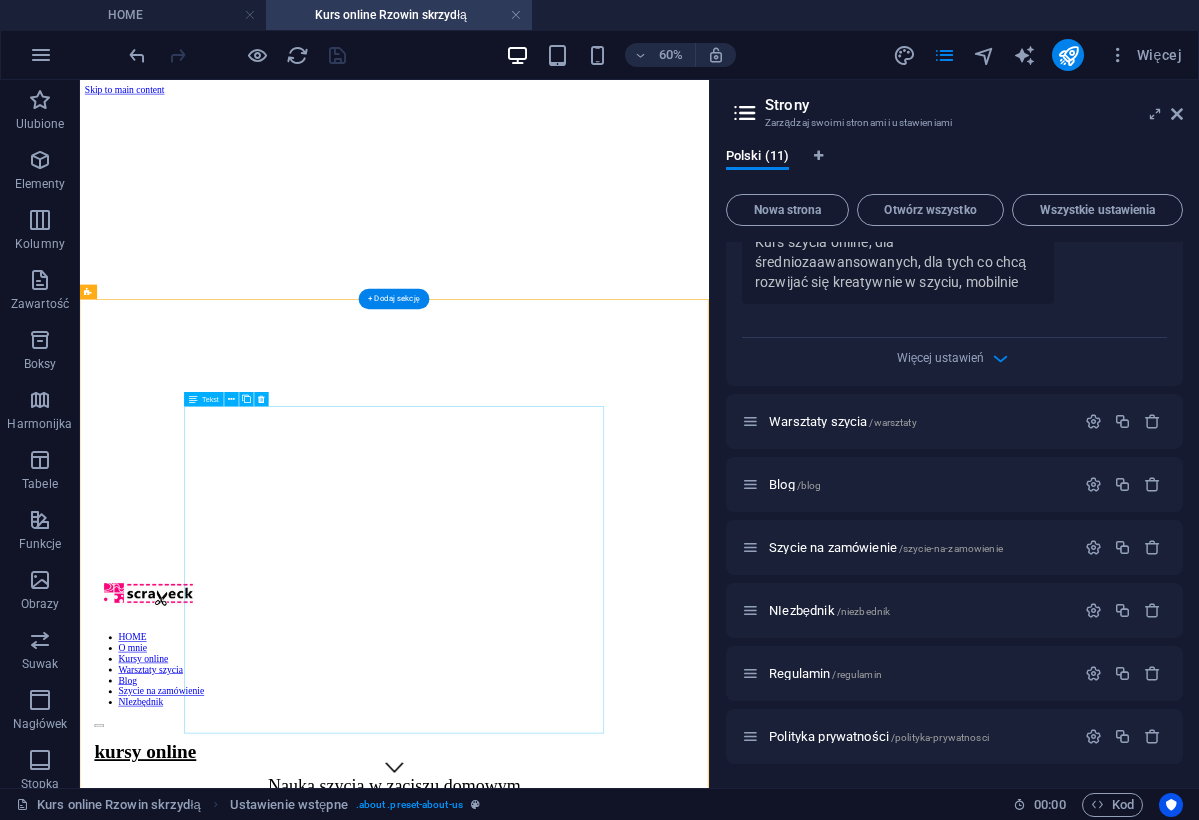 click on "Masz maszynę do szycia i… patrzysz na nią jak na kosmiczny pojazd? Boisz się, że wciśniesz nie ten guzik i uruchomisz tryb startu rakiety?     A może dopiero myślisz o zakupie i podchodzisz do tego „jak pies do jeża”? Albo „tylko” chcesz zobaczyć o co chodzi w tym szyciu? Spokojnie – to kurs właśnie dla Ciebie. W 4 tygodnie: zaprzyjaźnisz się z maszyną (bez fochów i nerwów), opanujesz podstawowe techniki szycia - patenty na szycie proste, ładne i kreatywne uszyjesz swoje pierwsze projekty, poczujesz radość i pewność w swoich działaniach. Uczysz się  w swoim tempie  – w domowym zaciszu, rano, wieczorem, kiedy chcesz - po pracy, gdy dzieci śpią, albo przed śniadaniem, bo tak właśnie lubisz :) Ja jestem po to, żeby Cię poprowadzić krok po kroku i pokazać Ci, że szycie na maszynie jest prostsze niż myślisz :) 🎯  Tylko  kl iknij i zacznij – maszyna czeka!" at bounding box center (604, 1666) 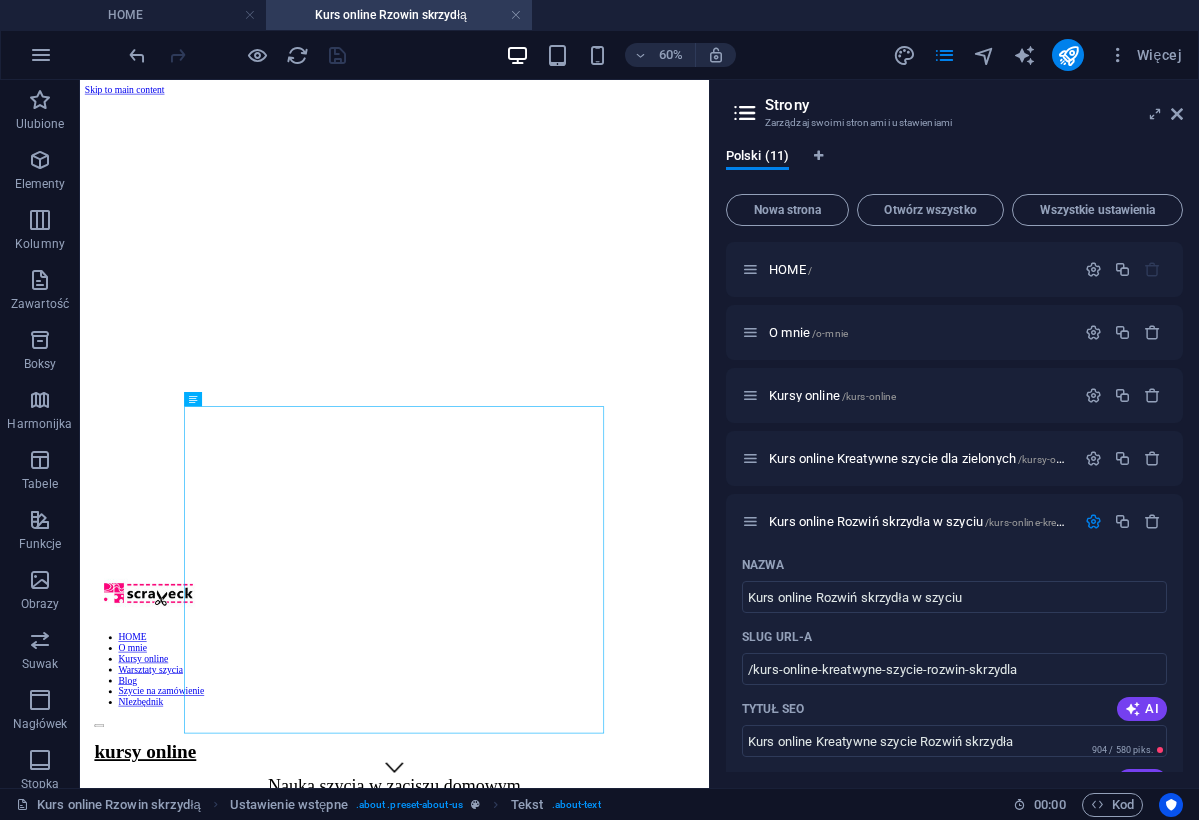 scroll, scrollTop: 0, scrollLeft: 0, axis: both 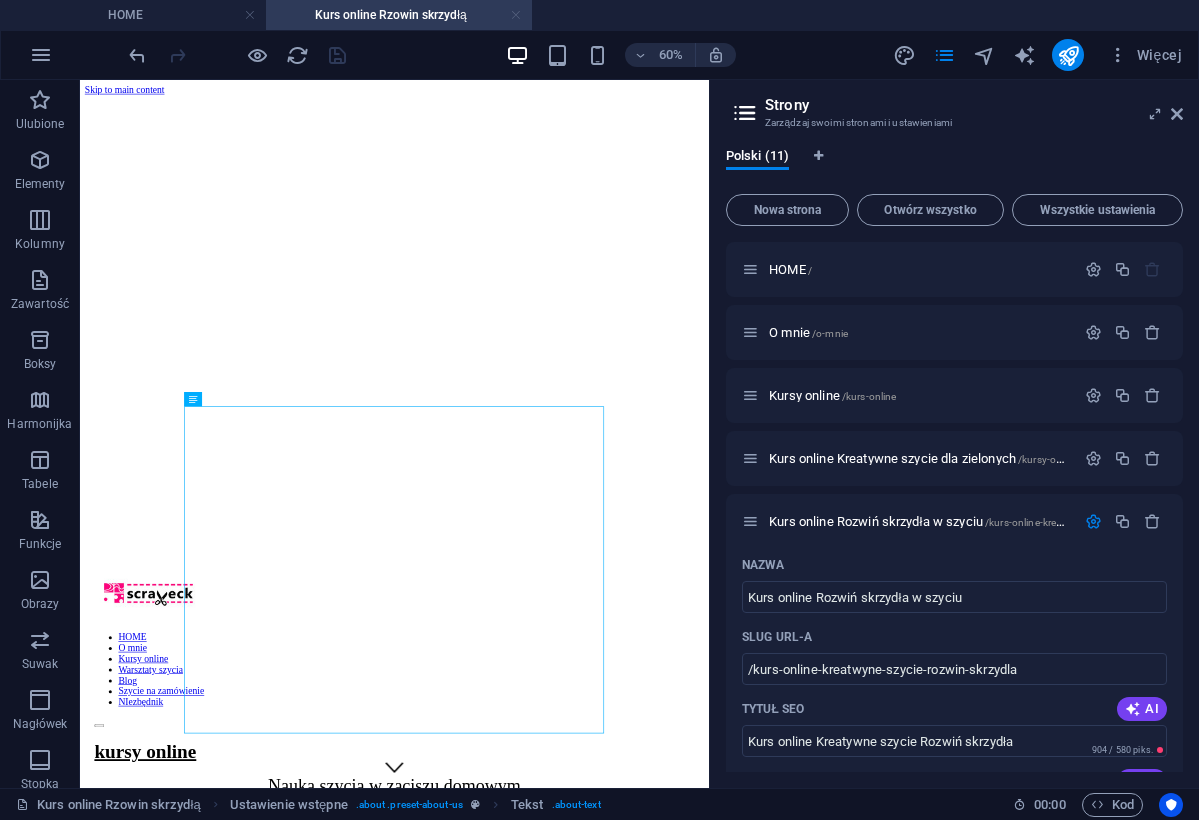click at bounding box center [516, 15] 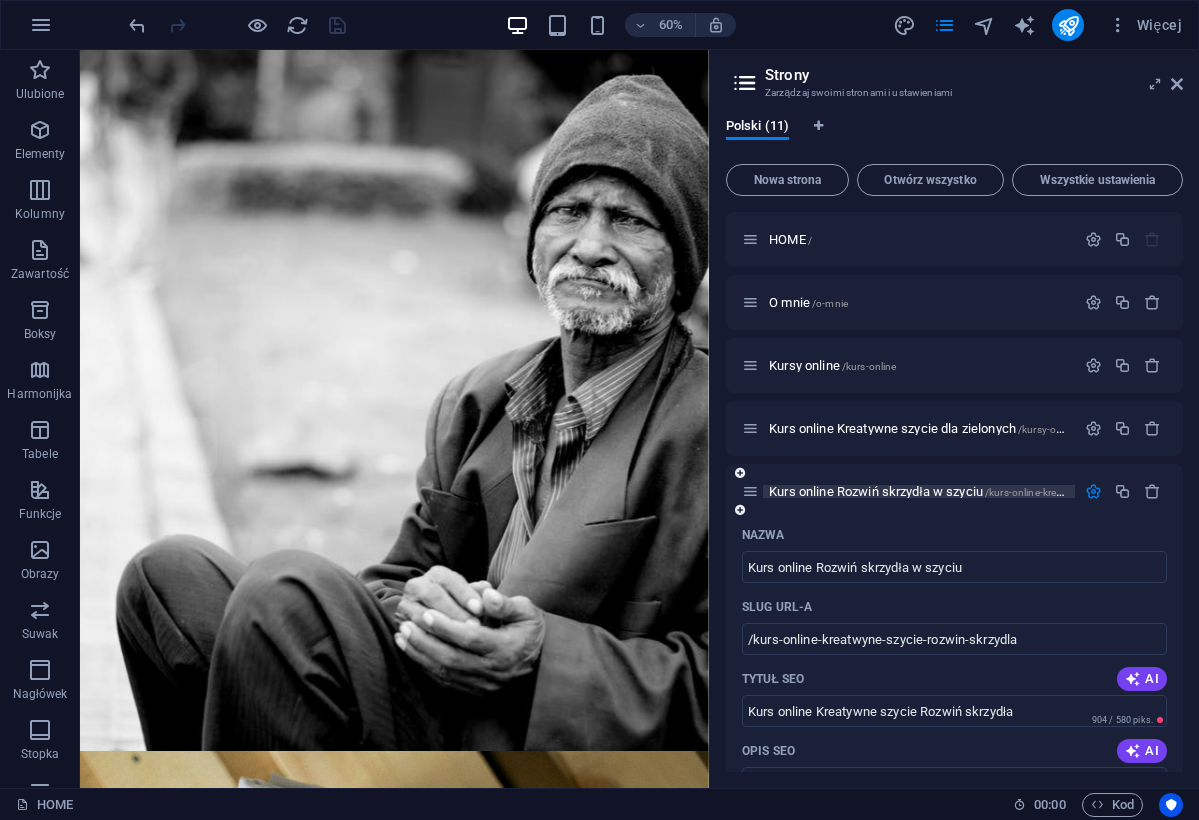 click on "Kurs online Rozwiń skrzydła w szyciu /kurs-online-kreatwyne-szycie-rozwin-skrzydla" at bounding box center [981, 491] 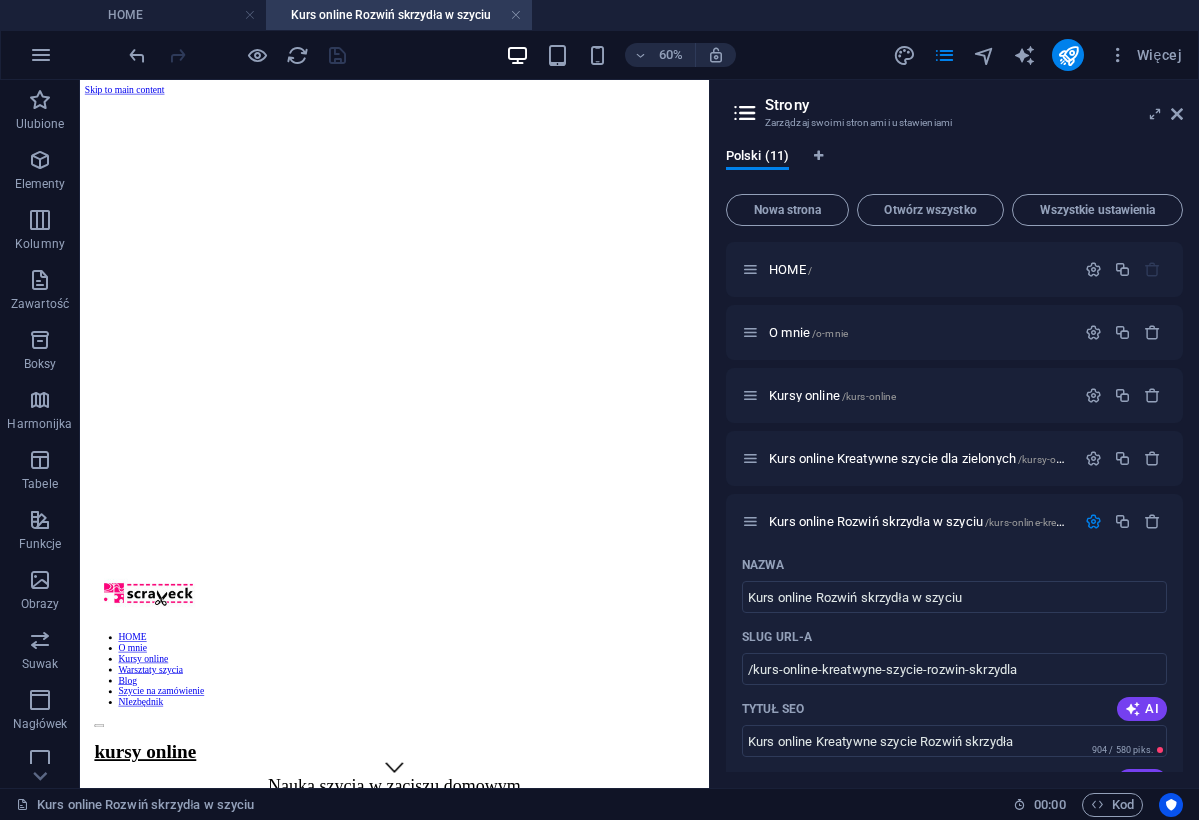 scroll, scrollTop: 0, scrollLeft: 0, axis: both 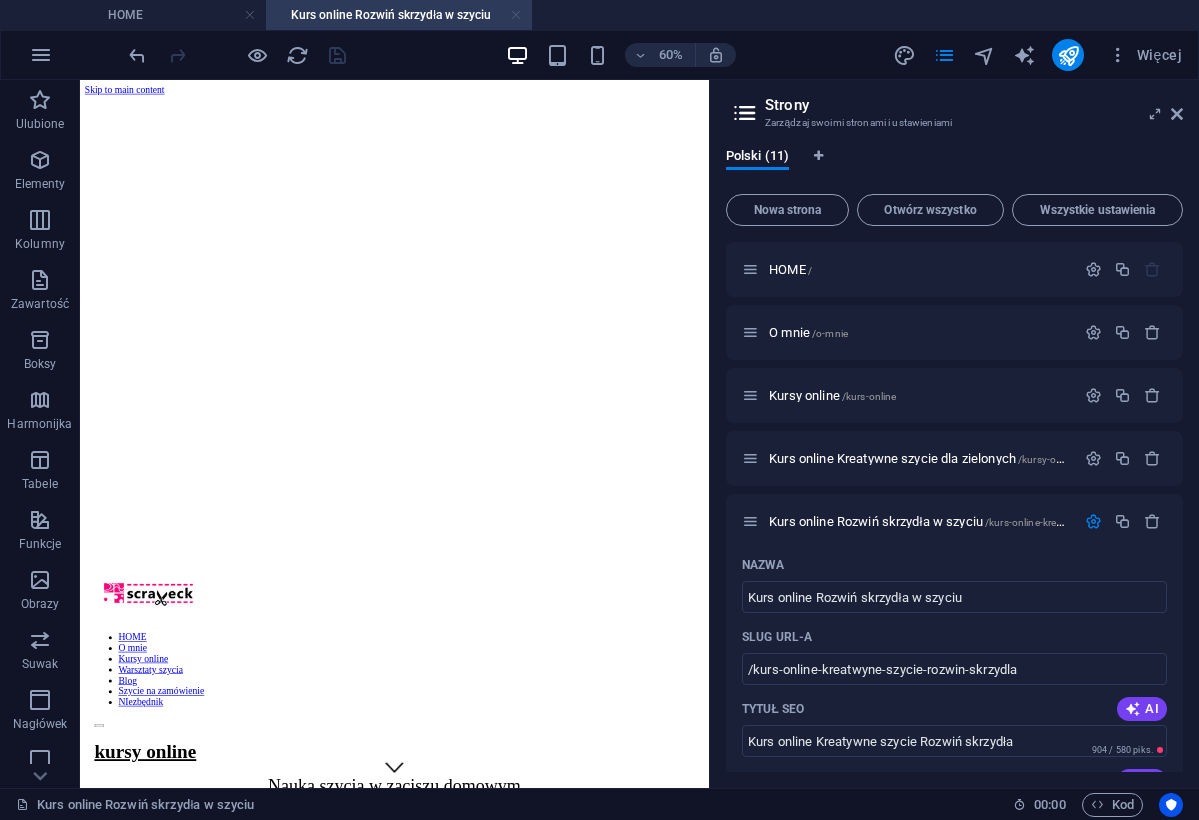 click at bounding box center [516, 15] 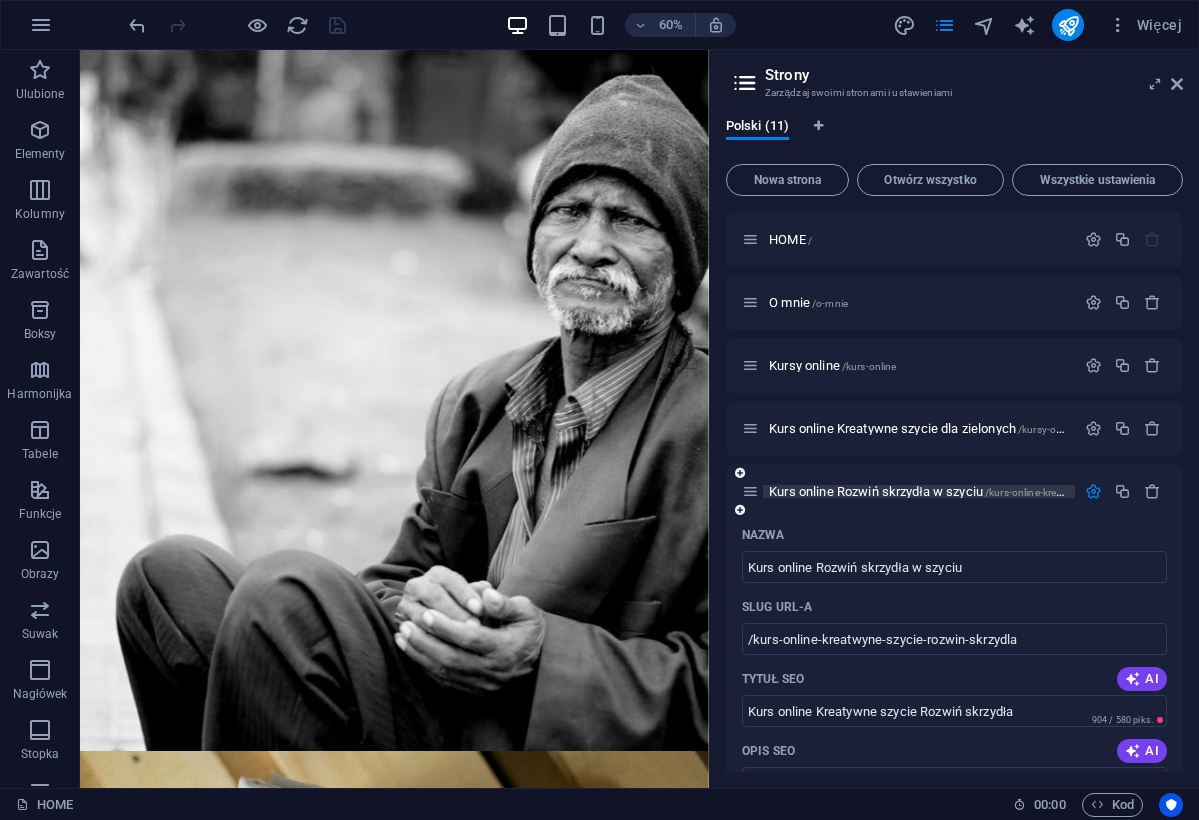 click on "Kurs online Rozwiń skrzydła w szyciu /kurs-online-kreatwyne-szycie-rozwin-skrzydla" at bounding box center [981, 491] 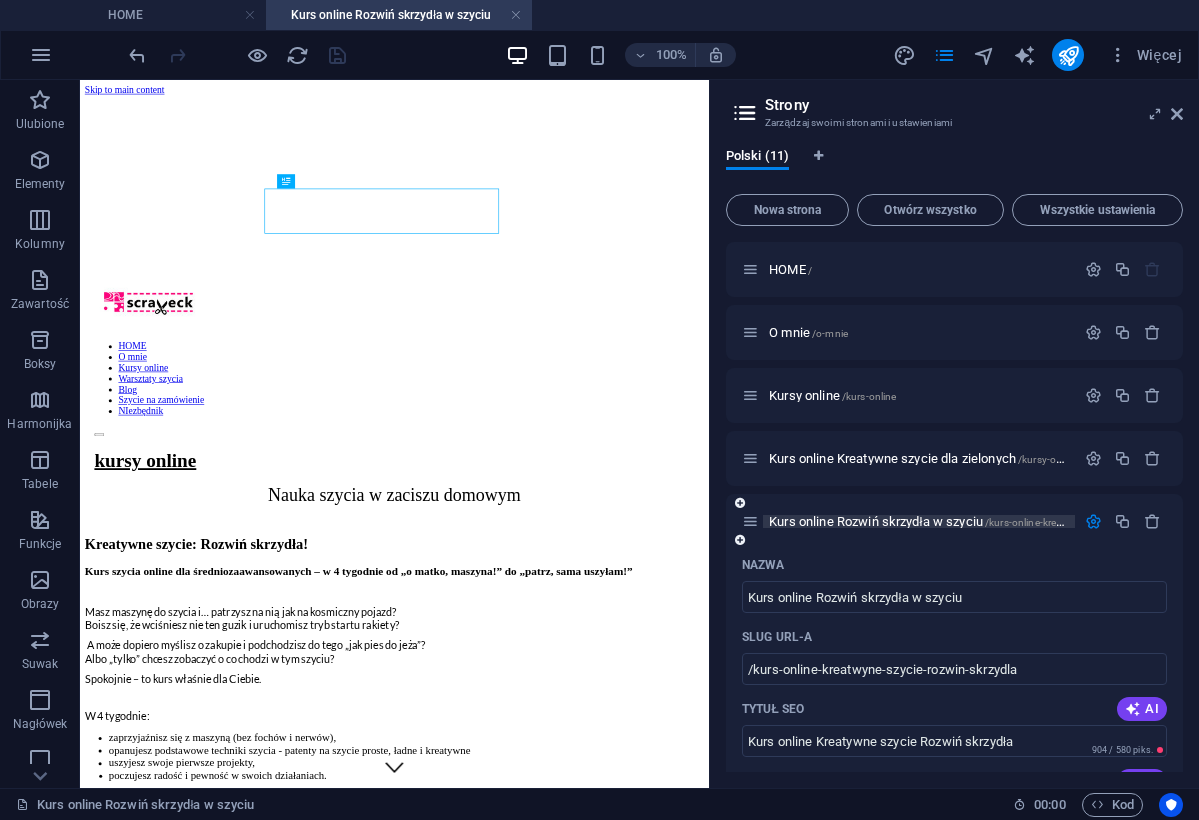 scroll, scrollTop: 0, scrollLeft: 0, axis: both 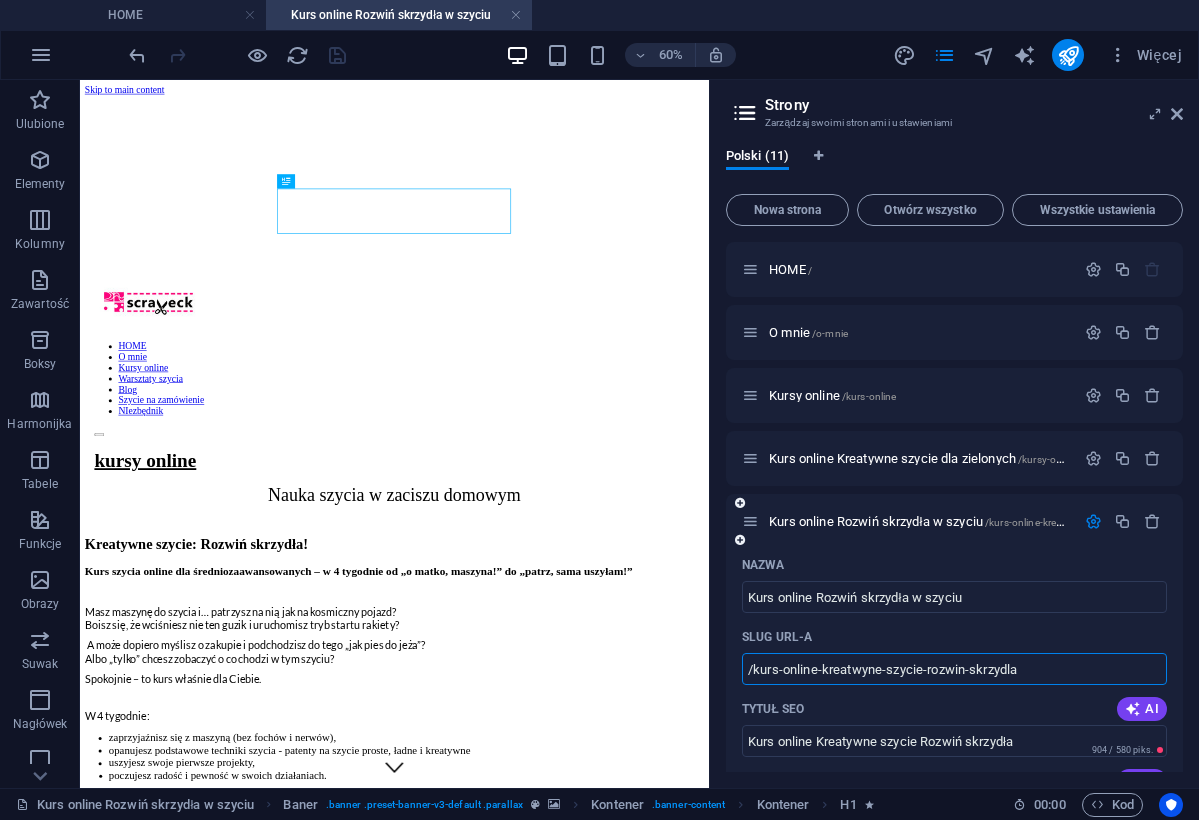 click on "/kurs-online-kreatwyne-szycie-rozwin-skrzydla" at bounding box center (954, 669) 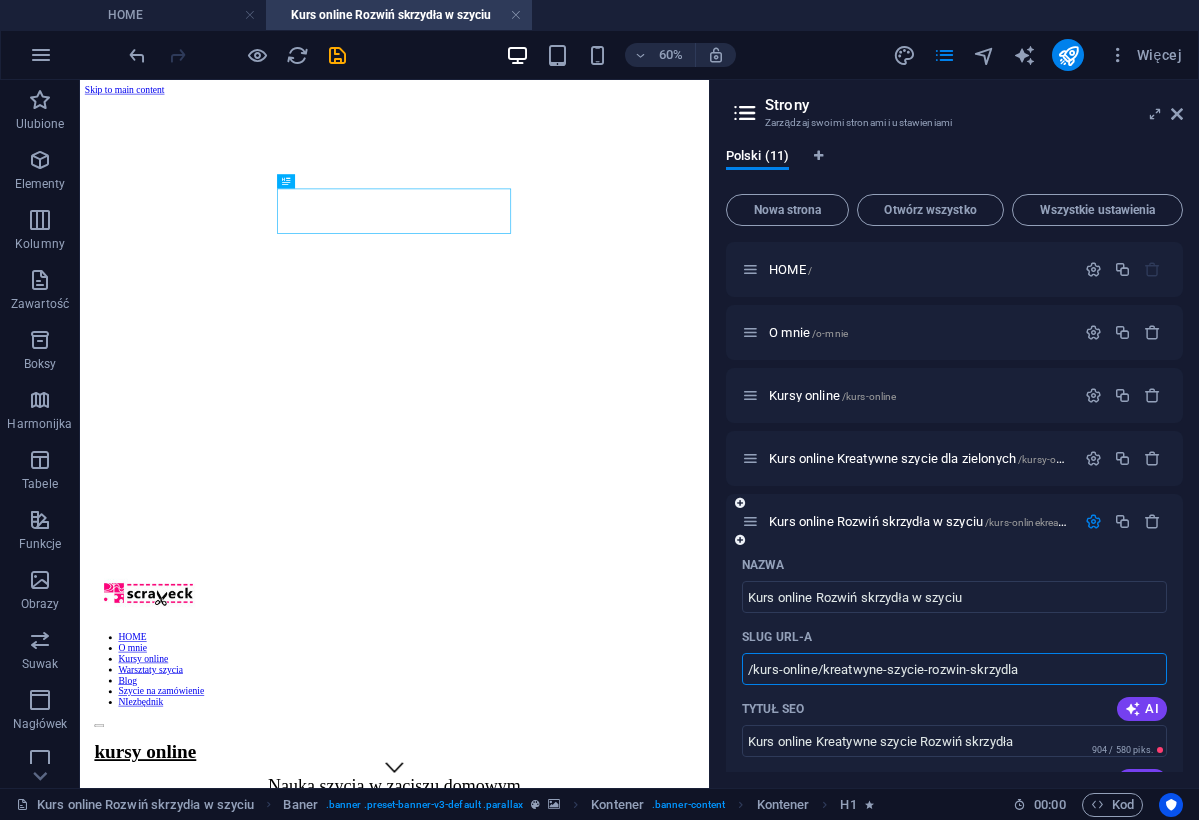type on "/kurs-online/kreatwyne-szycie-rozwin-skrzydla" 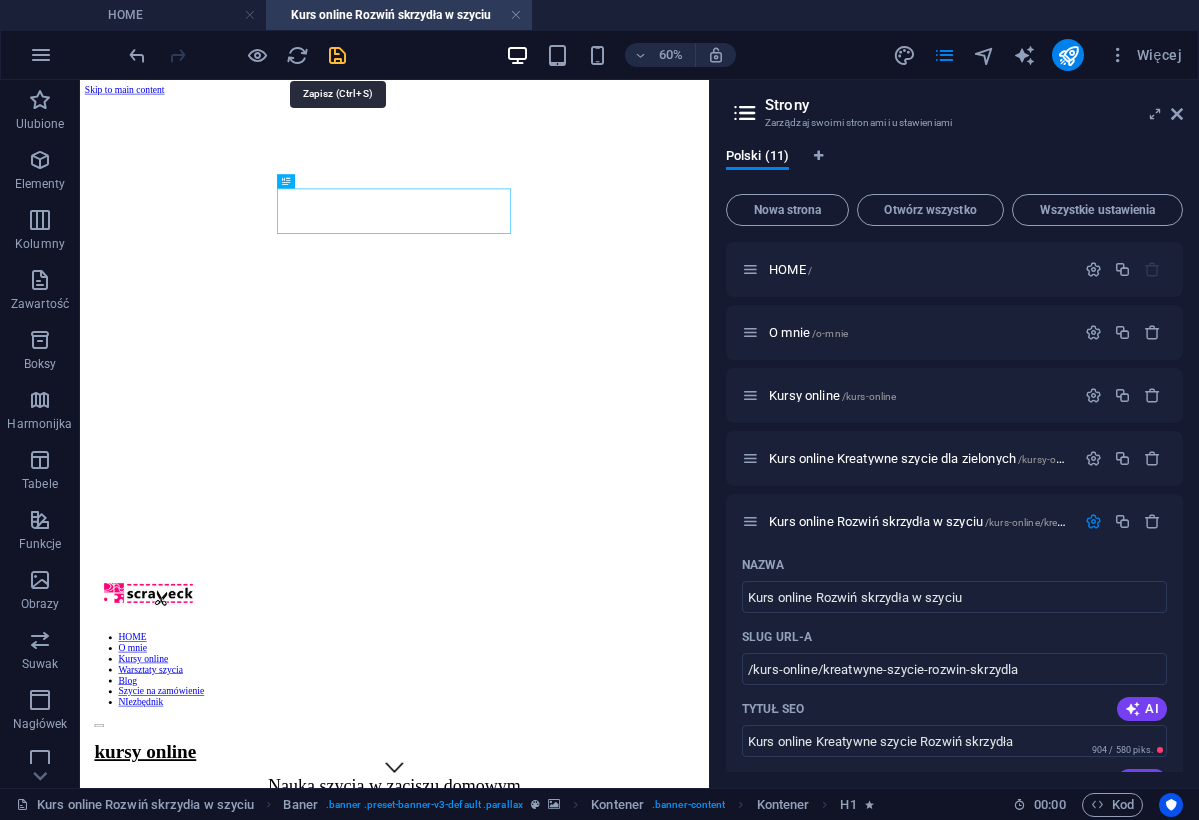 click at bounding box center (337, 55) 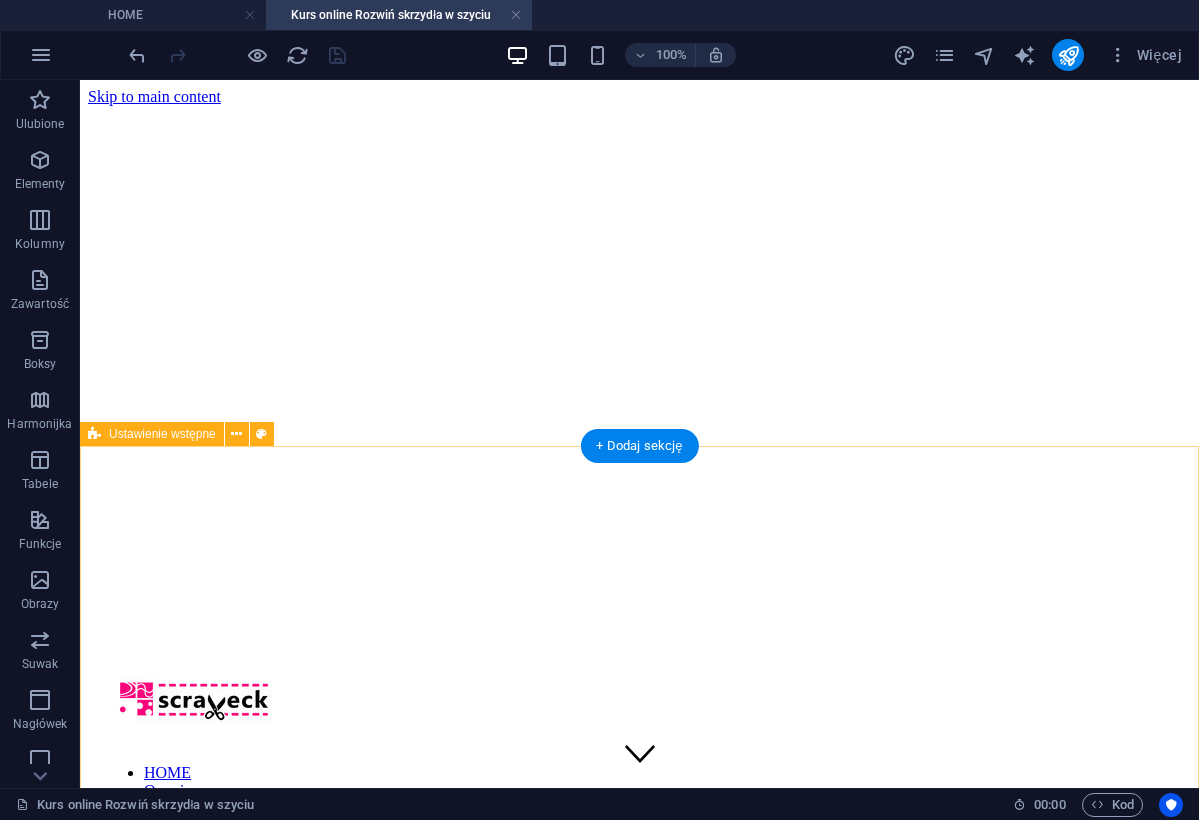 scroll, scrollTop: 0, scrollLeft: 0, axis: both 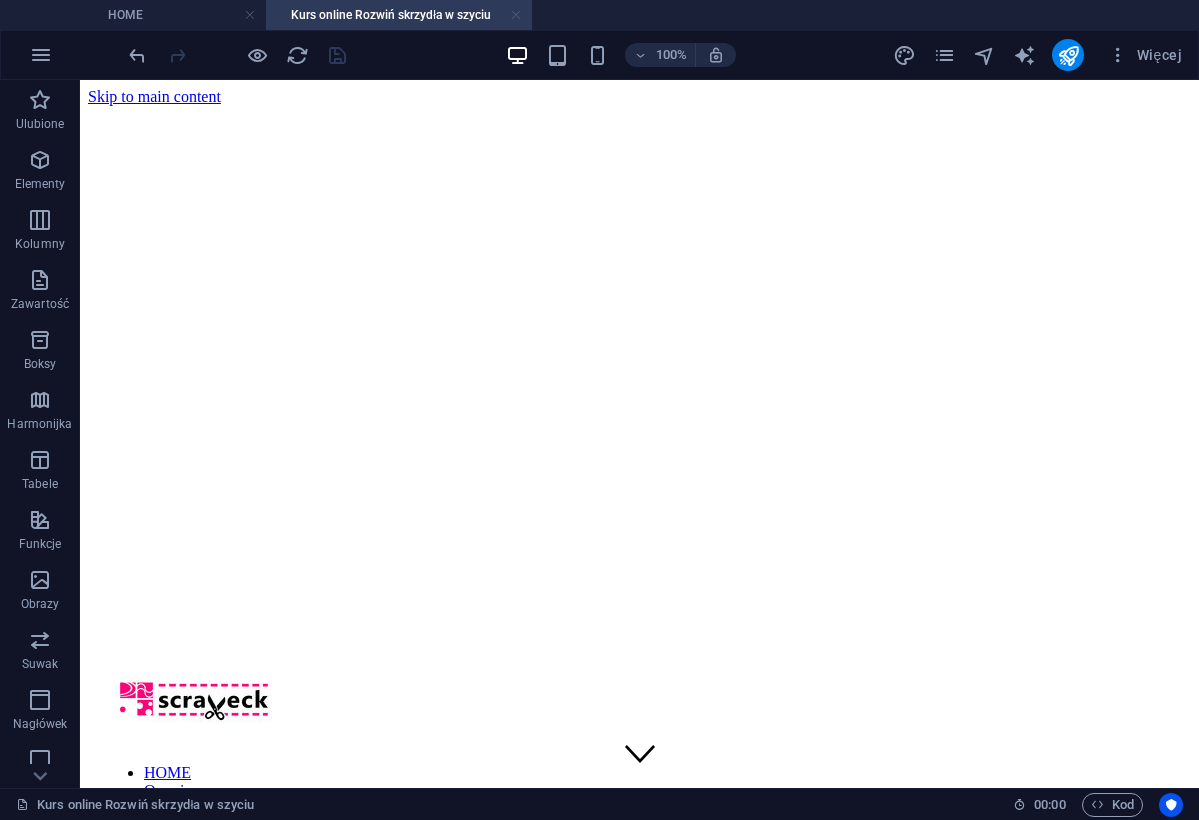 click at bounding box center (516, 15) 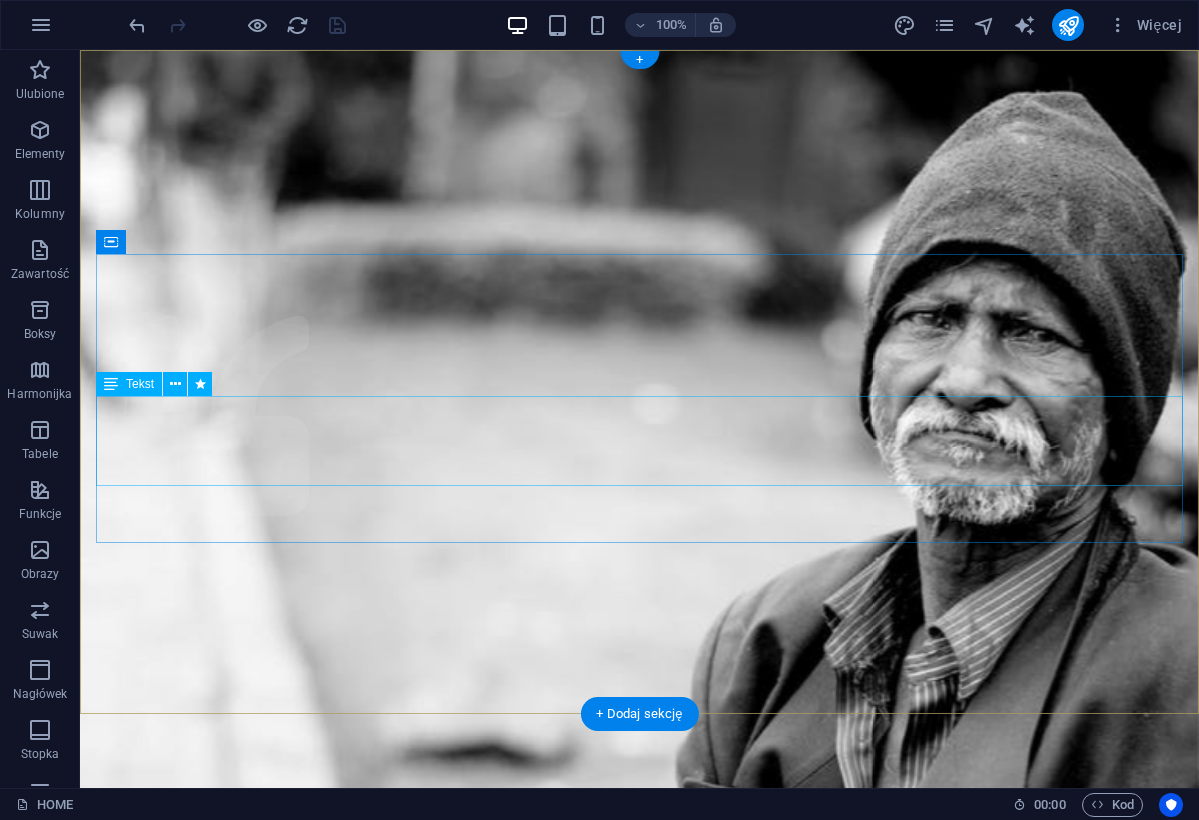 click on "Każdy skrawek się liczy! Szyte z miłości do przyszłości!" at bounding box center [639, 2723] 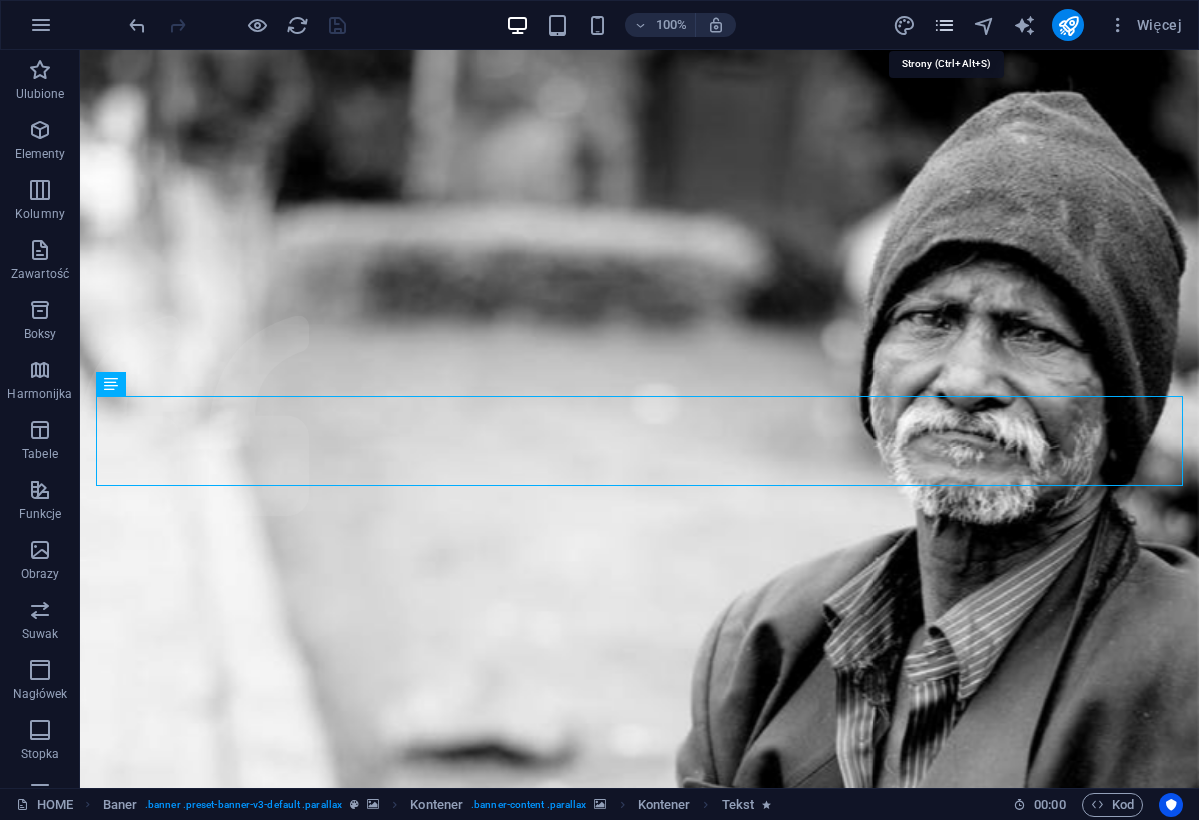 click at bounding box center [944, 25] 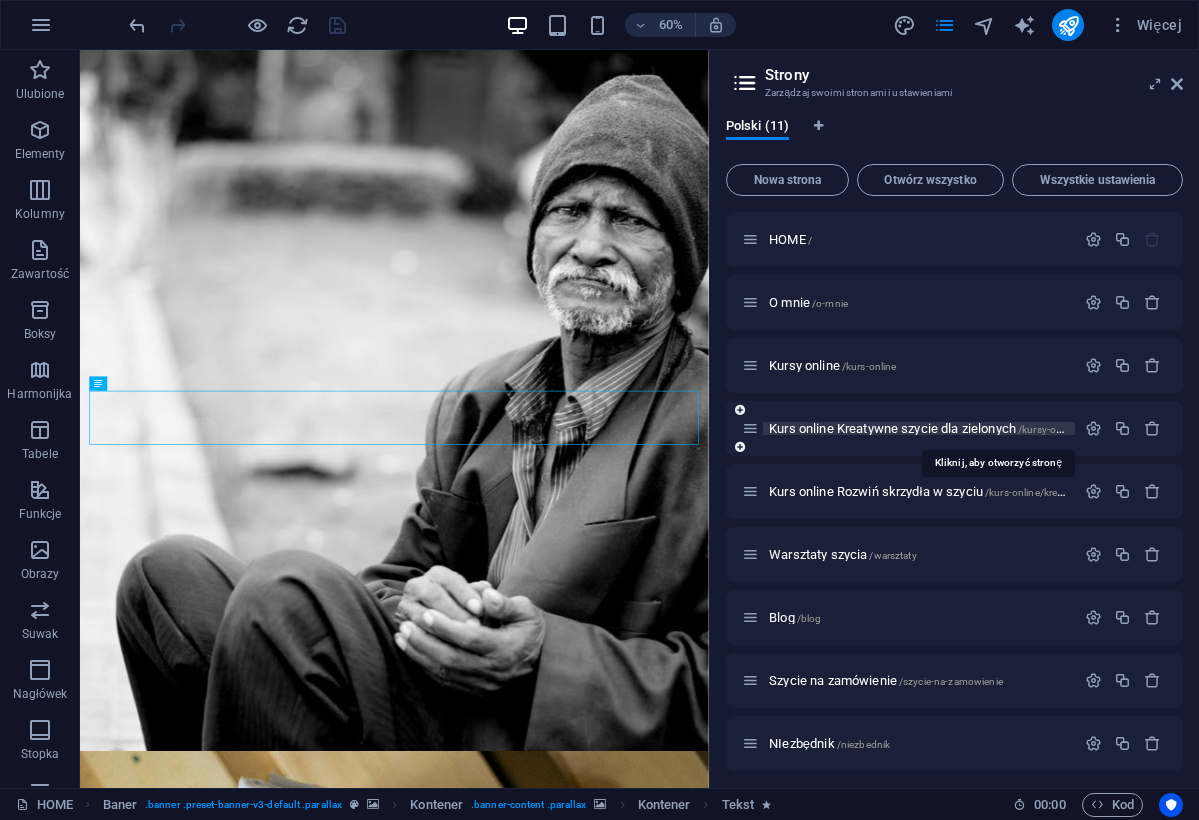 click on "Kurs online Kreatywne szycie dla zielonych /kursy-online/kreatywne-szycie-dla-zielonych" at bounding box center (995, 428) 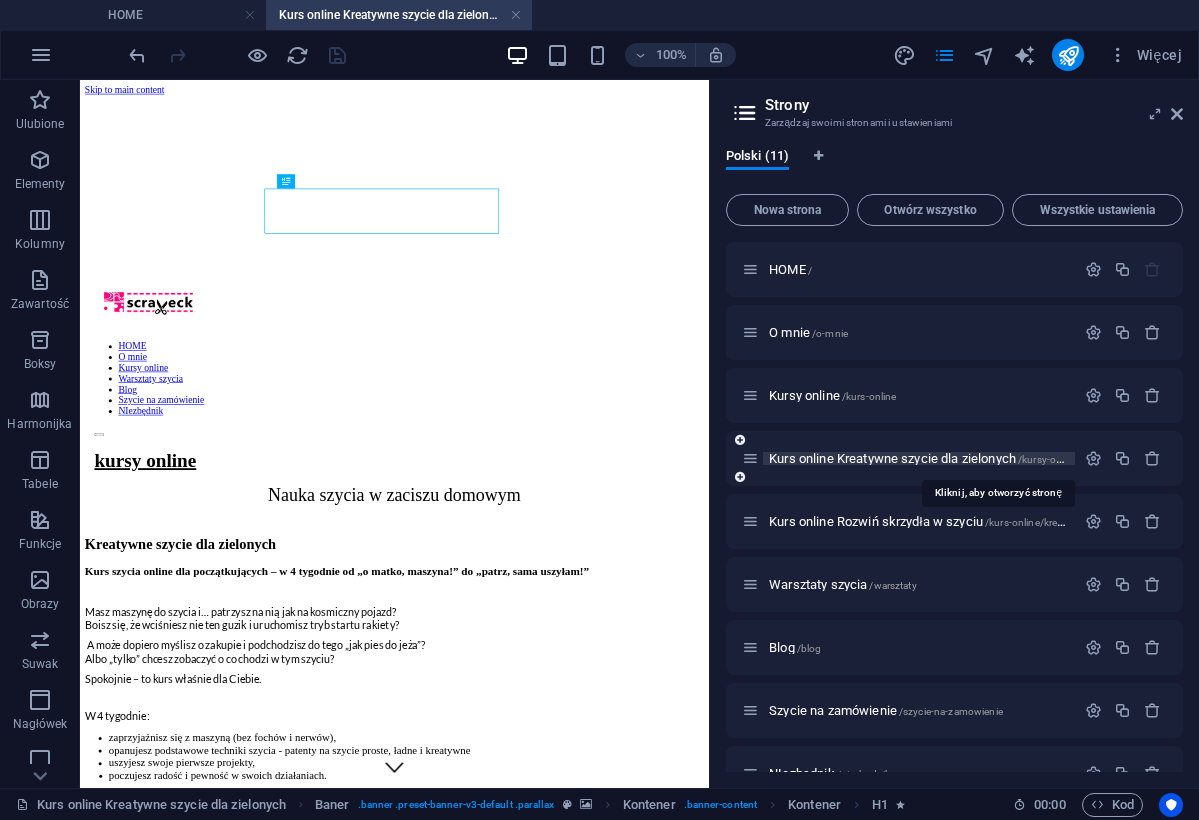scroll, scrollTop: 0, scrollLeft: 0, axis: both 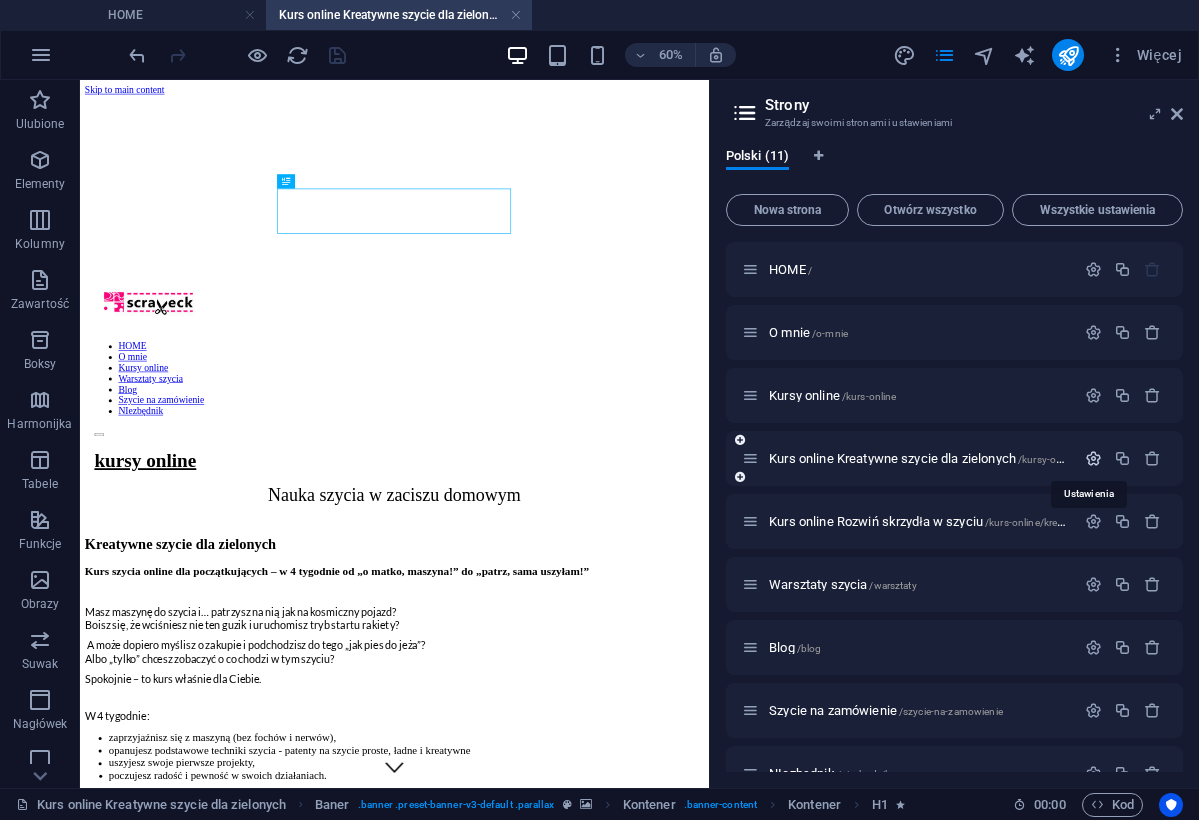click at bounding box center [1093, 458] 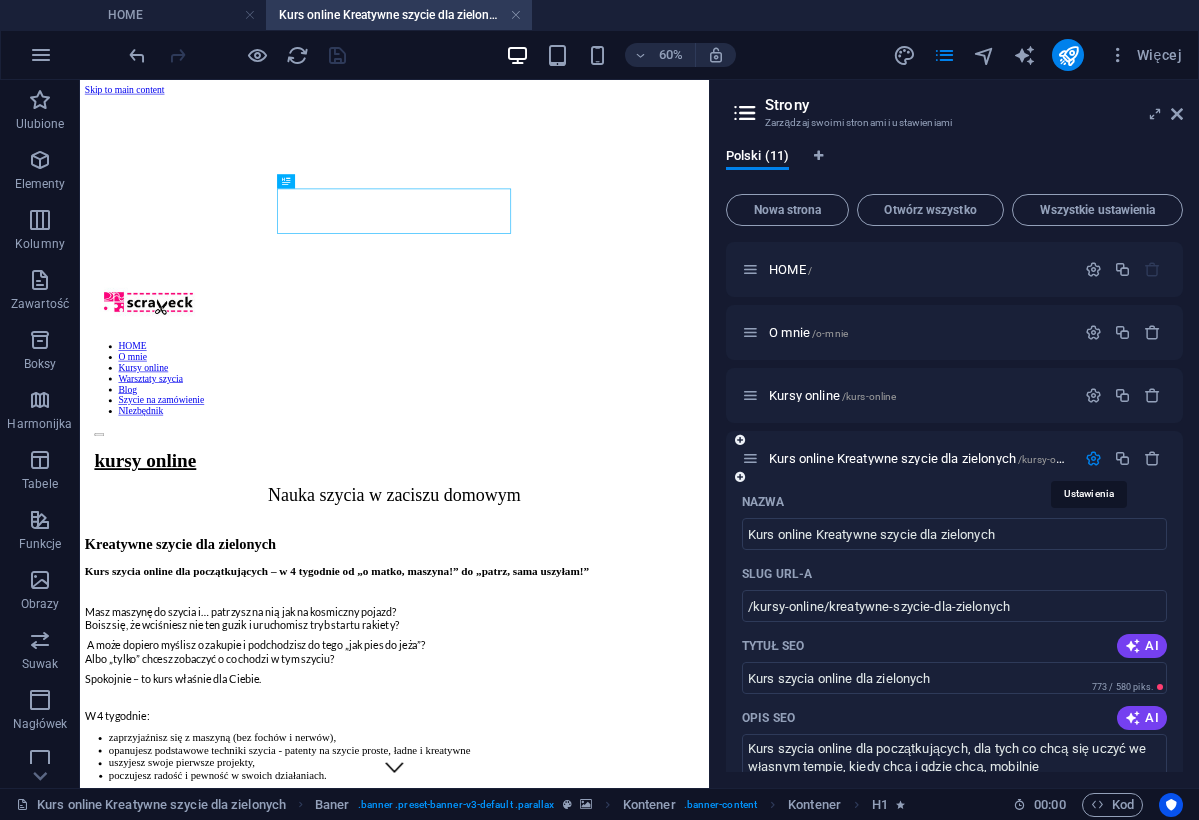 click at bounding box center (1093, 458) 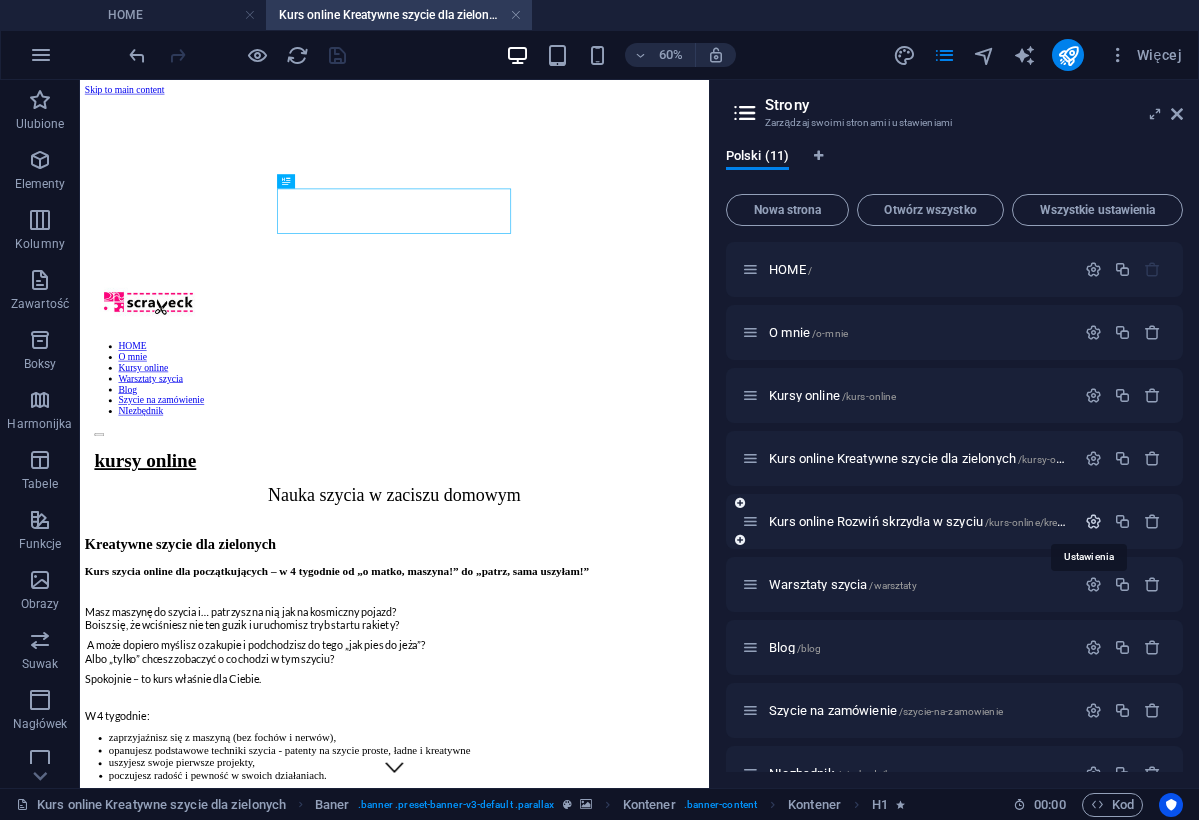 click at bounding box center [1093, 521] 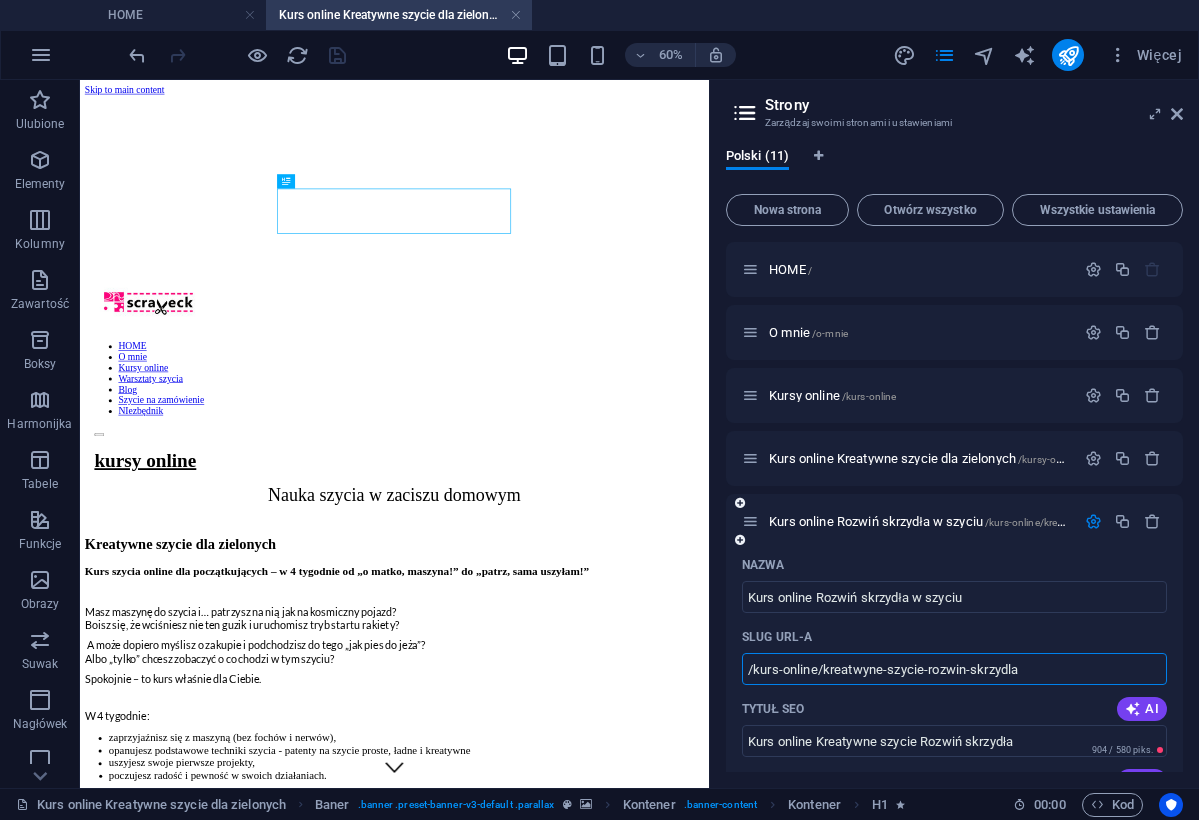 click on "/kurs-online/kreatwyne-szycie-rozwin-skrzydla" at bounding box center [954, 669] 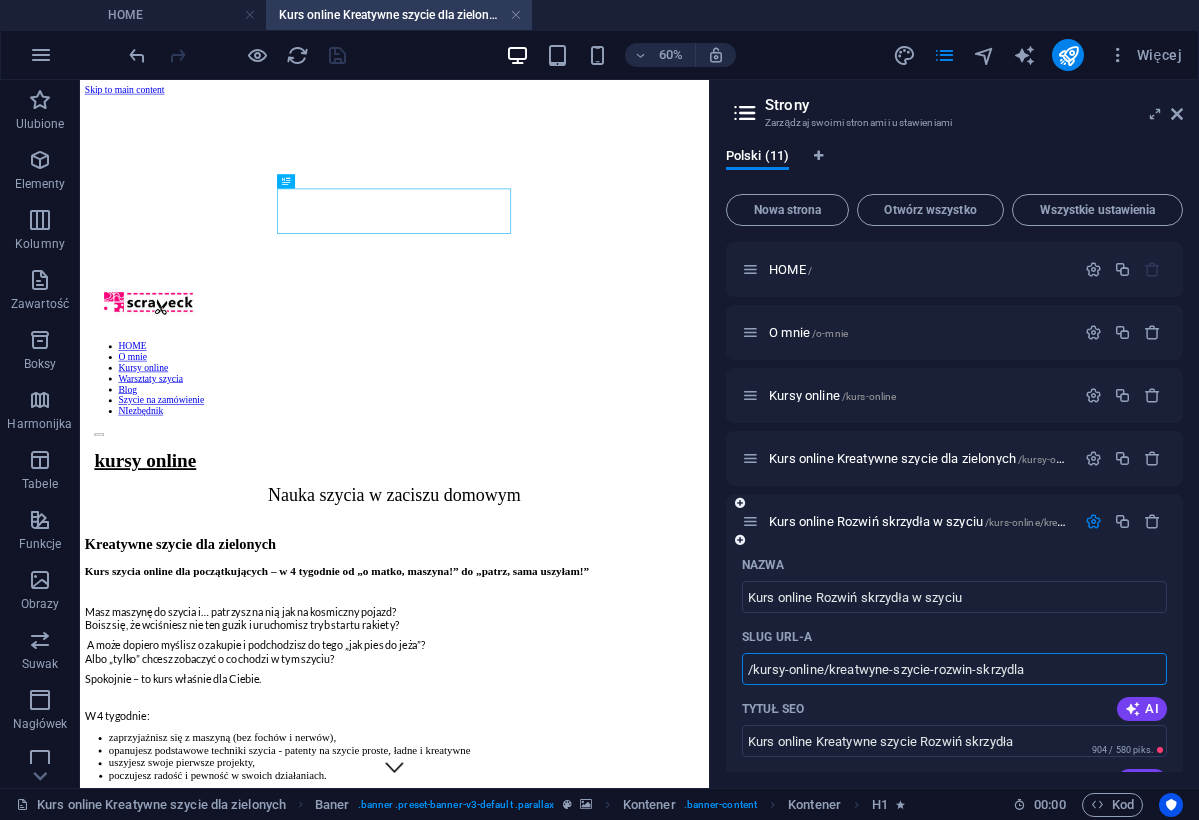 type on "/kursy-online/kreatwyne-szycie-rozwin-skrzydla" 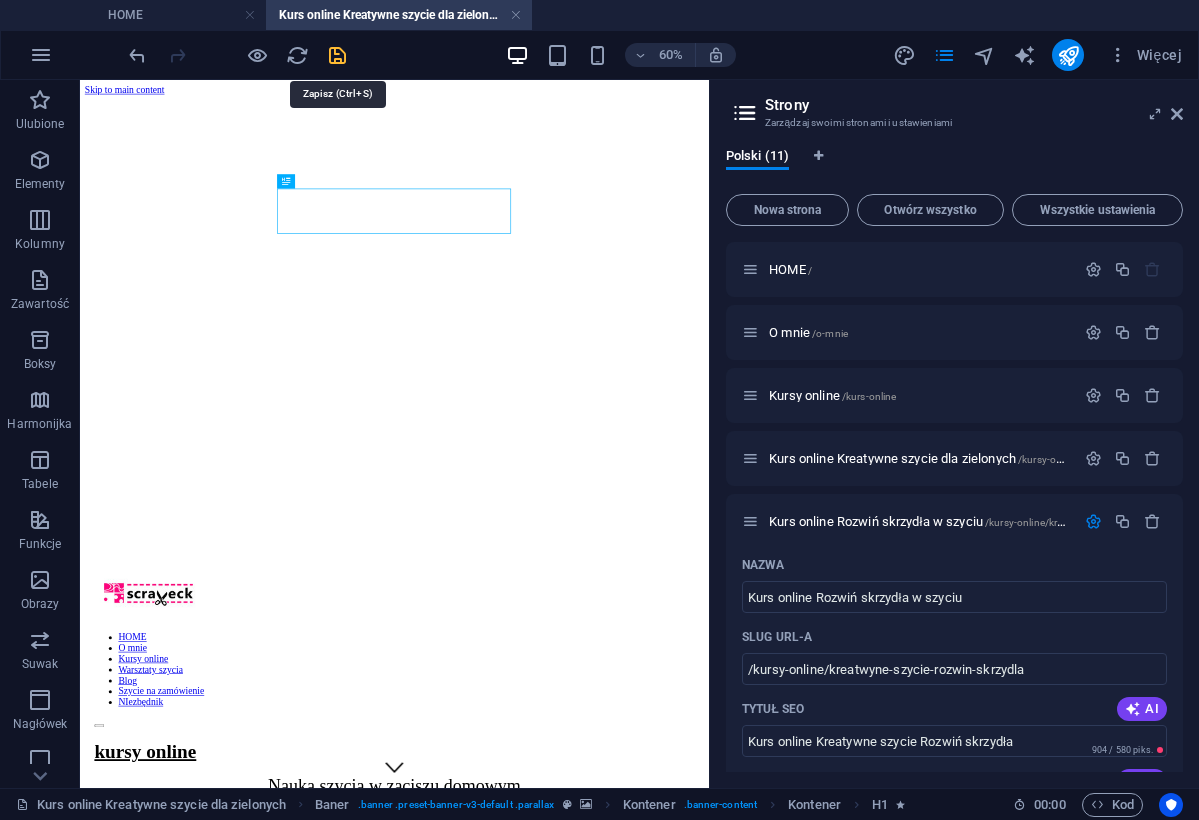 click at bounding box center (337, 55) 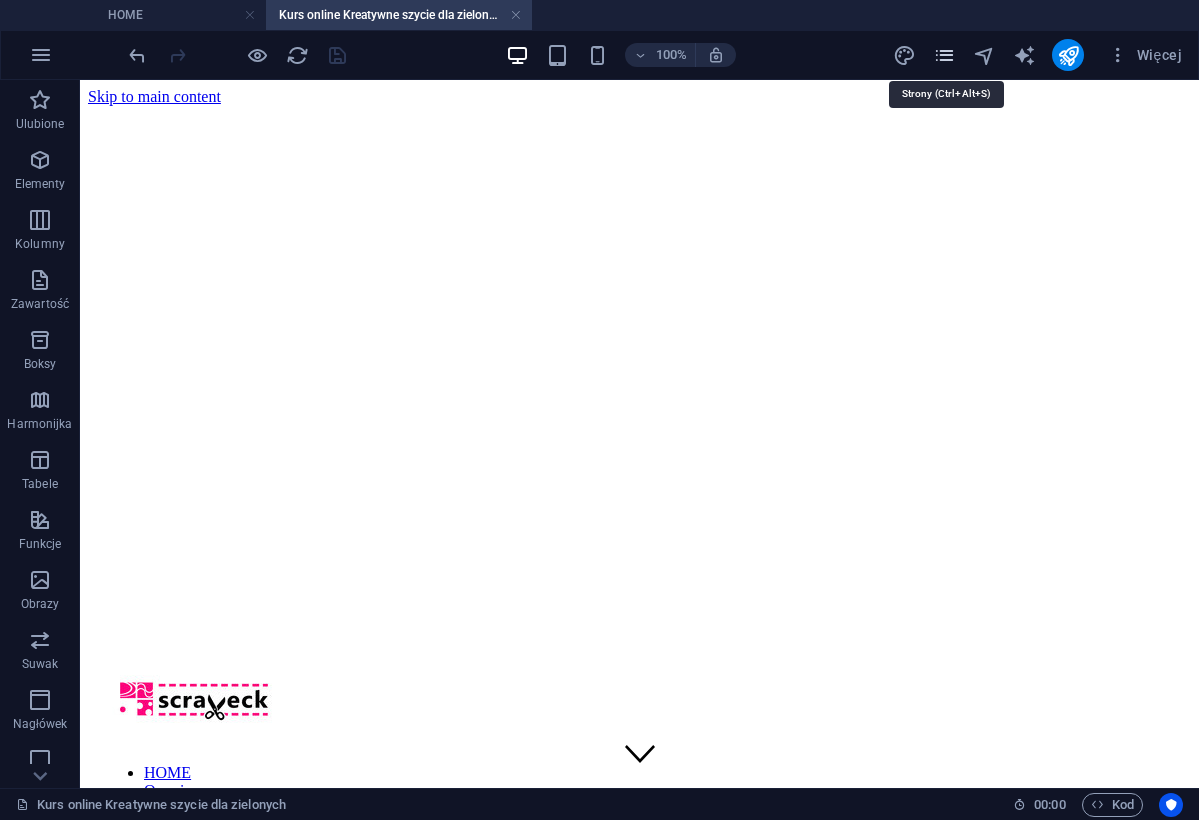 click at bounding box center [944, 55] 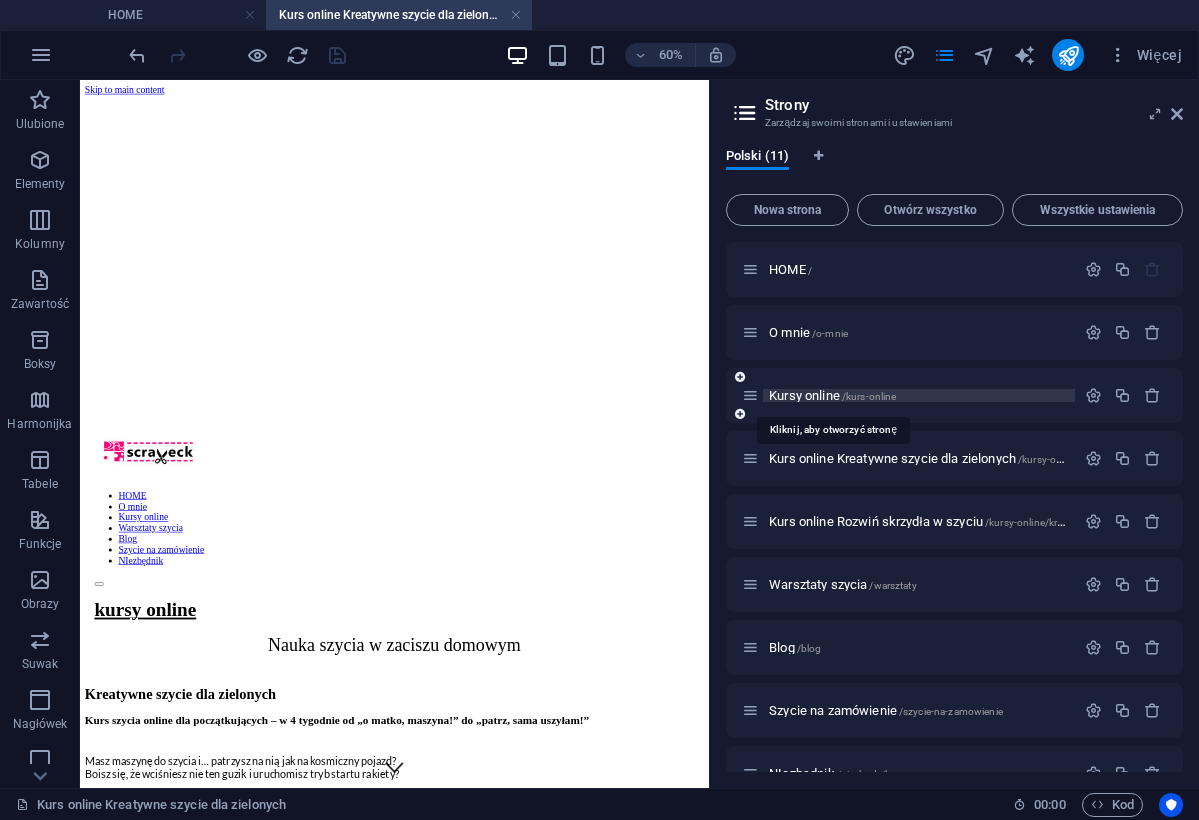 click on "Kursy online /kurs-online" at bounding box center [832, 395] 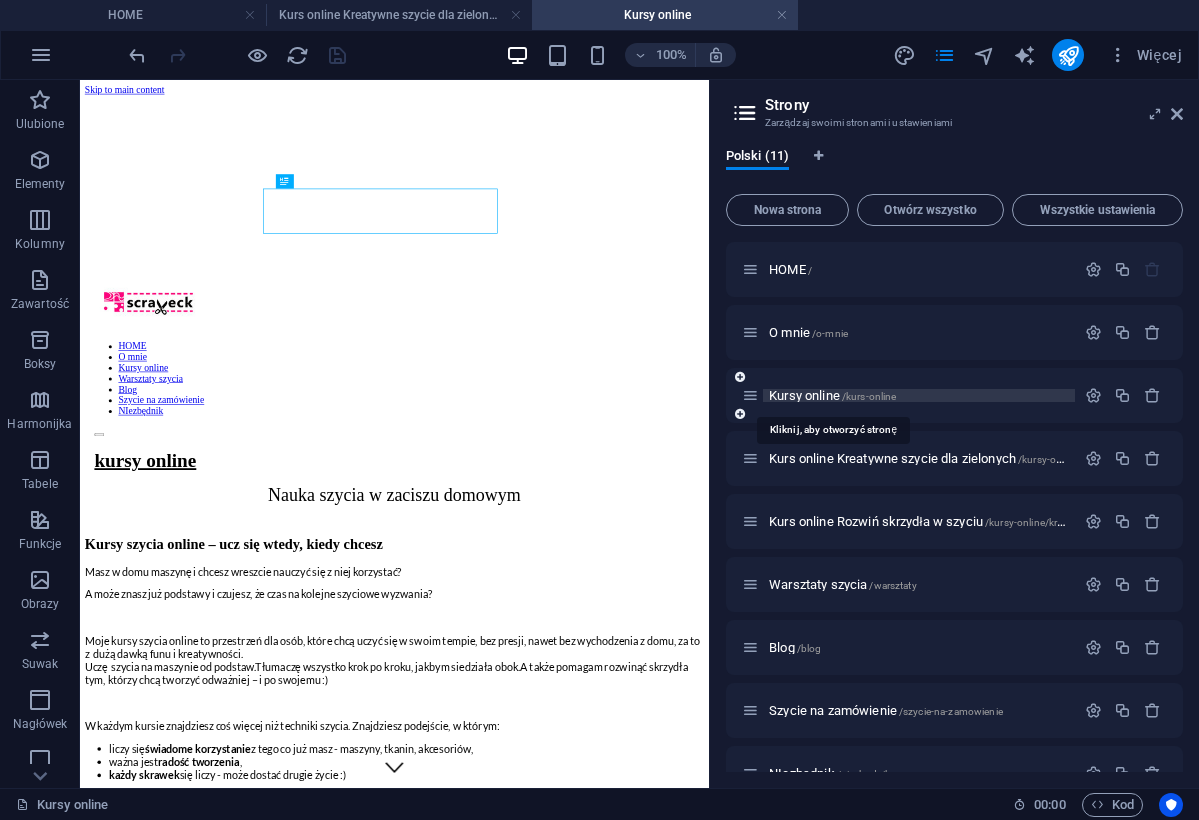 scroll, scrollTop: 0, scrollLeft: 0, axis: both 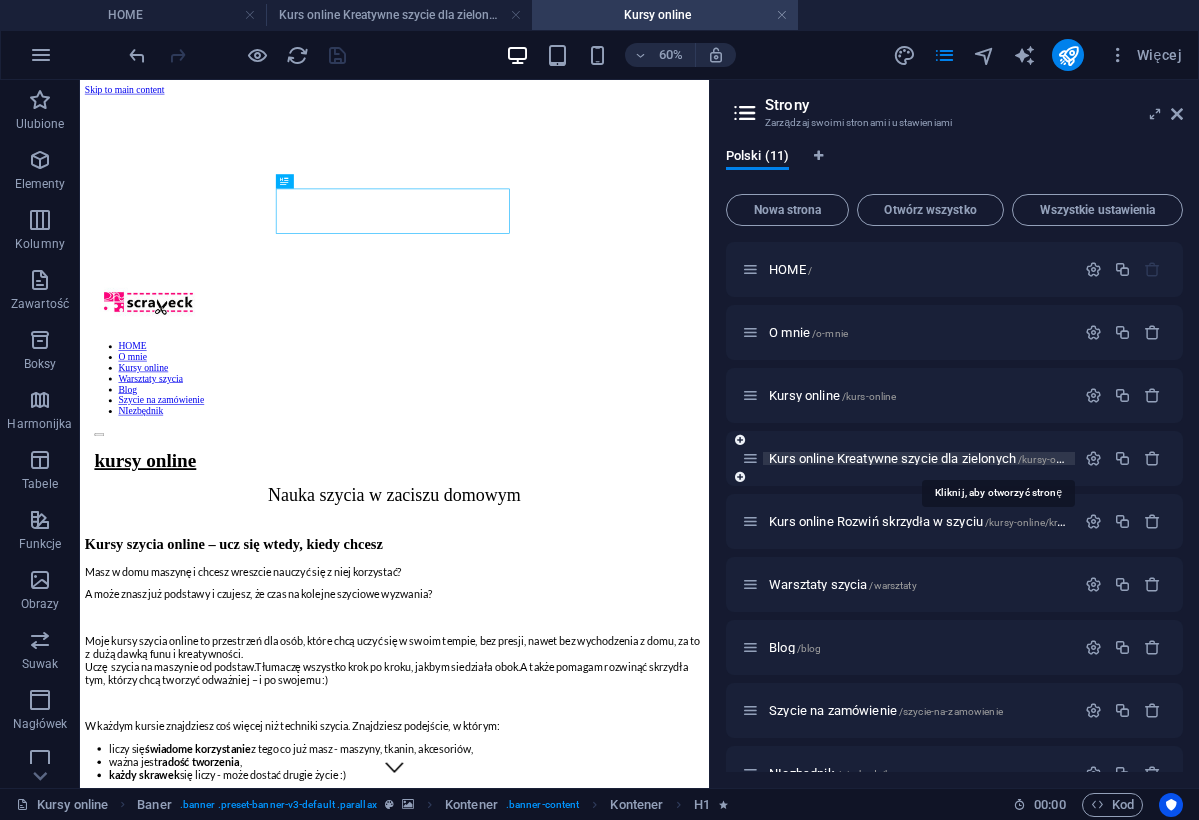 click on "Kurs online Kreatywne szycie dla zielonych /kursy-online/kreatywne-szycie-dla-zielonych" at bounding box center (995, 458) 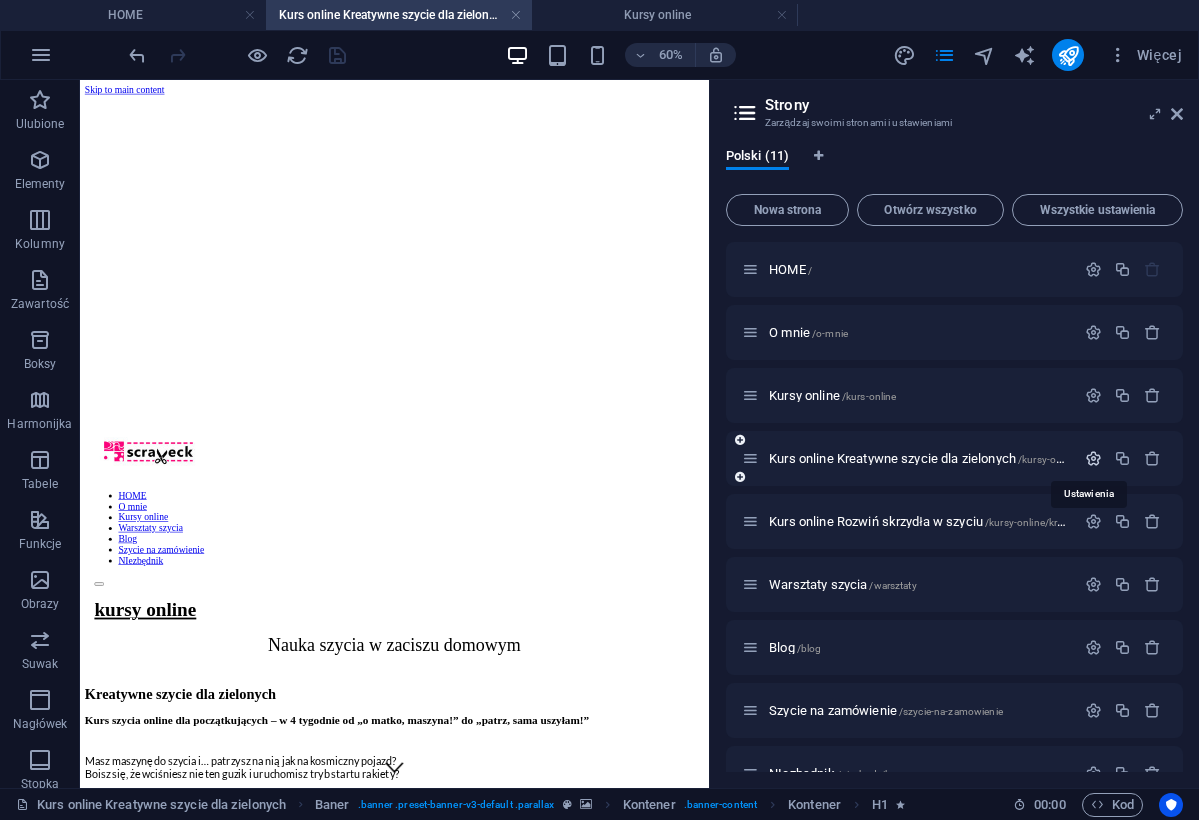 click at bounding box center [1093, 458] 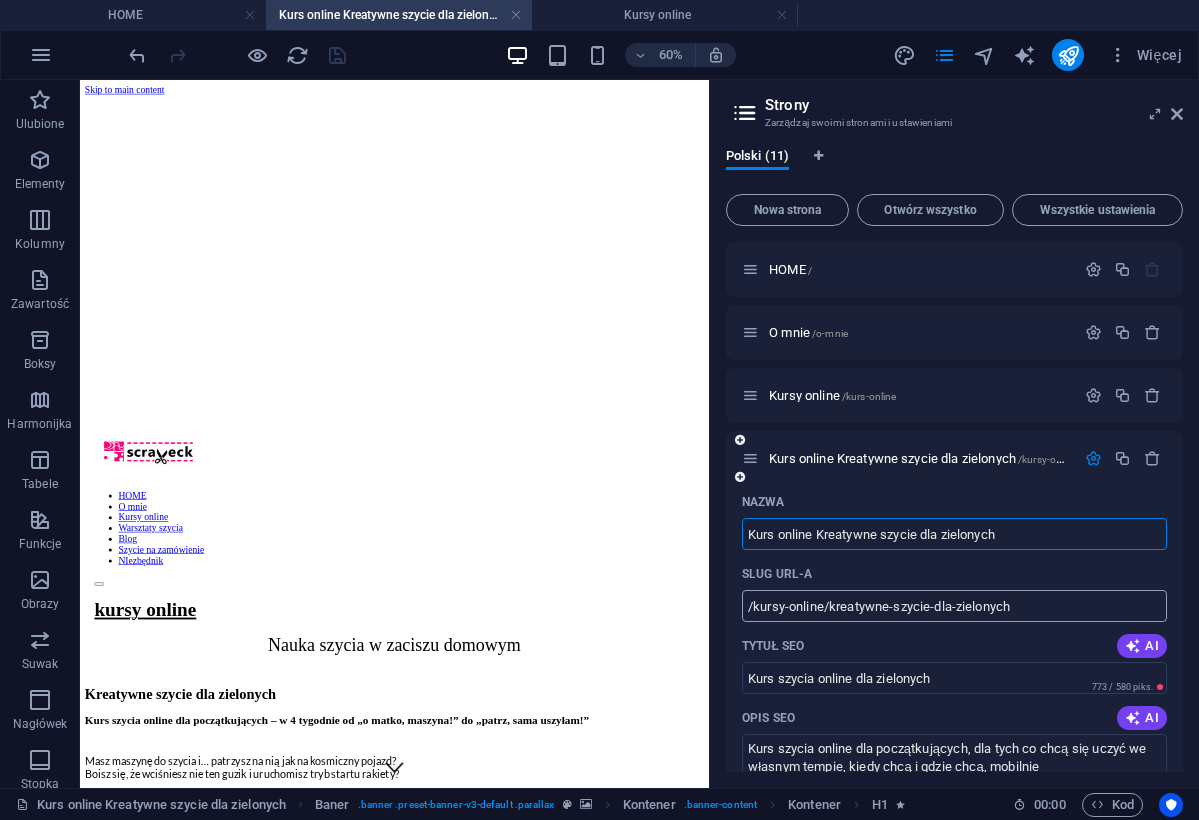 click on "/kursy-online/kreatywne-szycie-dla-zielonych" at bounding box center [954, 606] 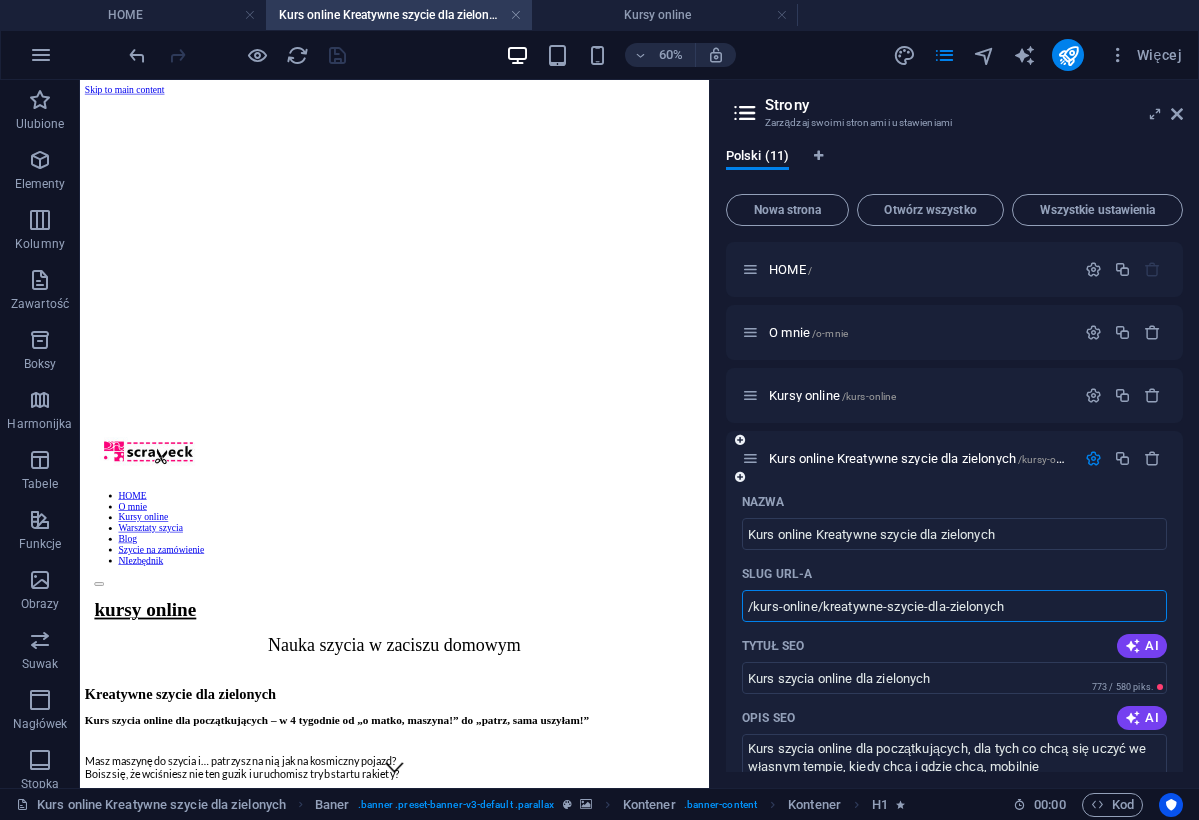 type on "/kurs-online/kreatywne-szycie-dla-zielonych" 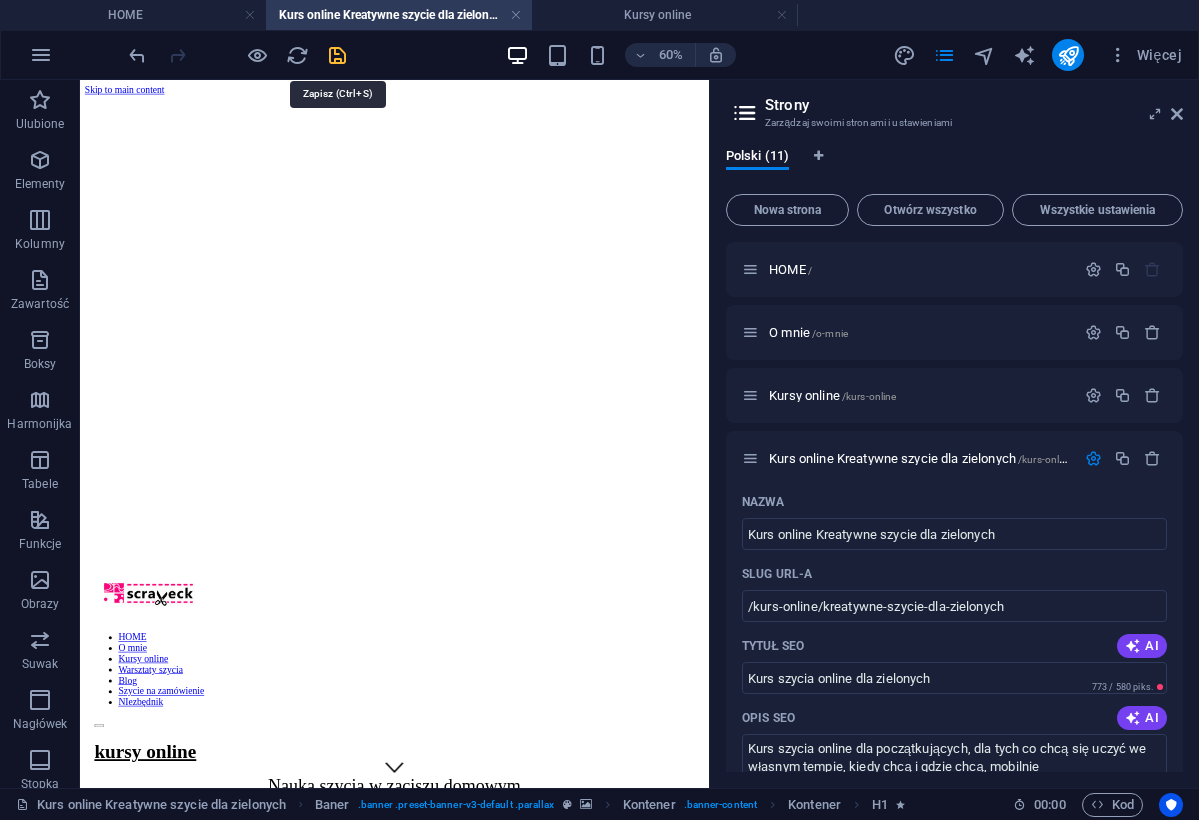 click at bounding box center [337, 55] 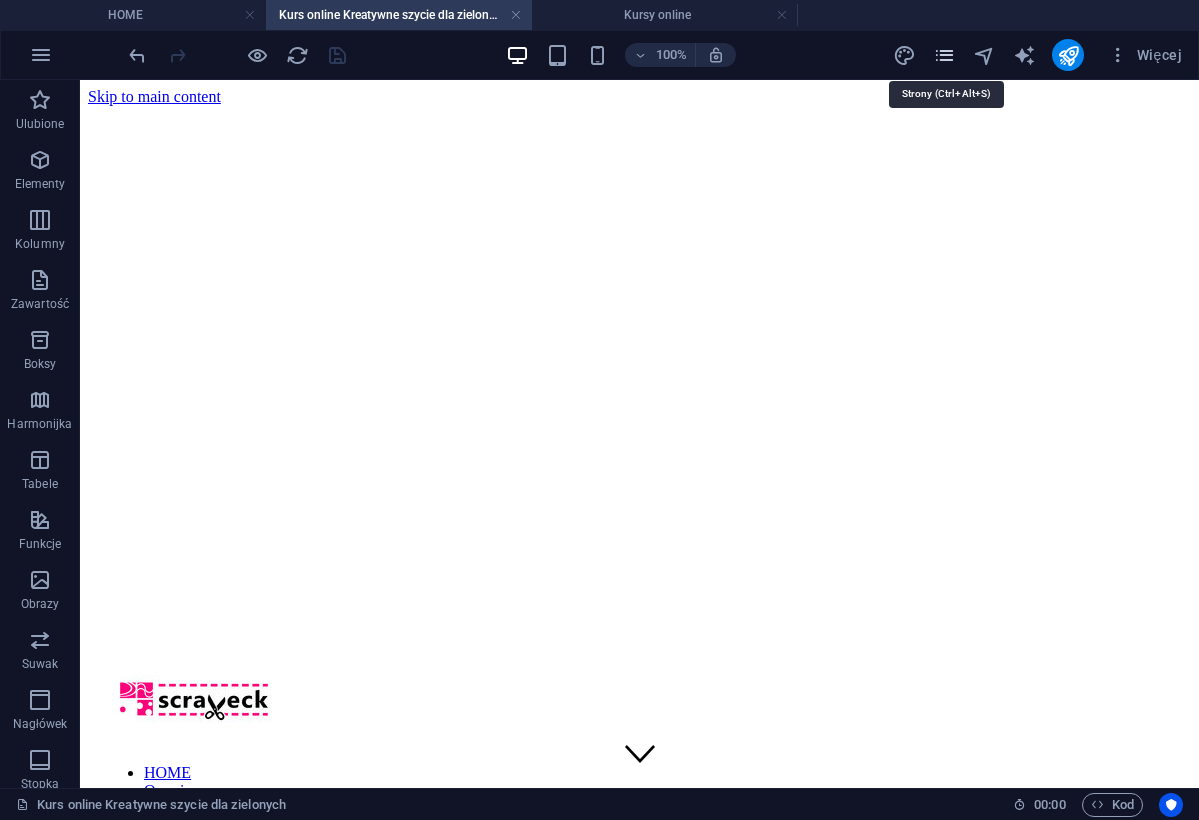 click at bounding box center (944, 55) 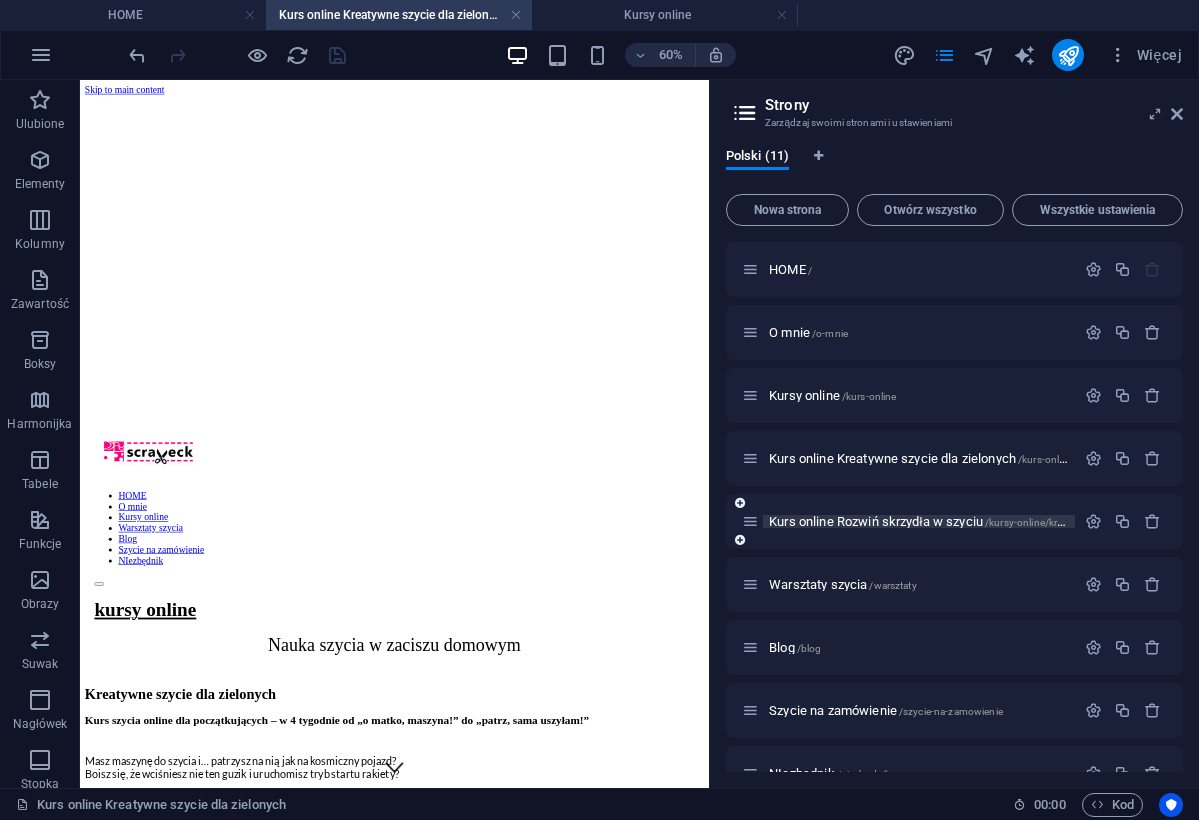 click on "Kurs online Rozwiń skrzydła w szyciu /kursy-online/kreatwyne-szycie-rozwin-skrzydla" at bounding box center (984, 521) 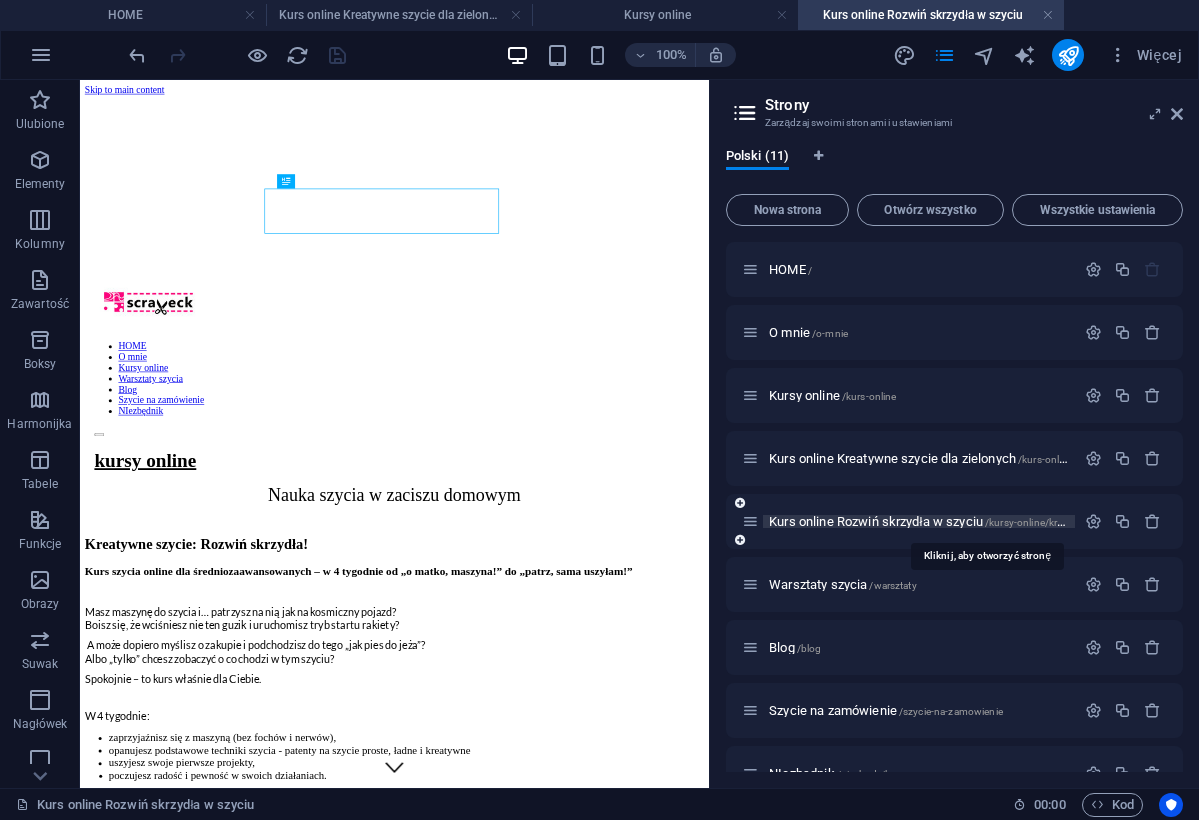 scroll, scrollTop: 0, scrollLeft: 0, axis: both 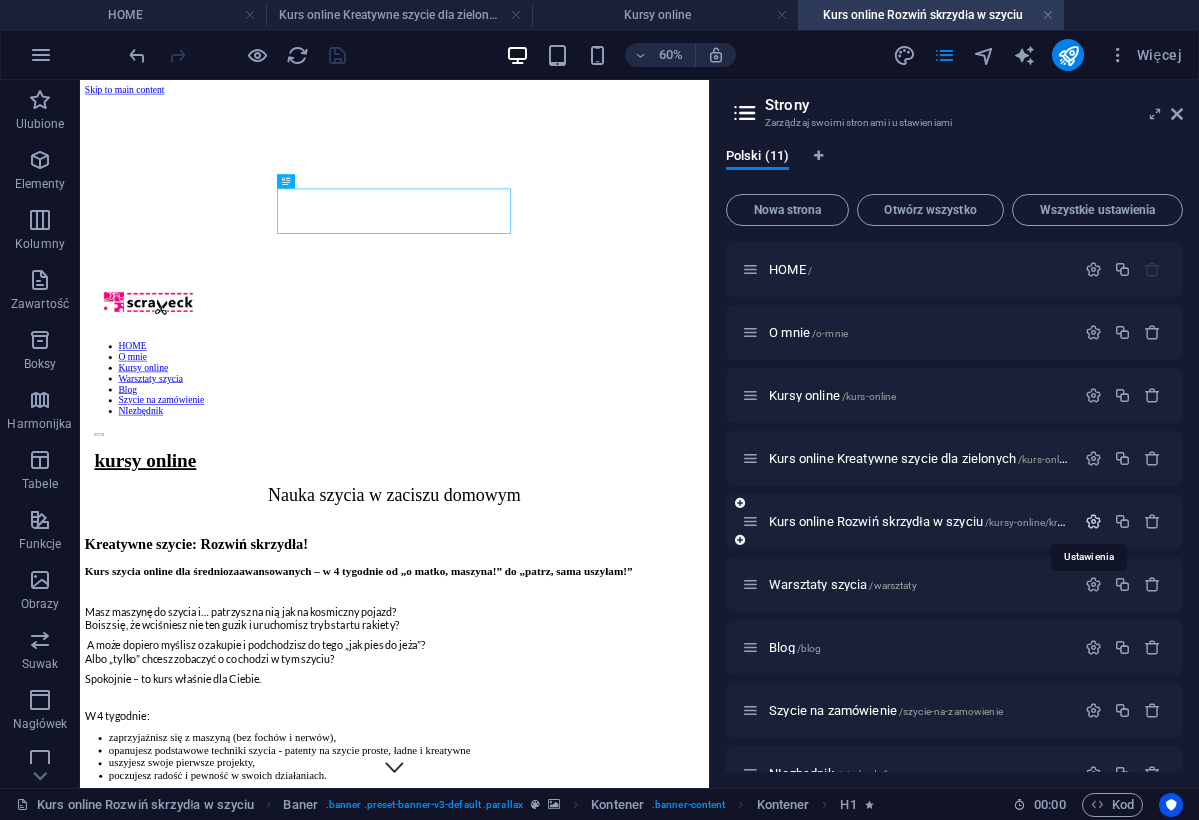 click at bounding box center [1093, 521] 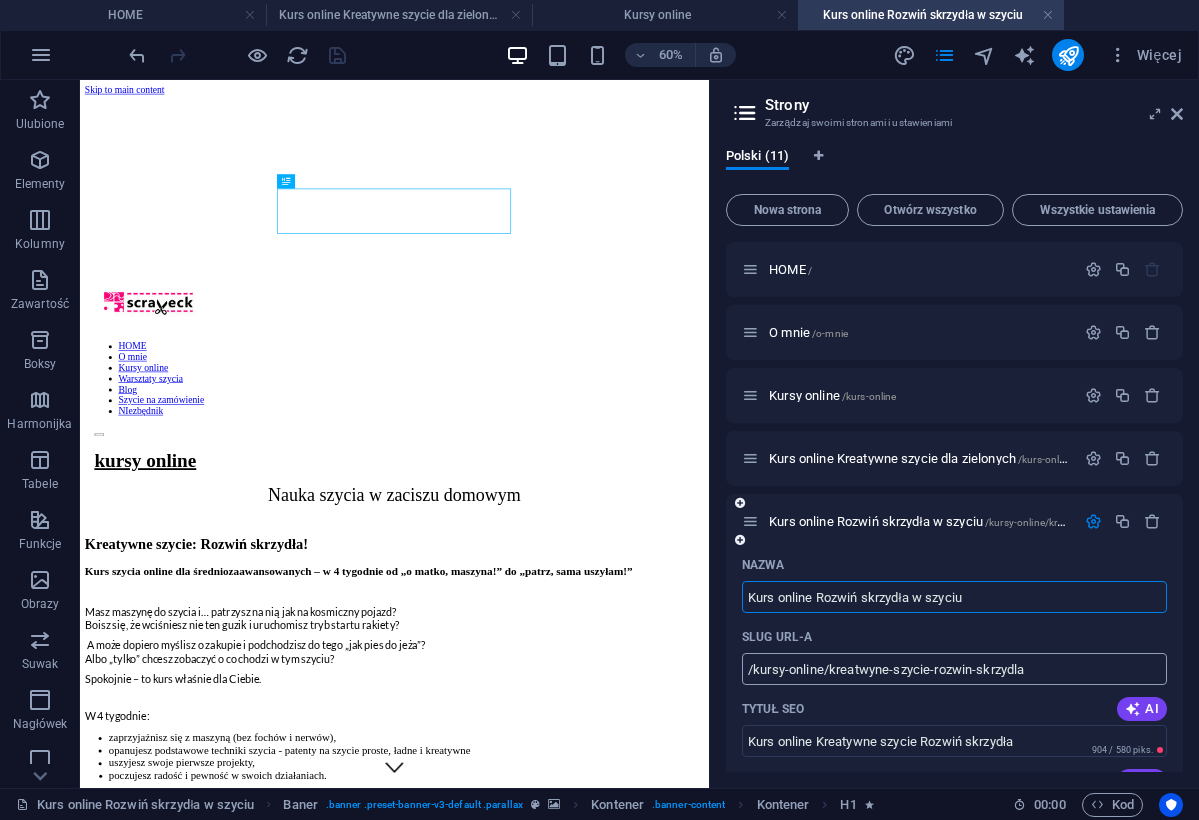 click on "/kursy-online/kreatwyne-szycie-rozwin-skrzydla" at bounding box center [954, 669] 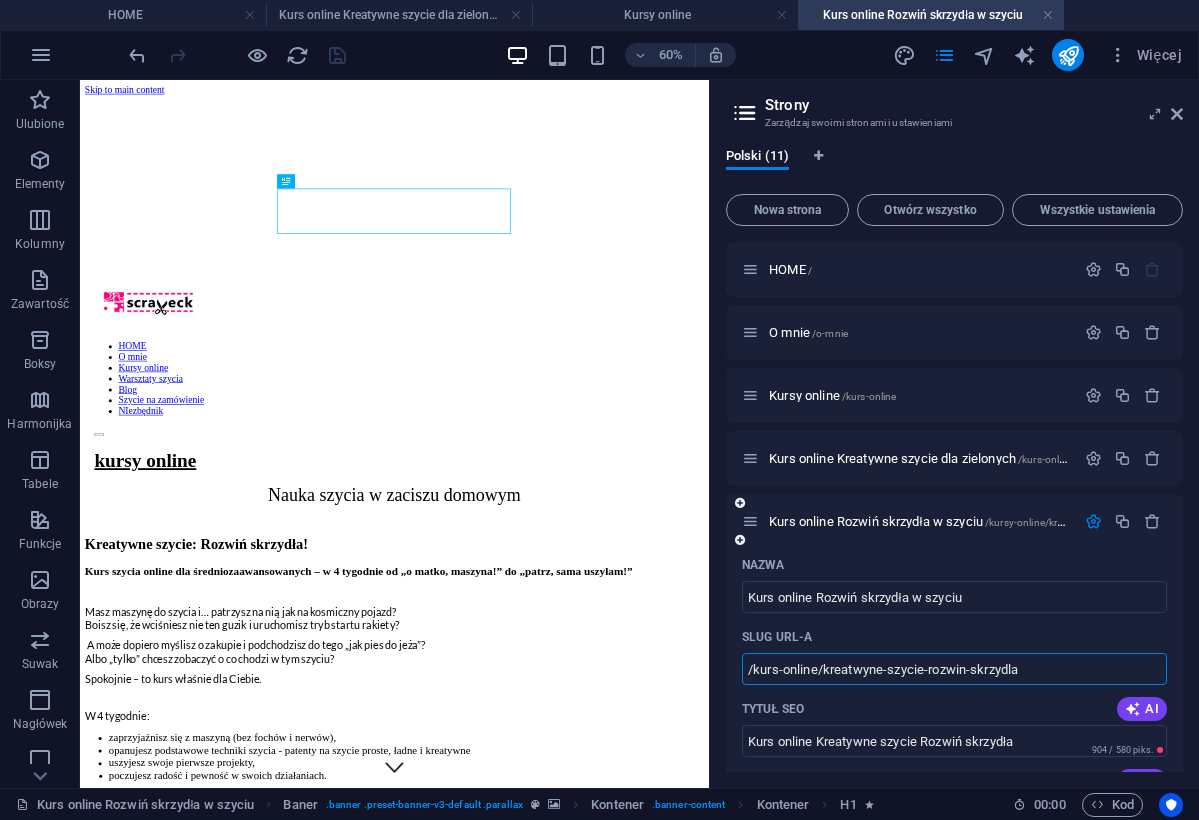type on "/kurs-online/kreatwyne-szycie-rozwin-skrzydla" 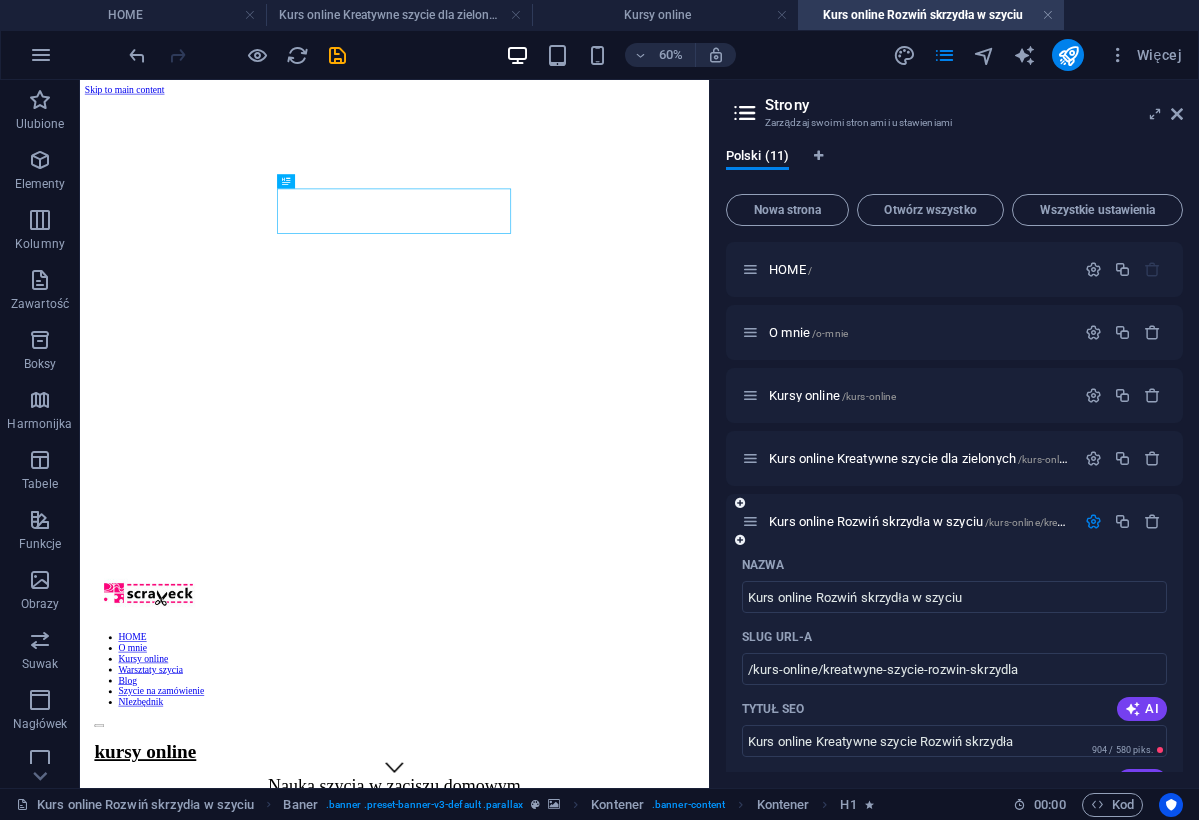 click on "Slug URL-a" at bounding box center [954, 637] 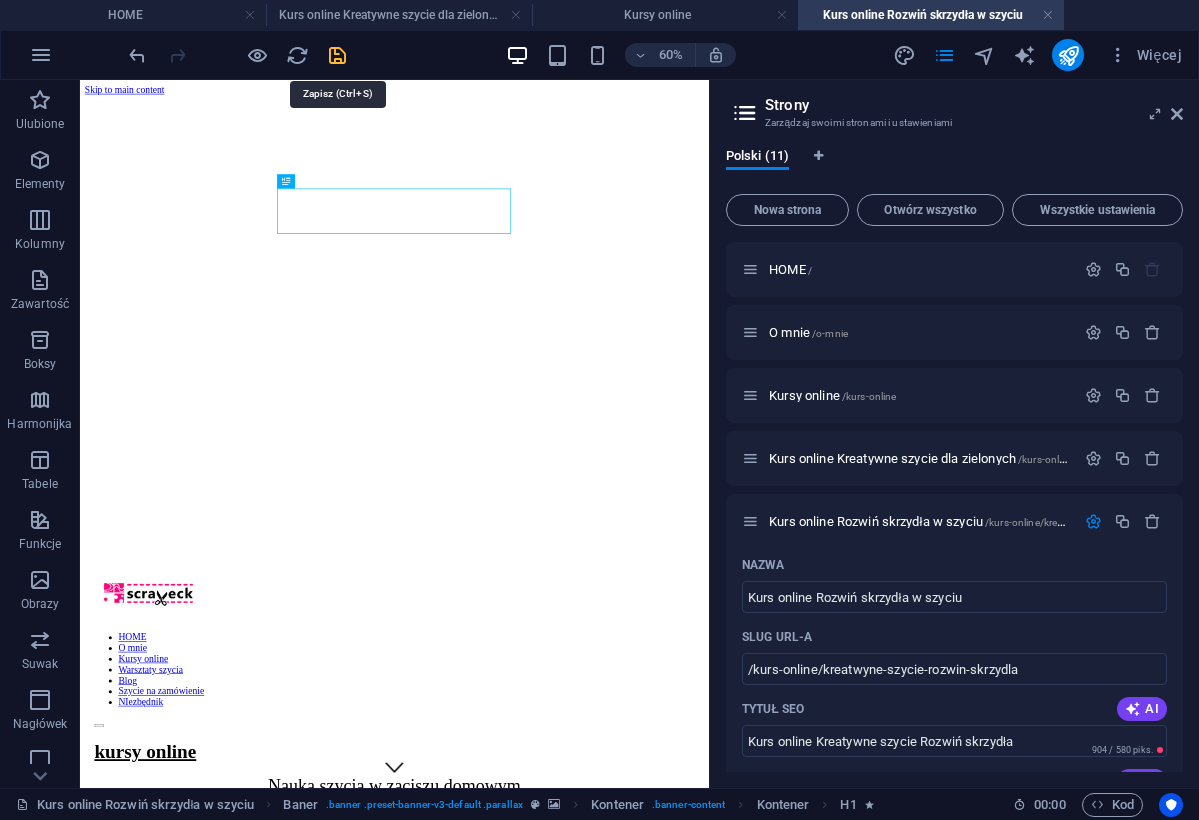 click at bounding box center (337, 55) 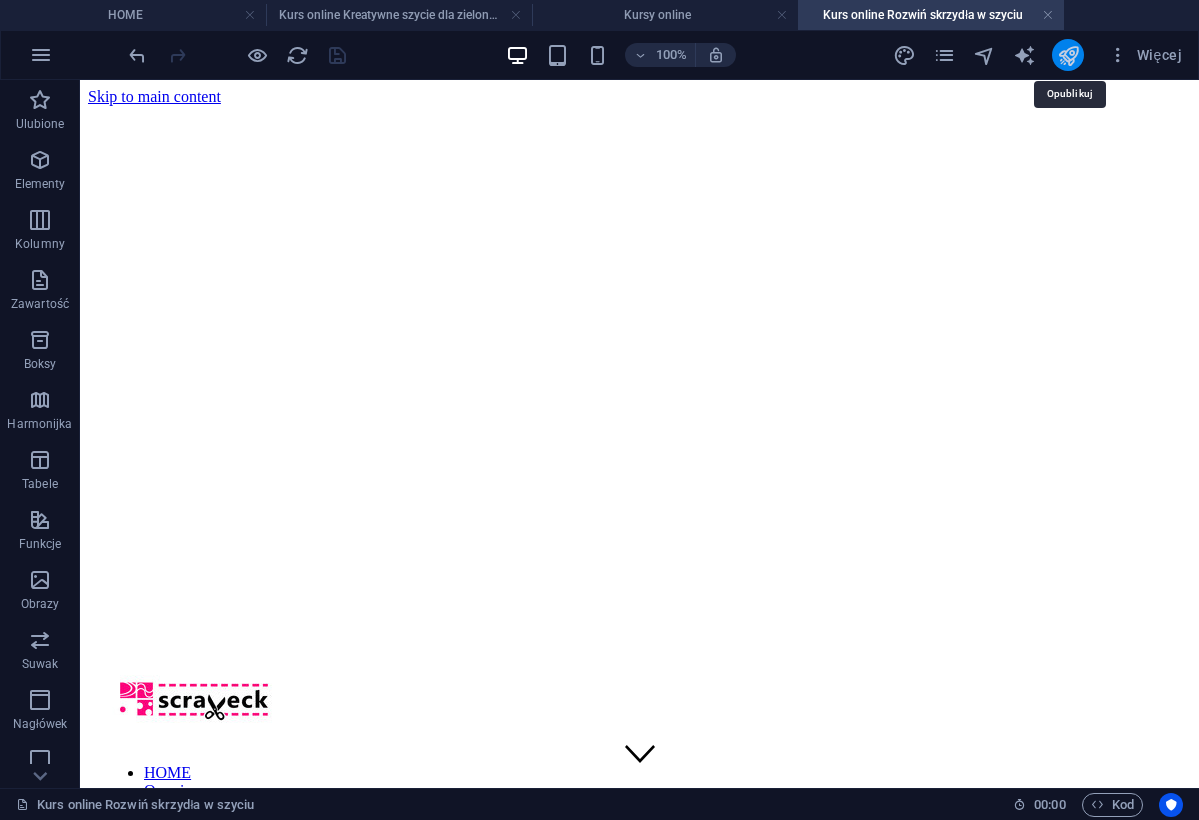 click at bounding box center [1068, 55] 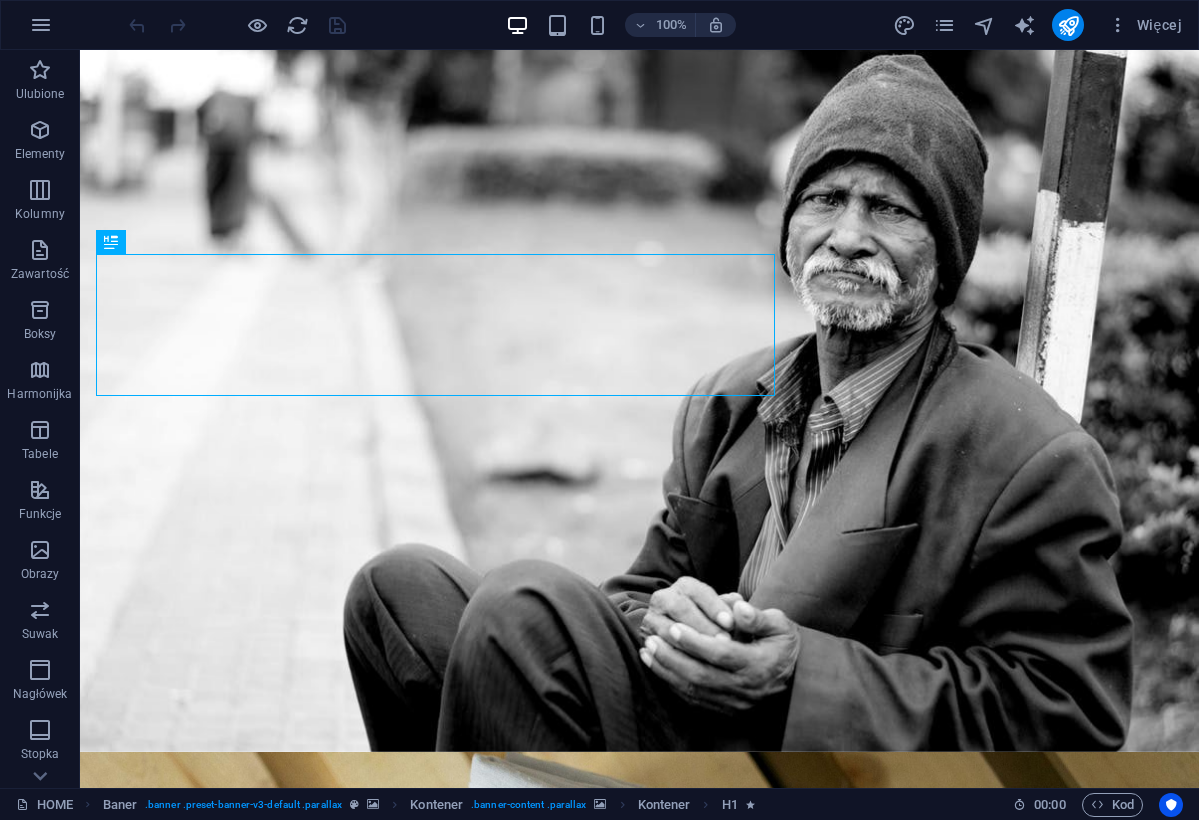 scroll, scrollTop: 0, scrollLeft: 0, axis: both 